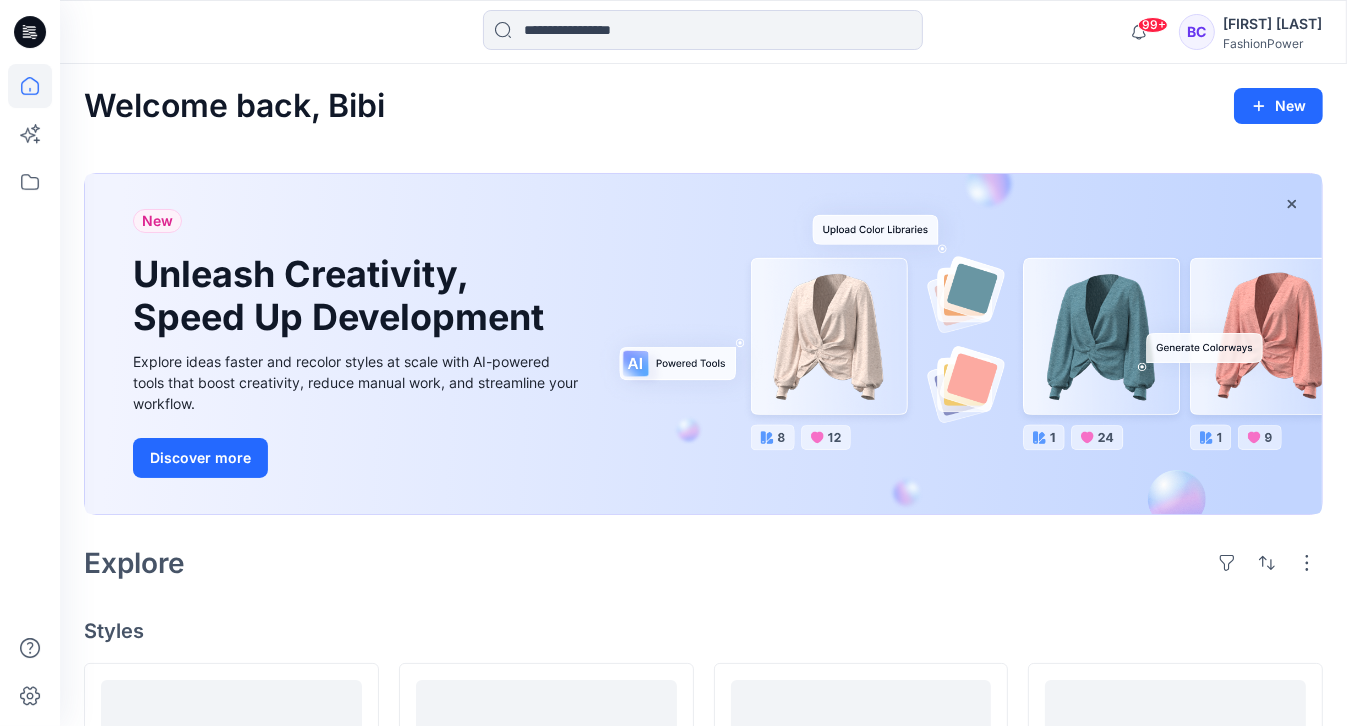 scroll, scrollTop: 400, scrollLeft: 0, axis: vertical 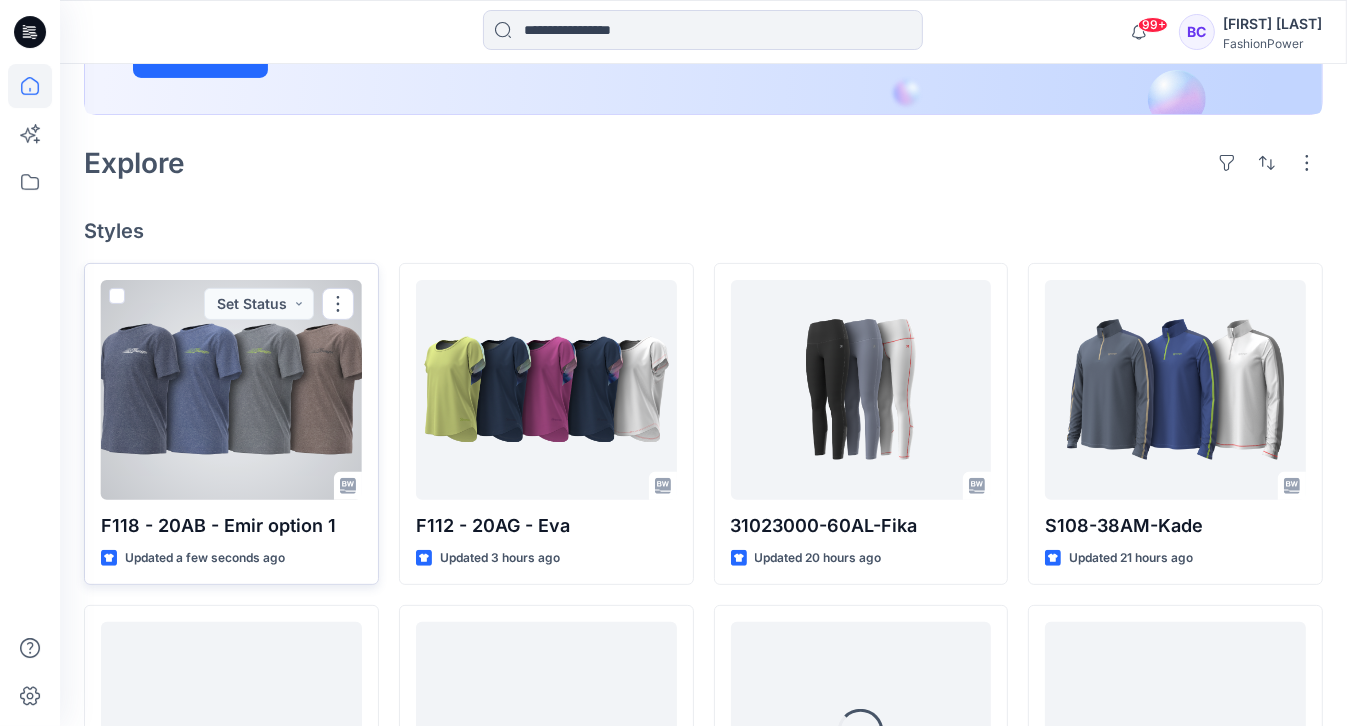 click at bounding box center (231, 390) 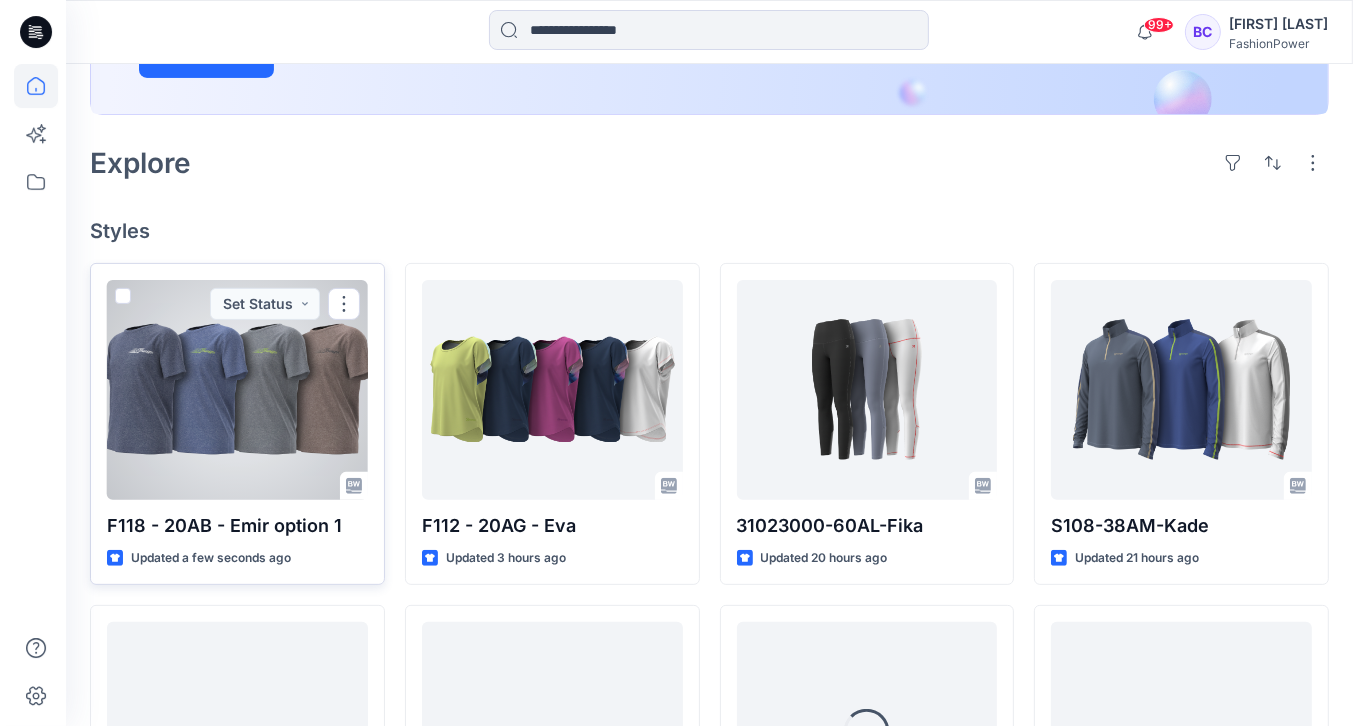 scroll, scrollTop: 0, scrollLeft: 0, axis: both 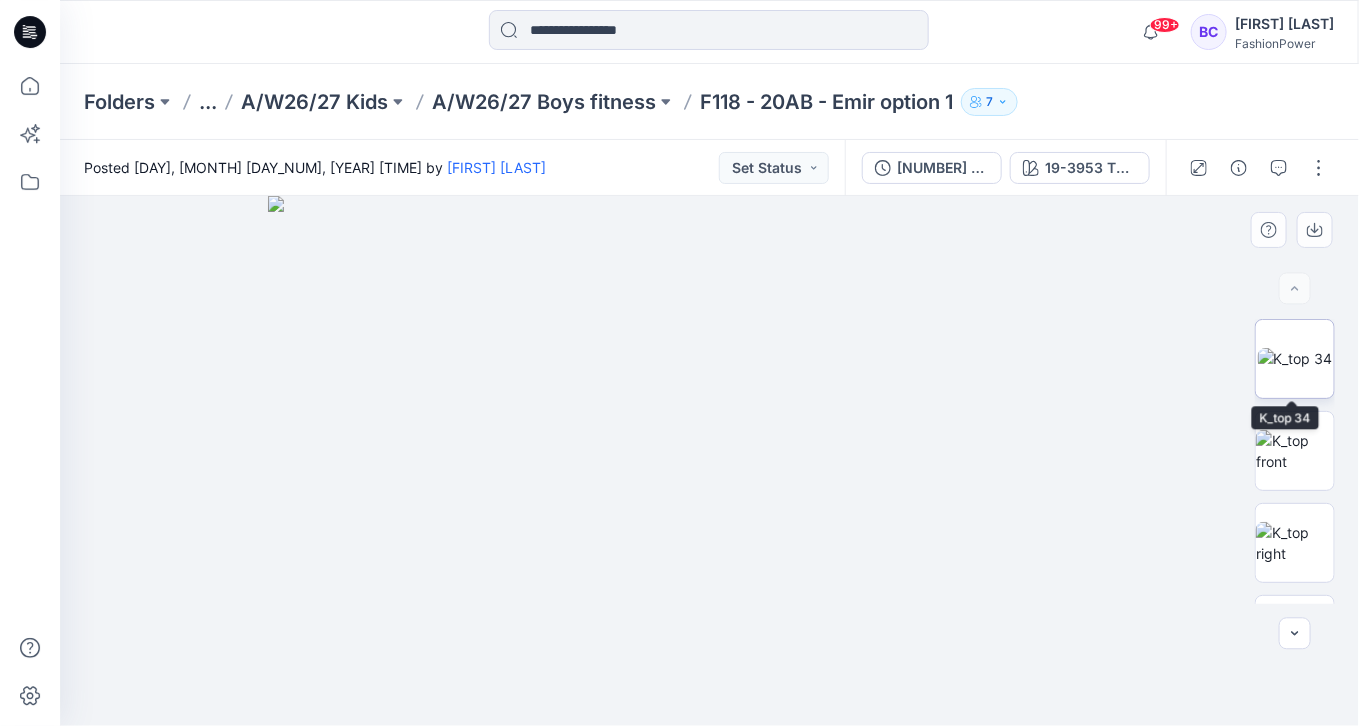 click at bounding box center (1295, 358) 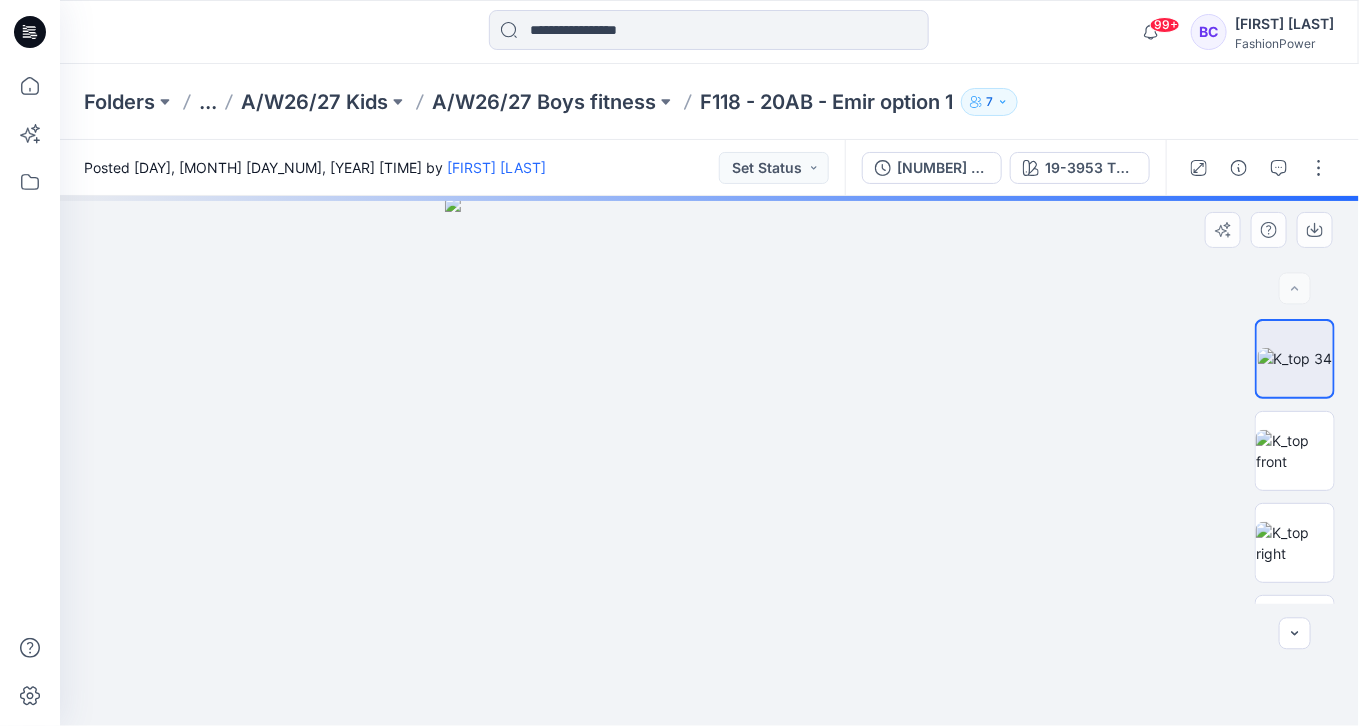 drag, startPoint x: 1286, startPoint y: 373, endPoint x: 886, endPoint y: 354, distance: 400.451 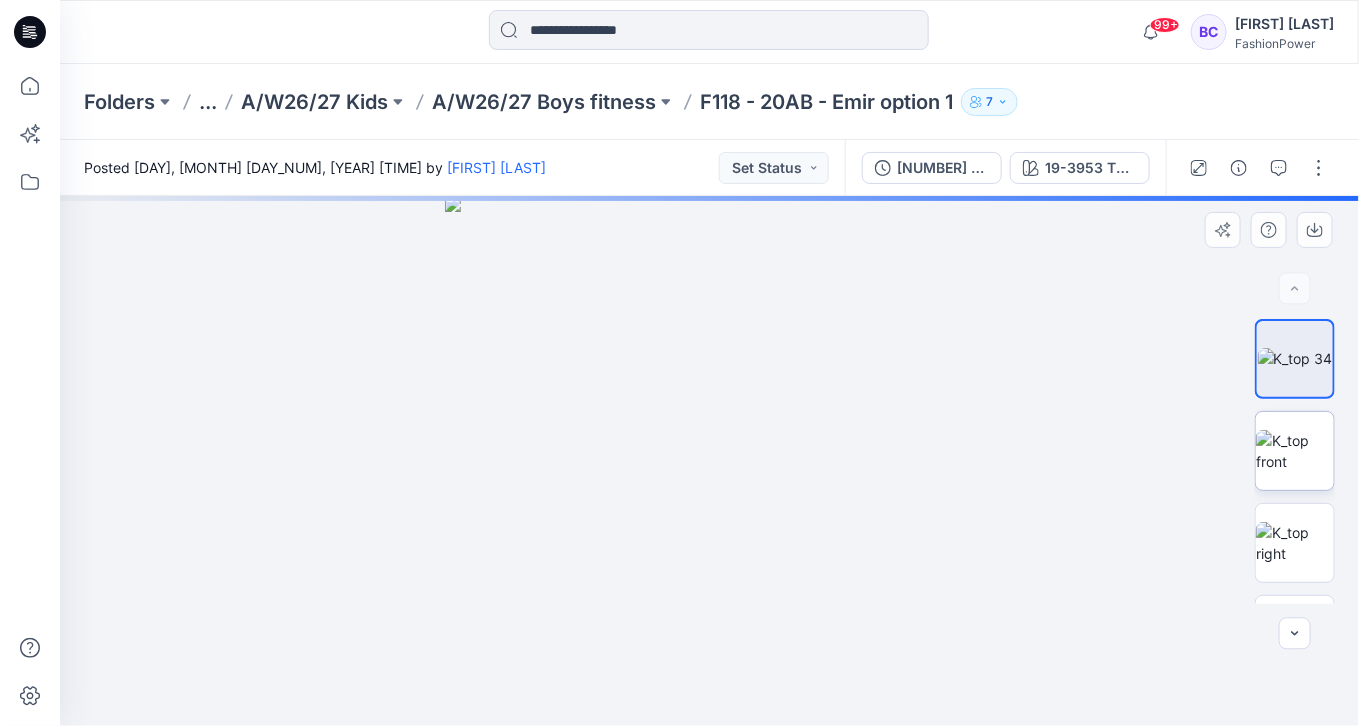 click at bounding box center [1295, 451] 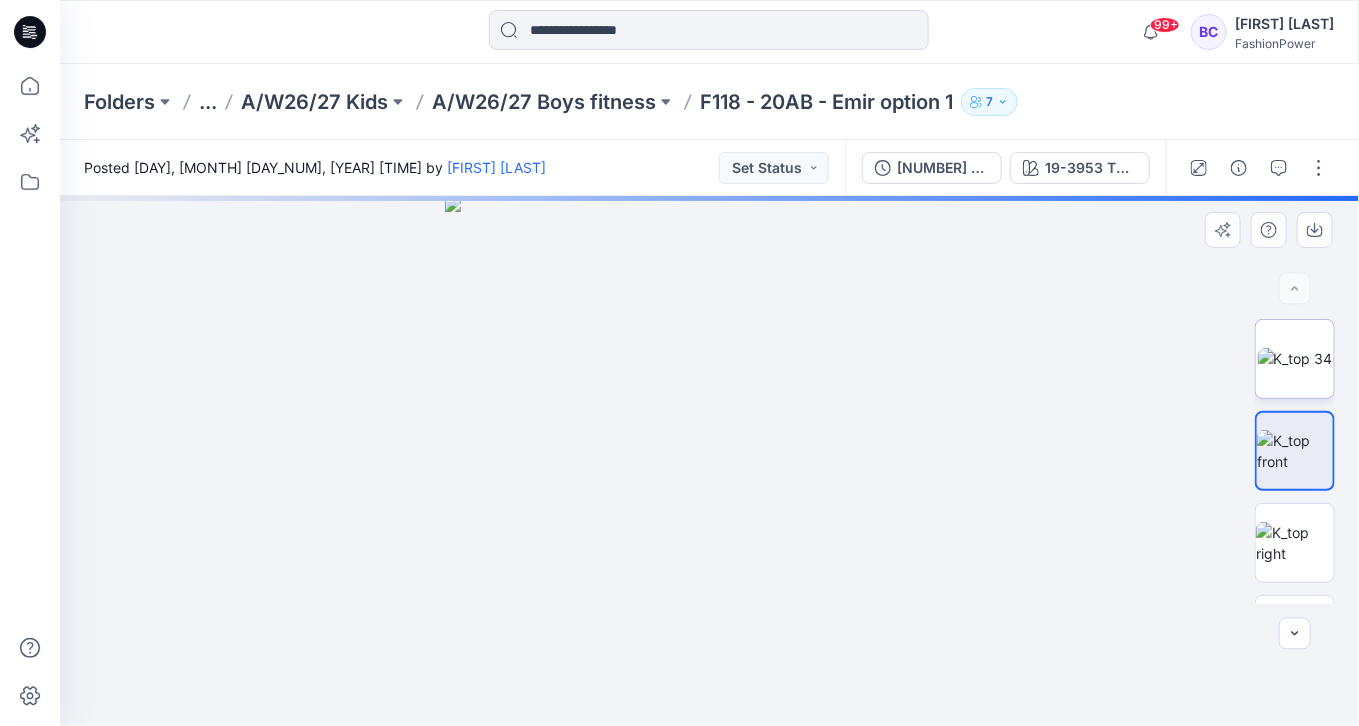 click at bounding box center [1295, 358] 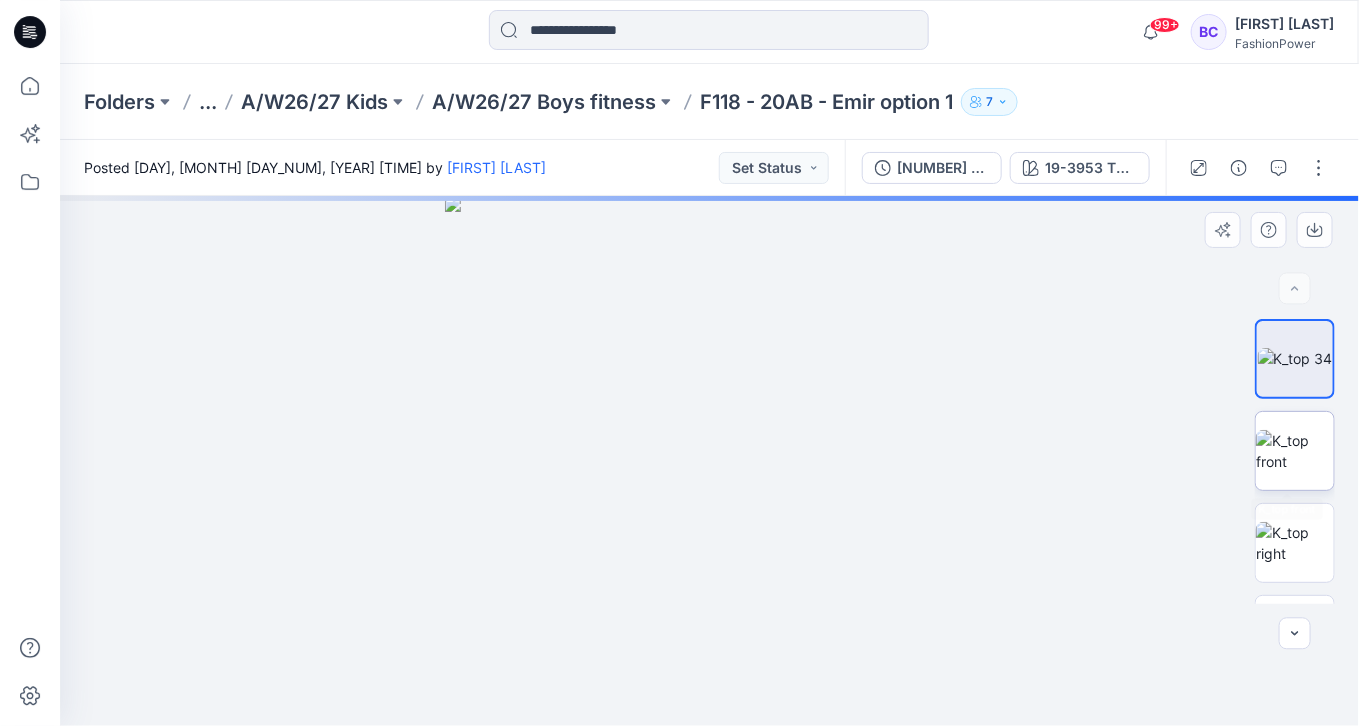 drag, startPoint x: 1305, startPoint y: 480, endPoint x: 1305, endPoint y: 464, distance: 16 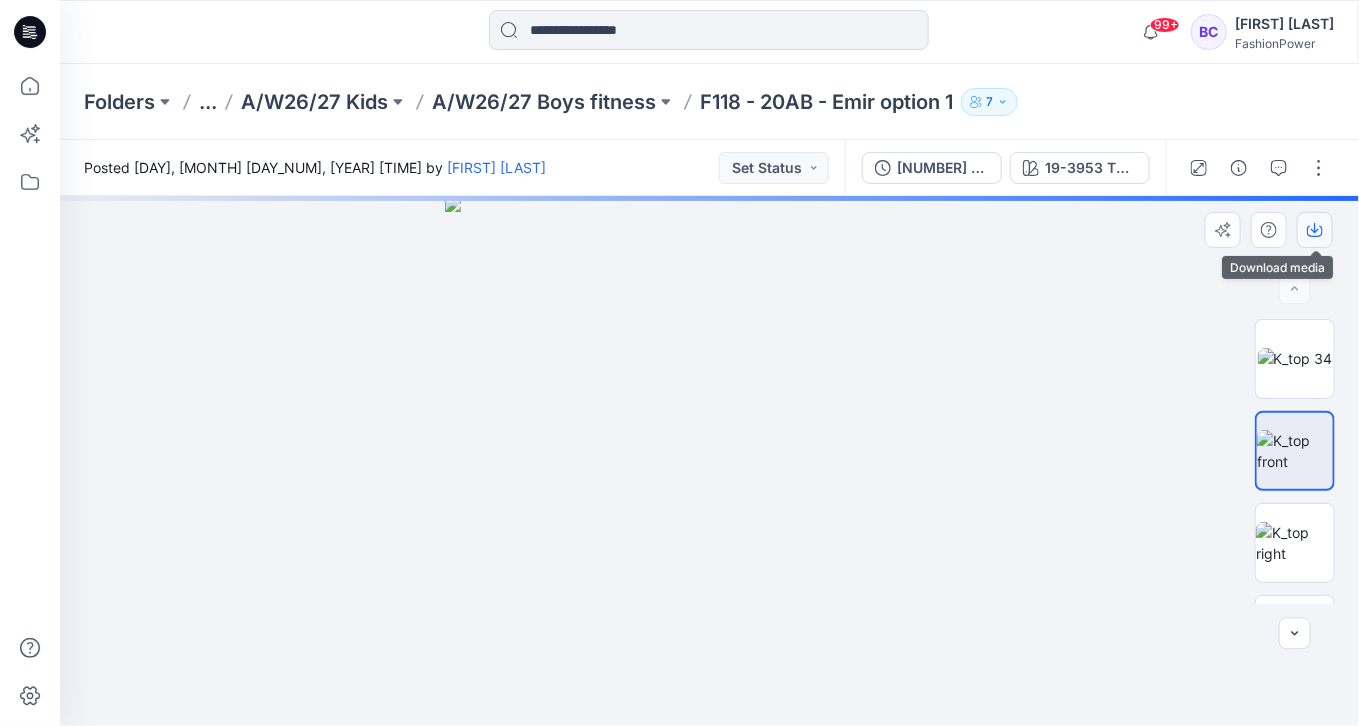click at bounding box center [1315, 230] 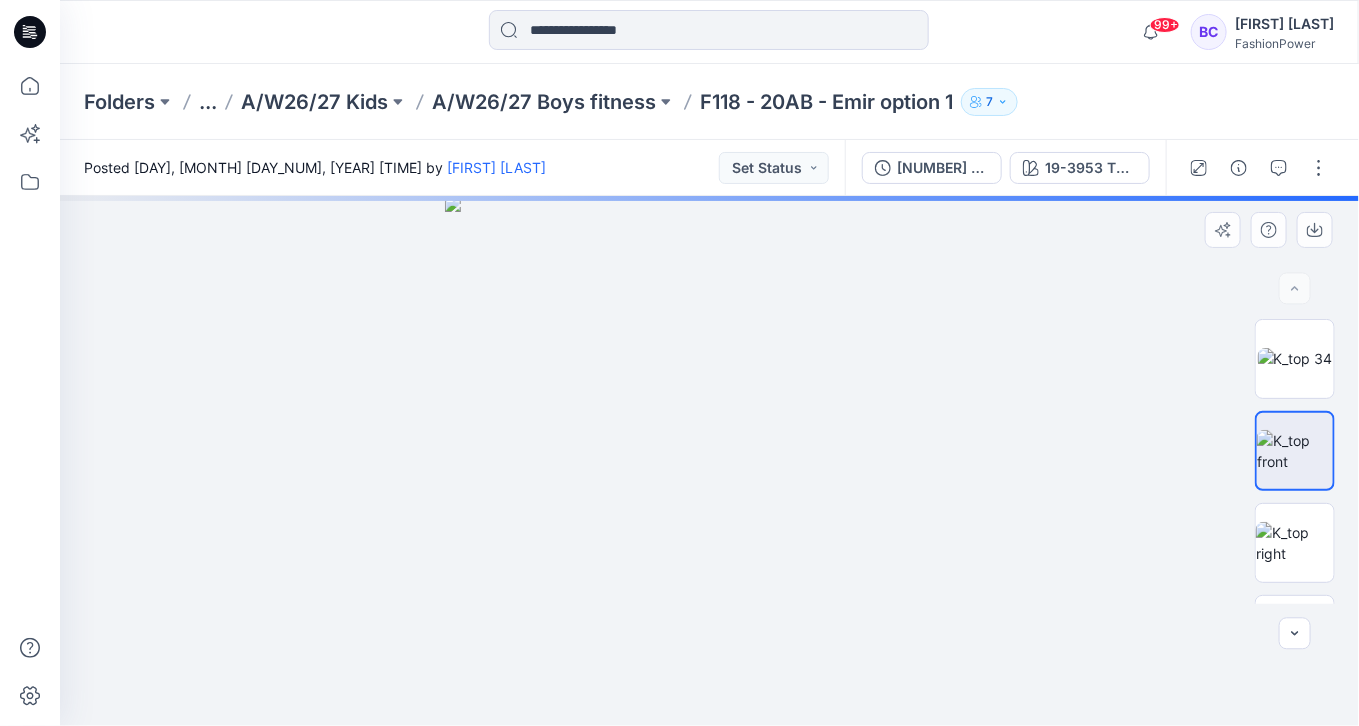 scroll, scrollTop: 249, scrollLeft: 0, axis: vertical 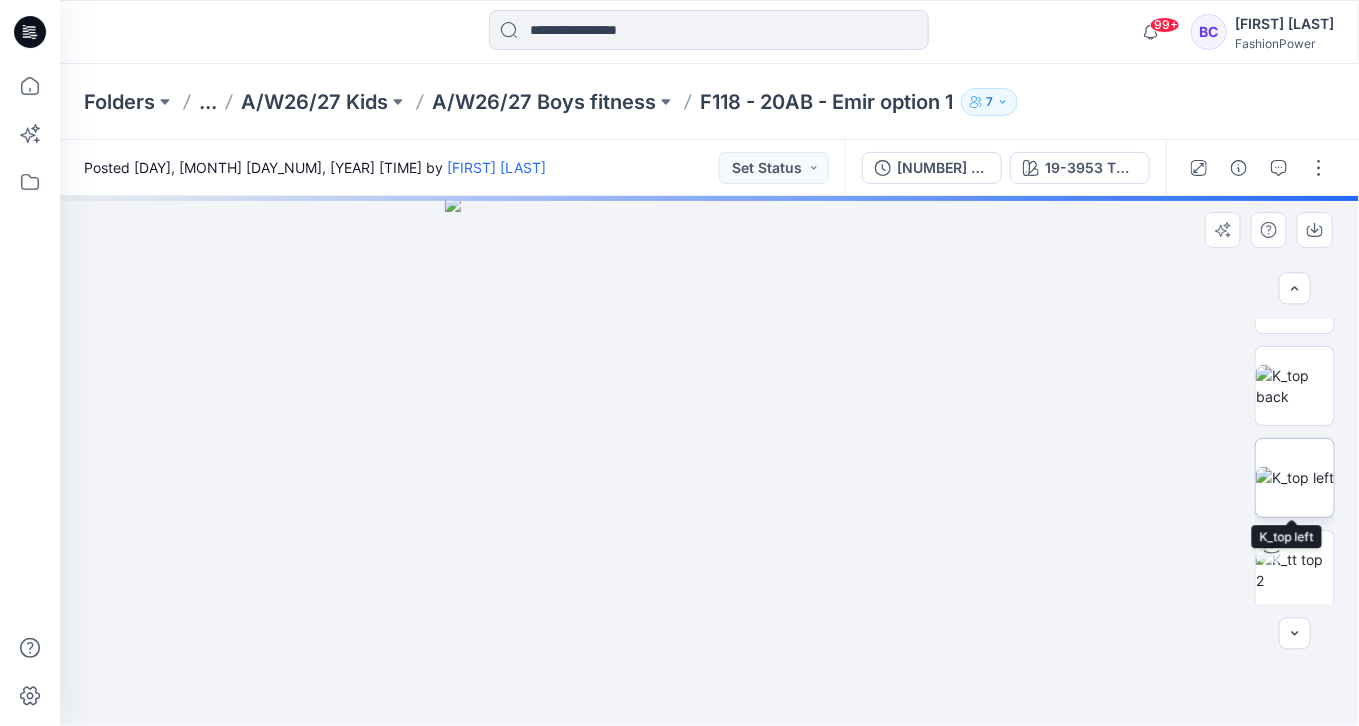 click at bounding box center [1295, 477] 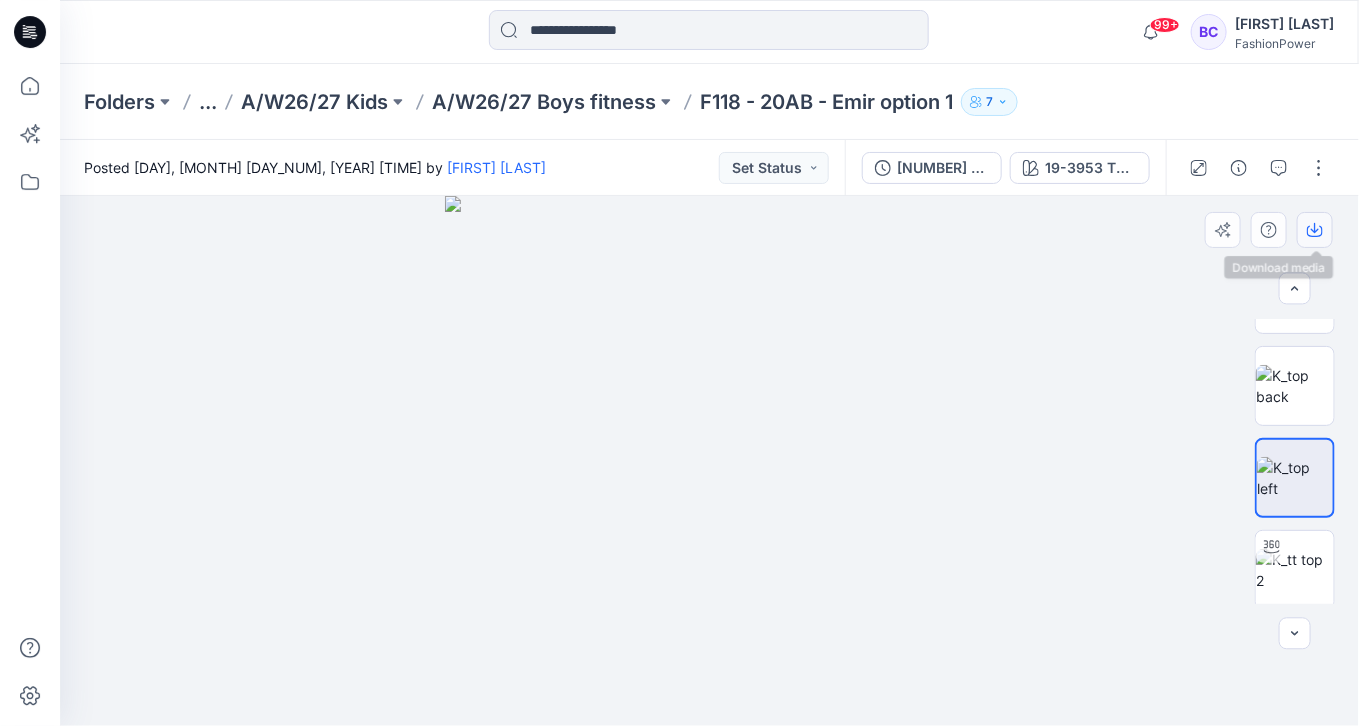 click 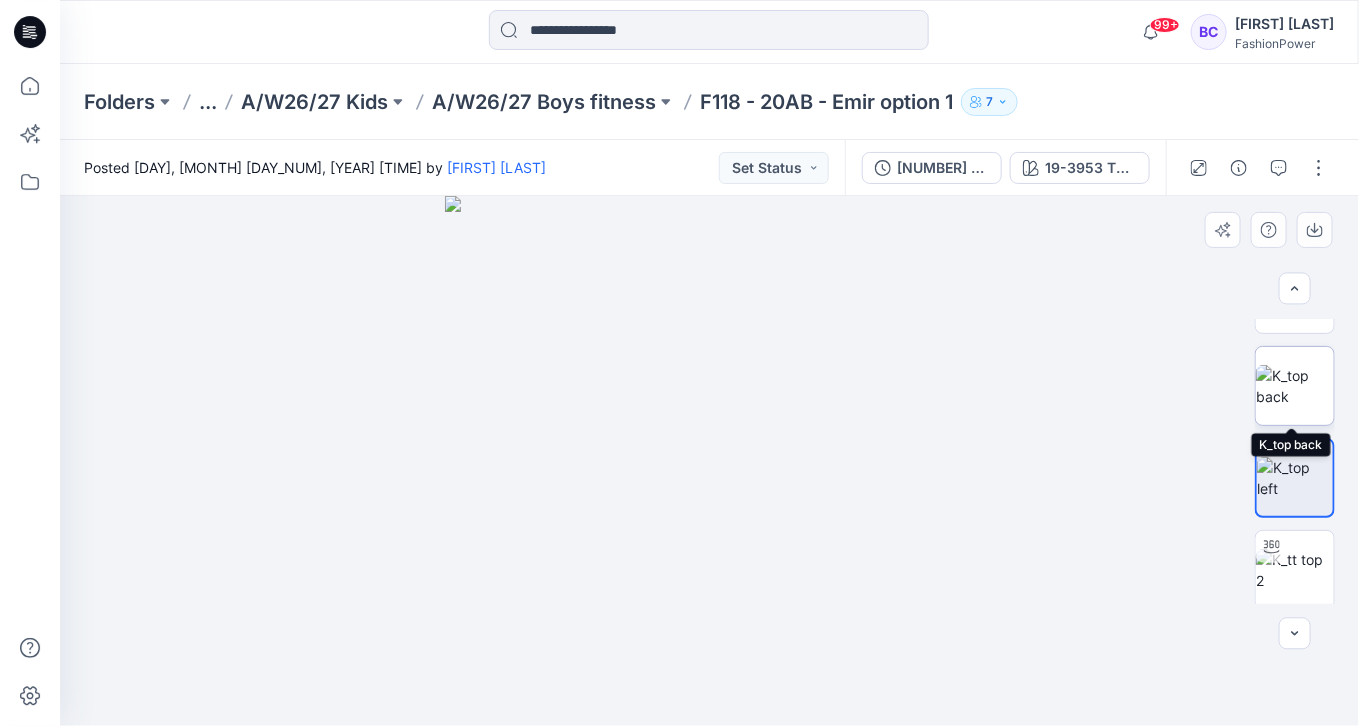 click at bounding box center [1295, 386] 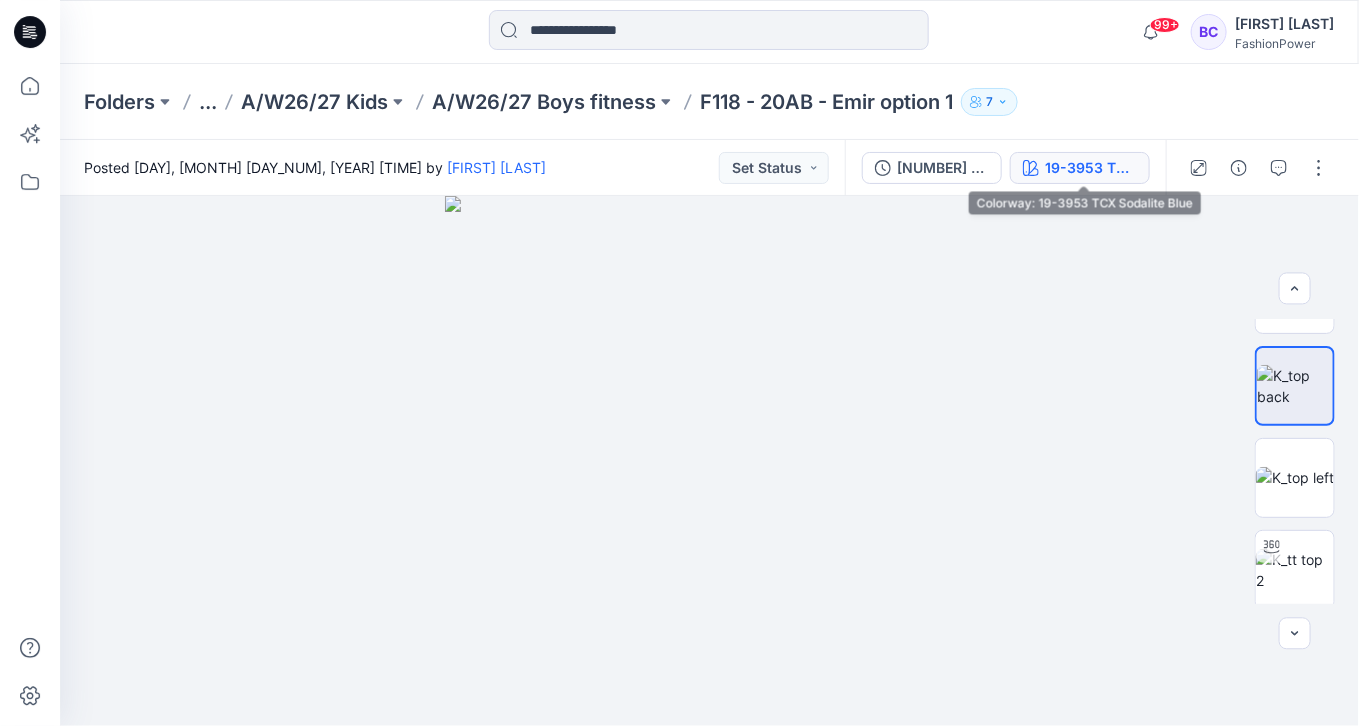 click on "19-3953 TCX Sodalite Blue" at bounding box center (1091, 168) 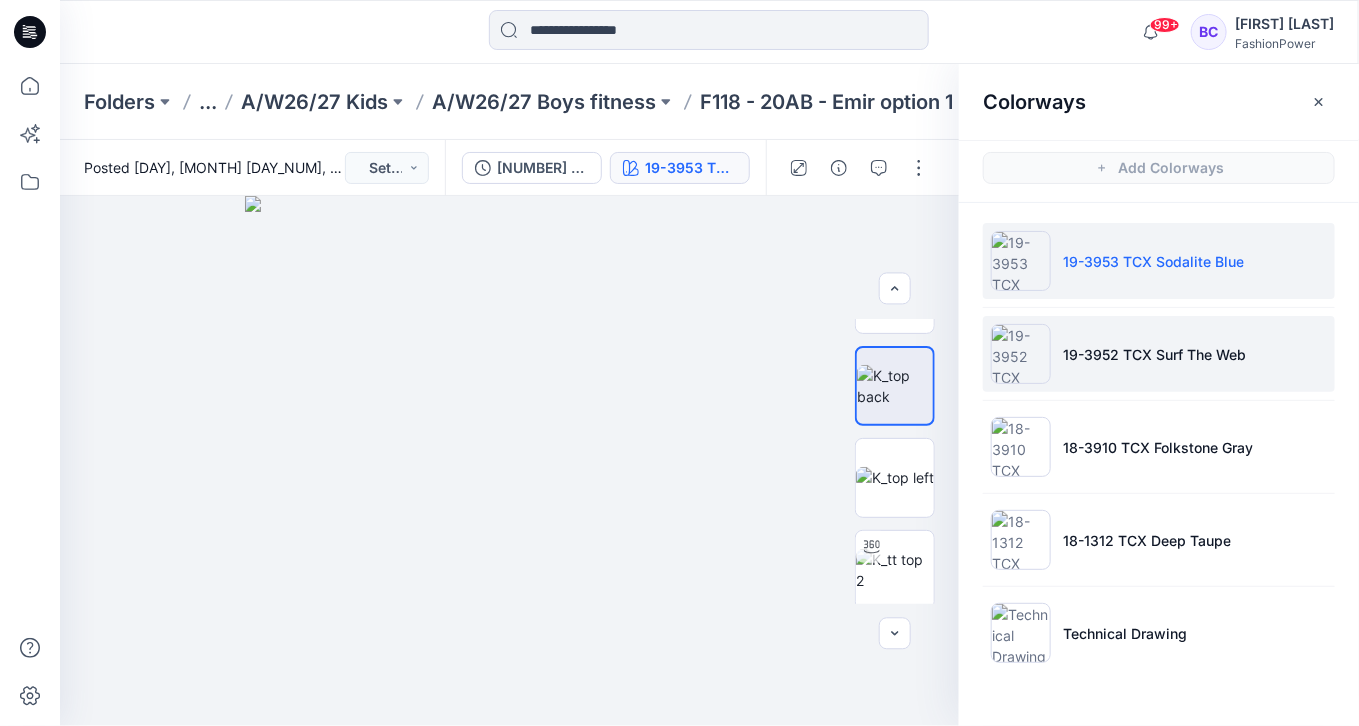 click on "19-3952 TCX Surf The Web" at bounding box center [1159, 354] 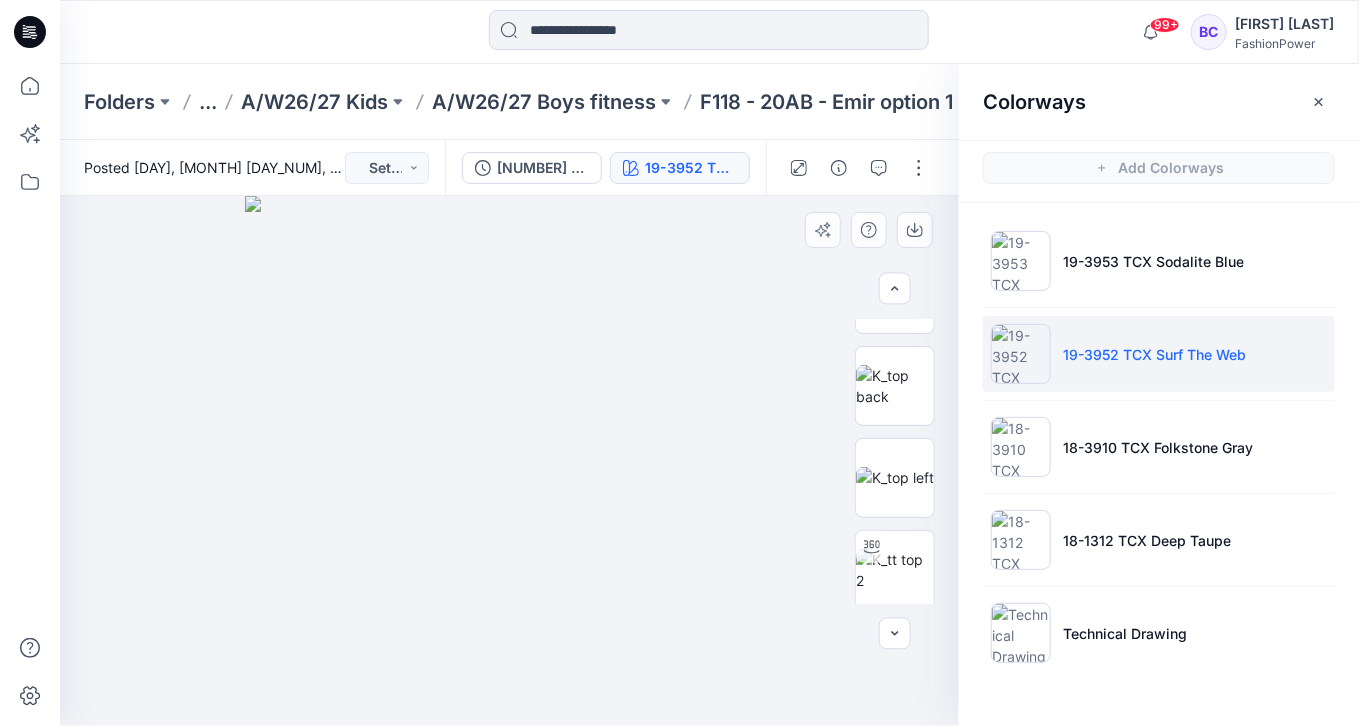click at bounding box center [510, 461] 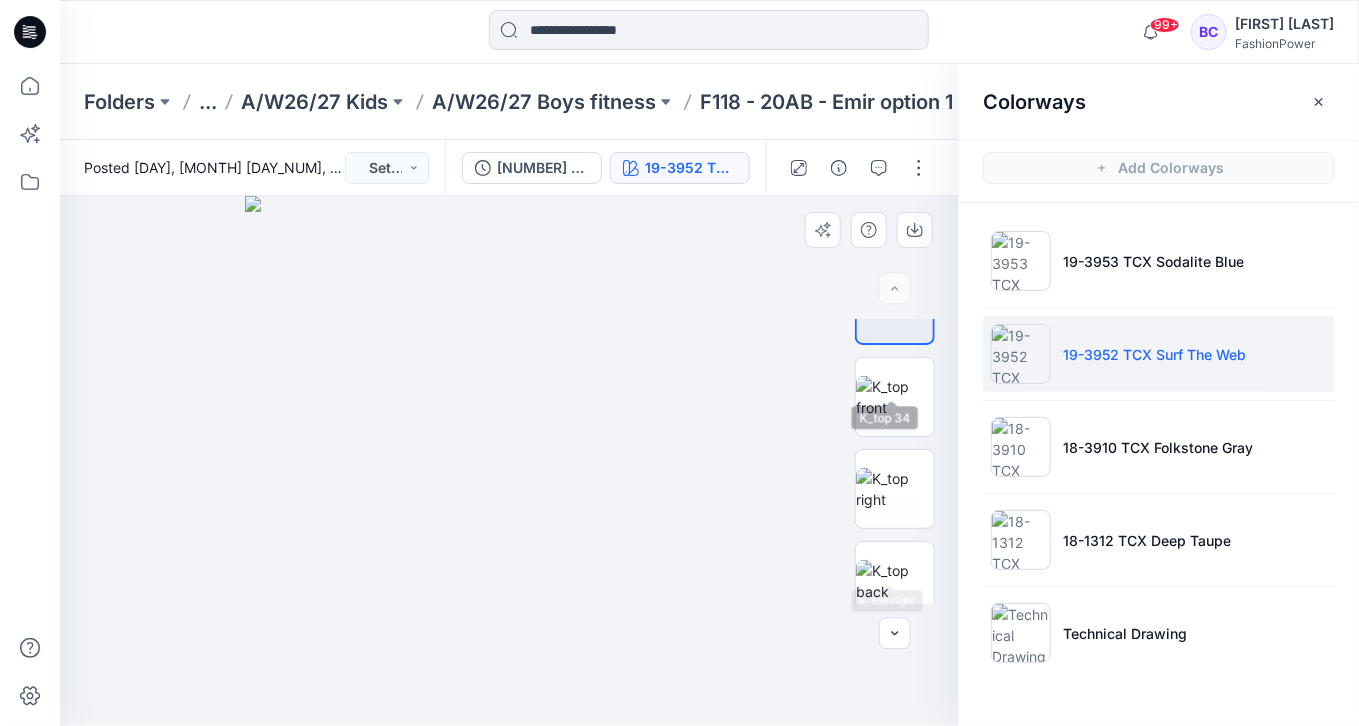 scroll, scrollTop: 0, scrollLeft: 0, axis: both 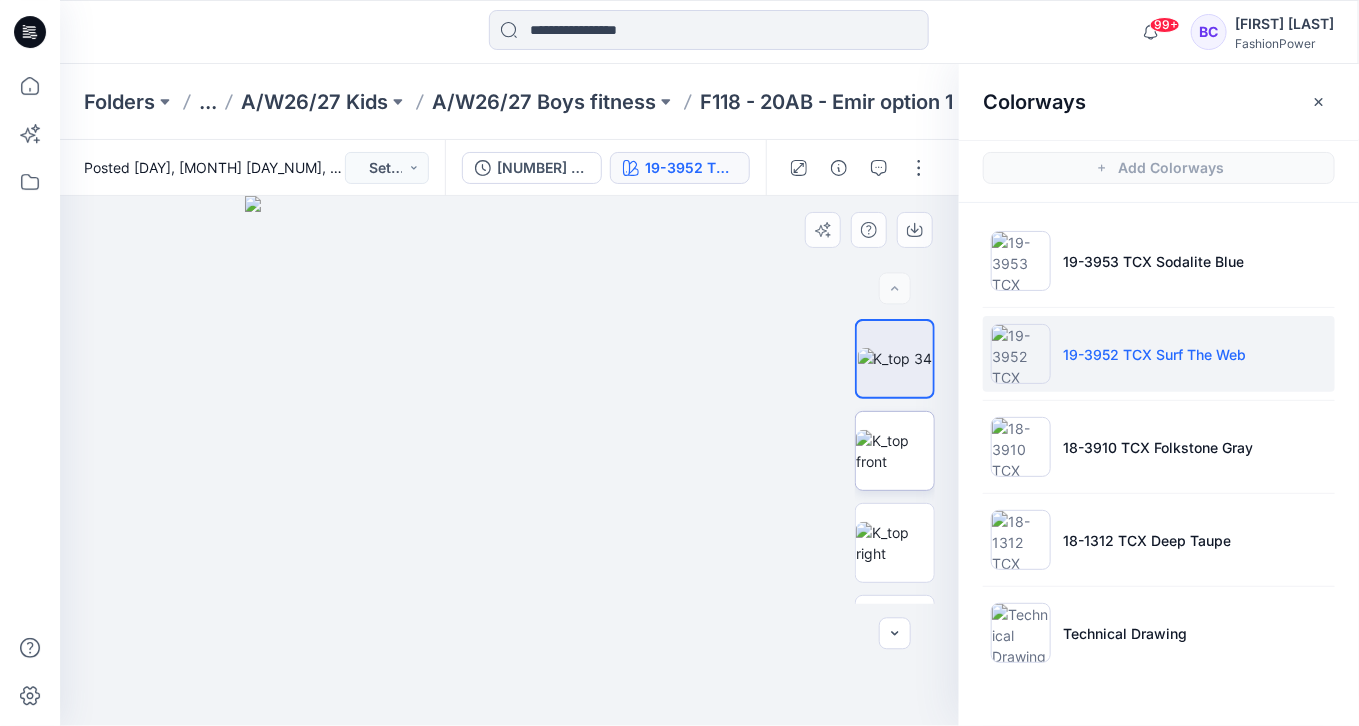click at bounding box center (895, 451) 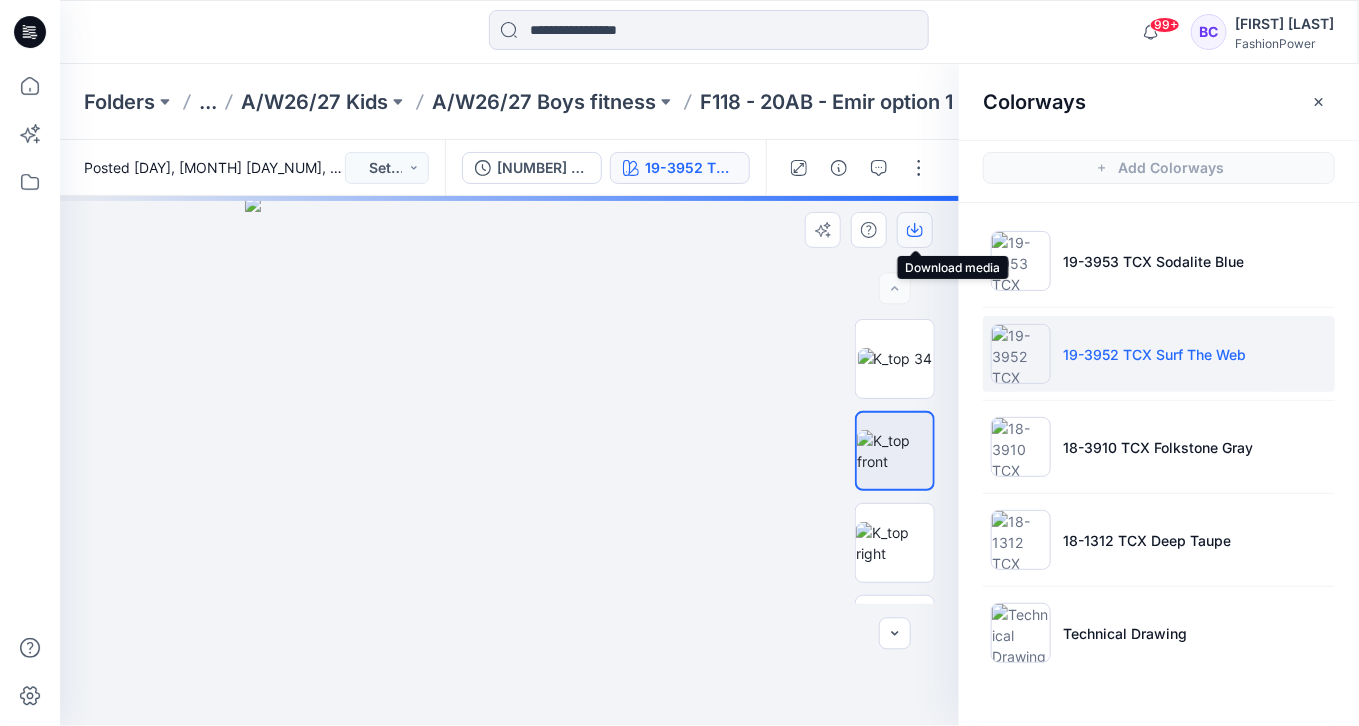 click at bounding box center [915, 230] 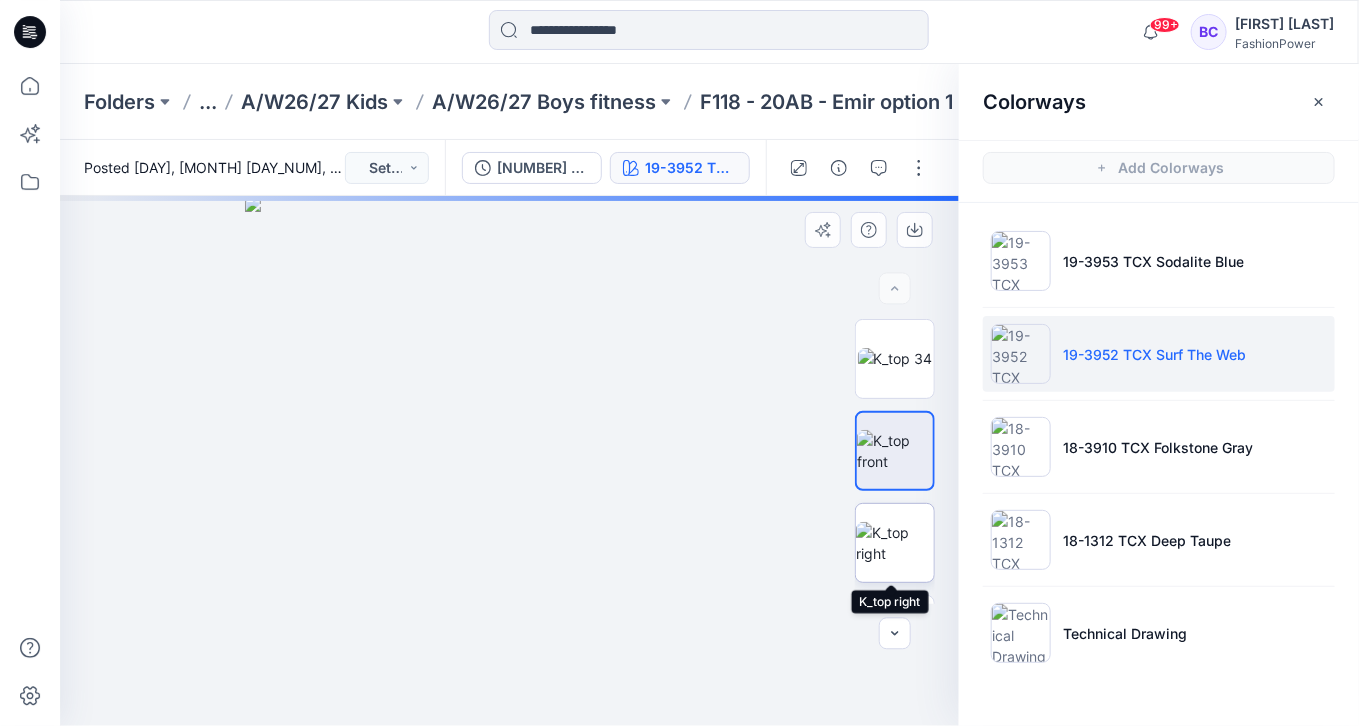 drag, startPoint x: 885, startPoint y: 502, endPoint x: 891, endPoint y: 520, distance: 18.973665 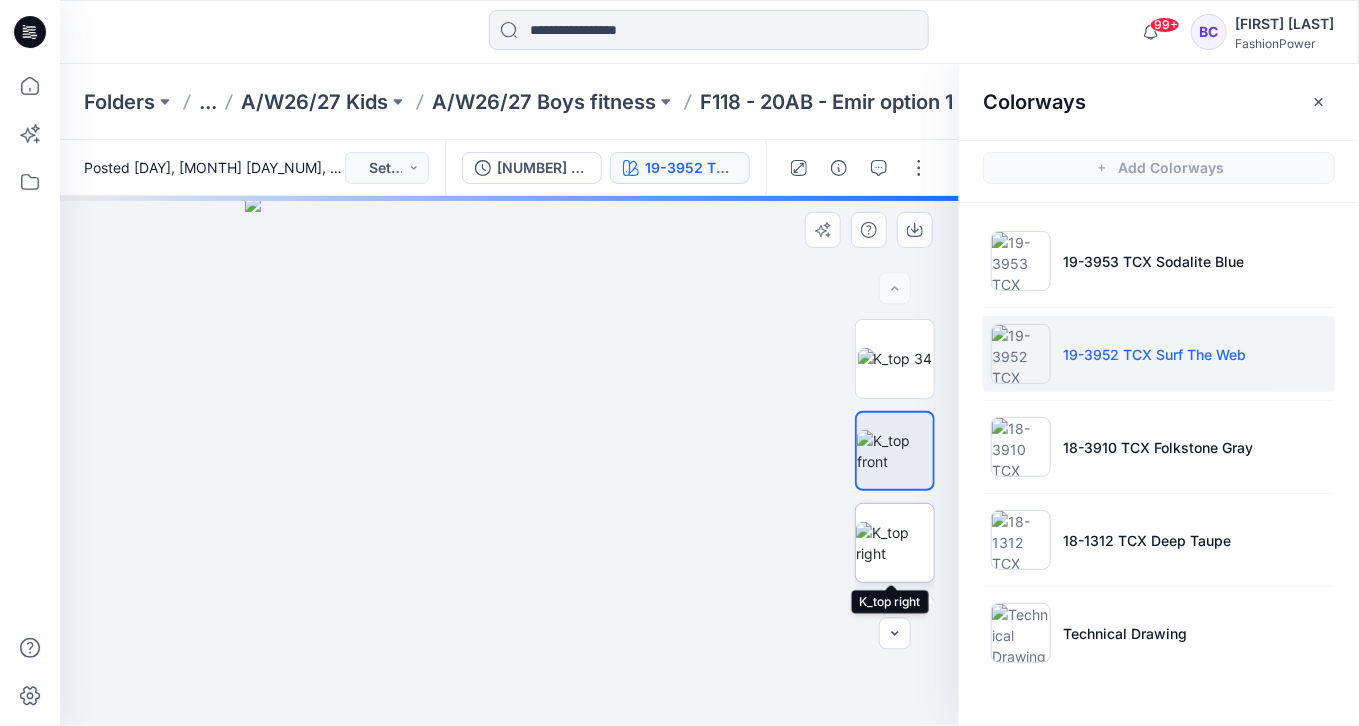 click at bounding box center [895, 543] 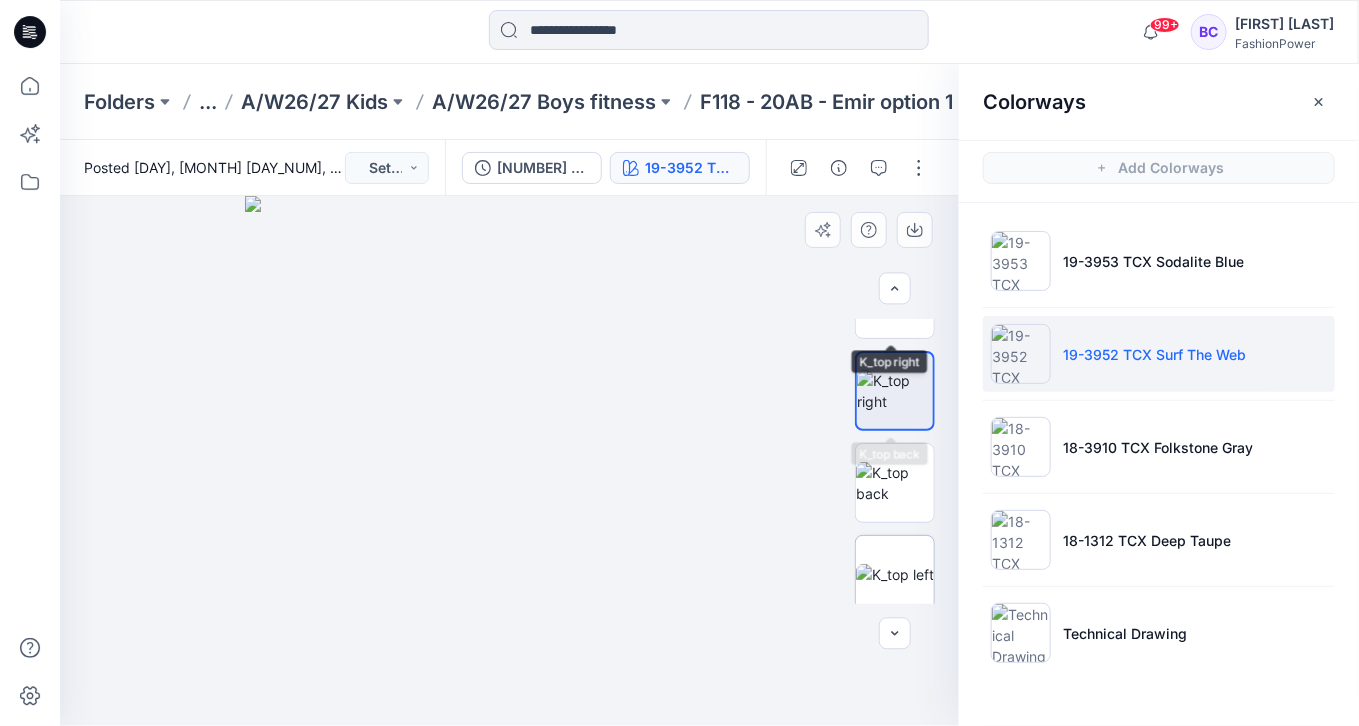 scroll, scrollTop: 240, scrollLeft: 0, axis: vertical 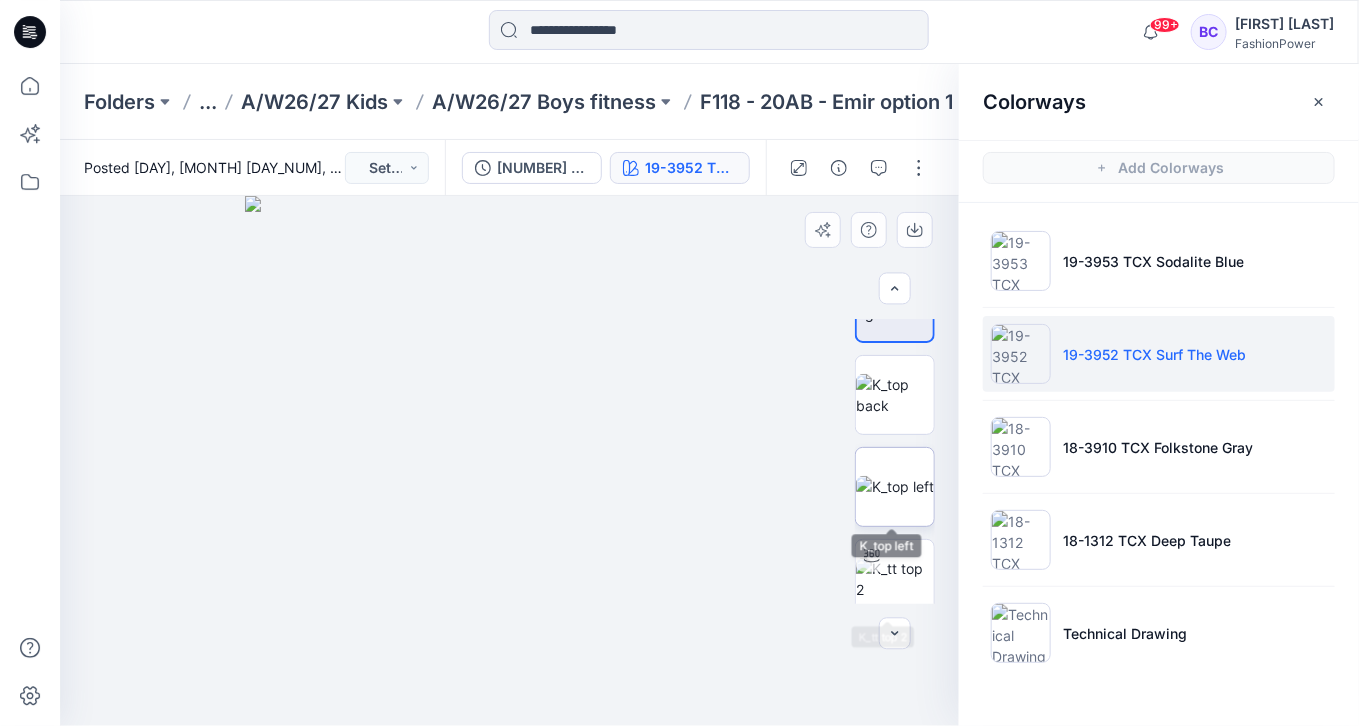 click at bounding box center [895, 486] 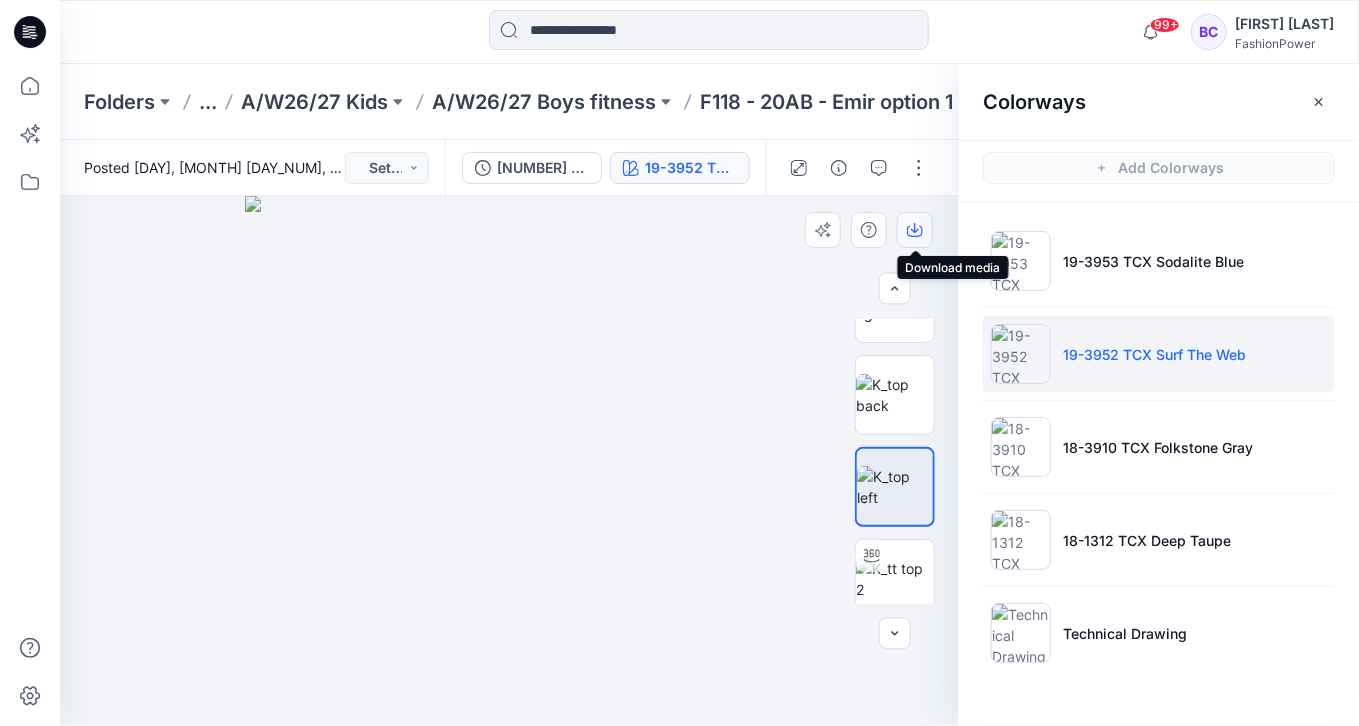 click at bounding box center (915, 230) 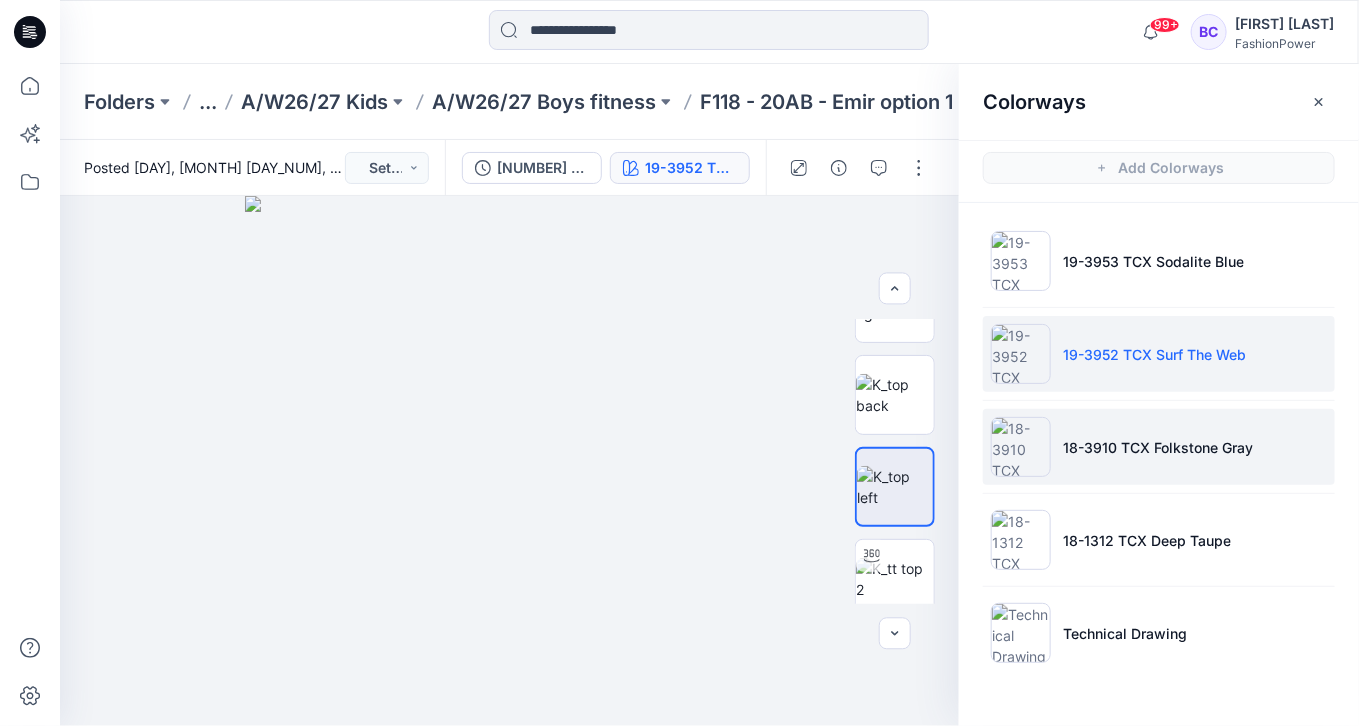 click on "18-3910 TCX Folkstone Gray" at bounding box center (1158, 447) 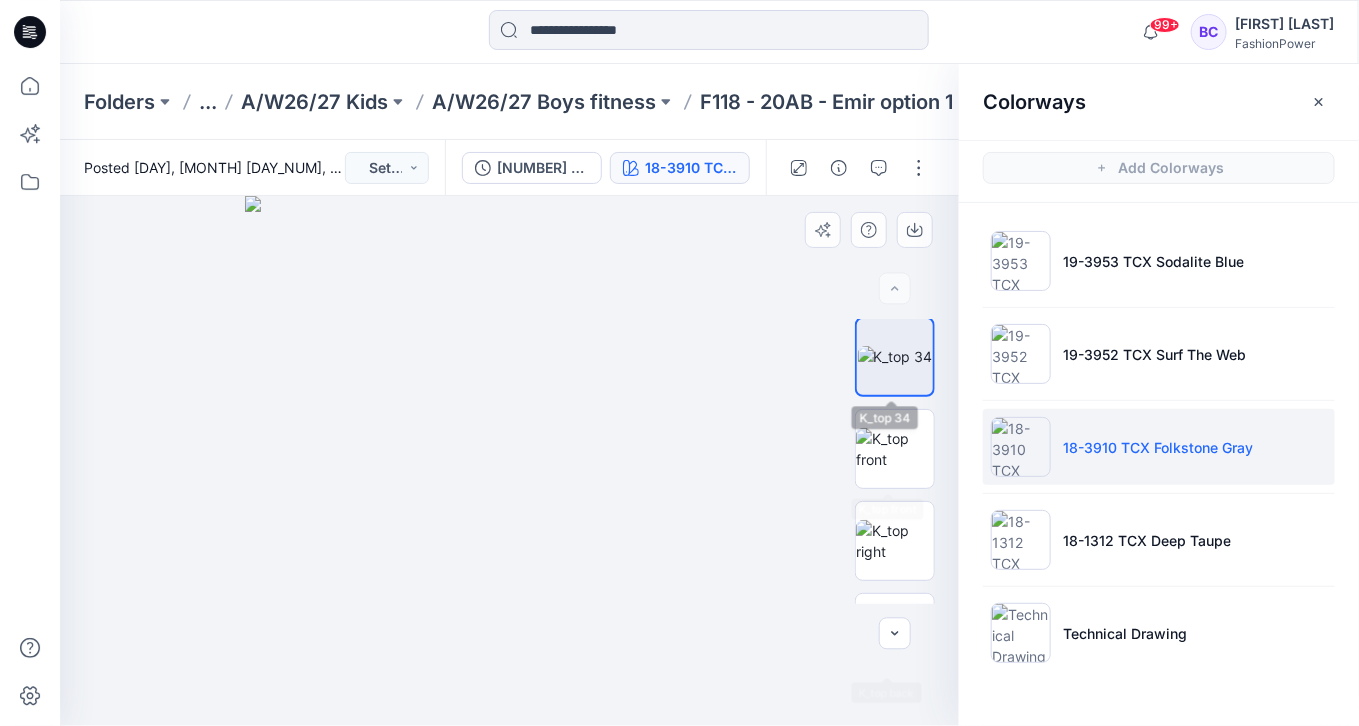 scroll, scrollTop: 0, scrollLeft: 0, axis: both 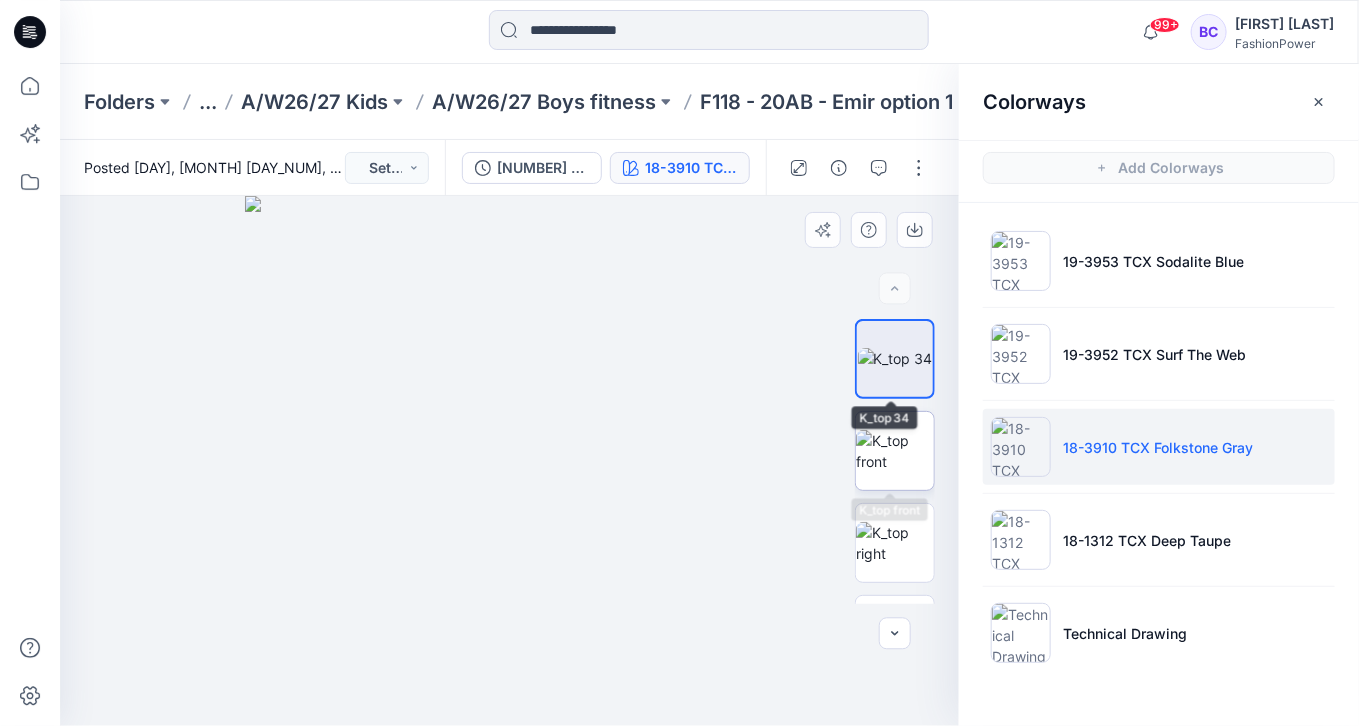click at bounding box center [895, 451] 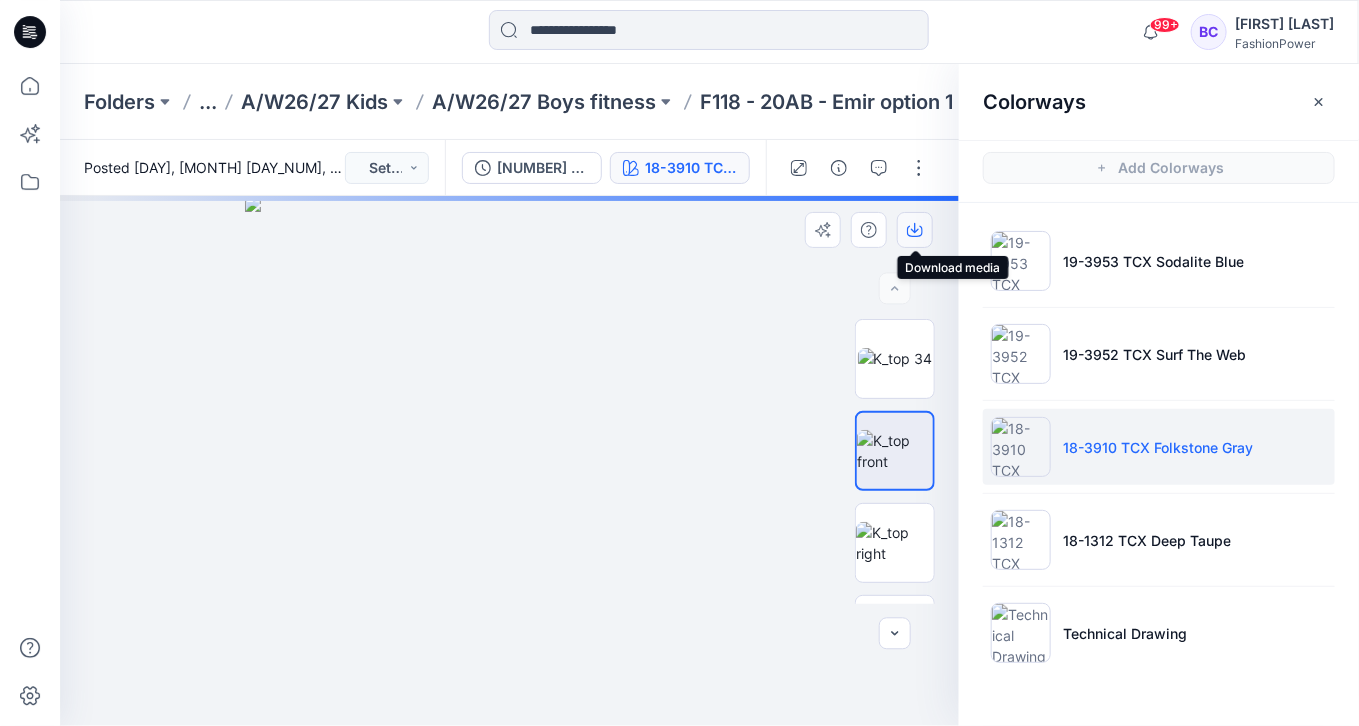click 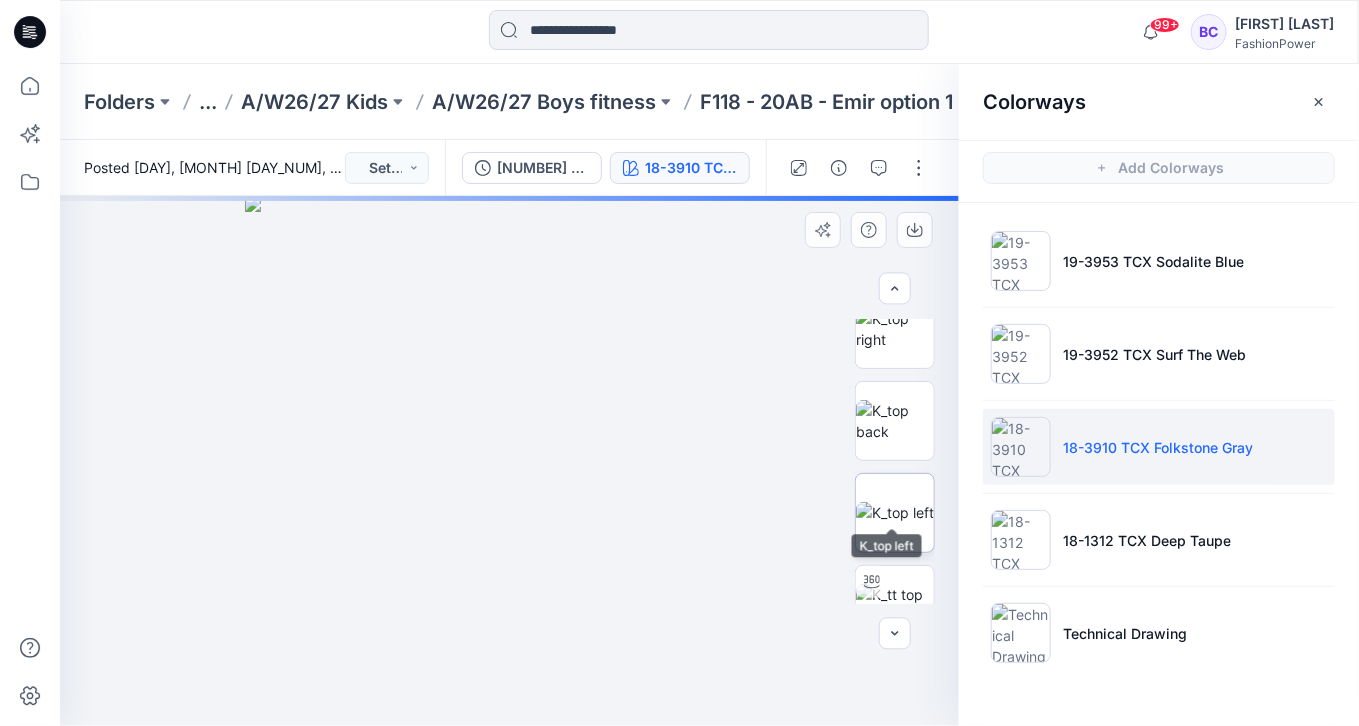 scroll, scrollTop: 240, scrollLeft: 0, axis: vertical 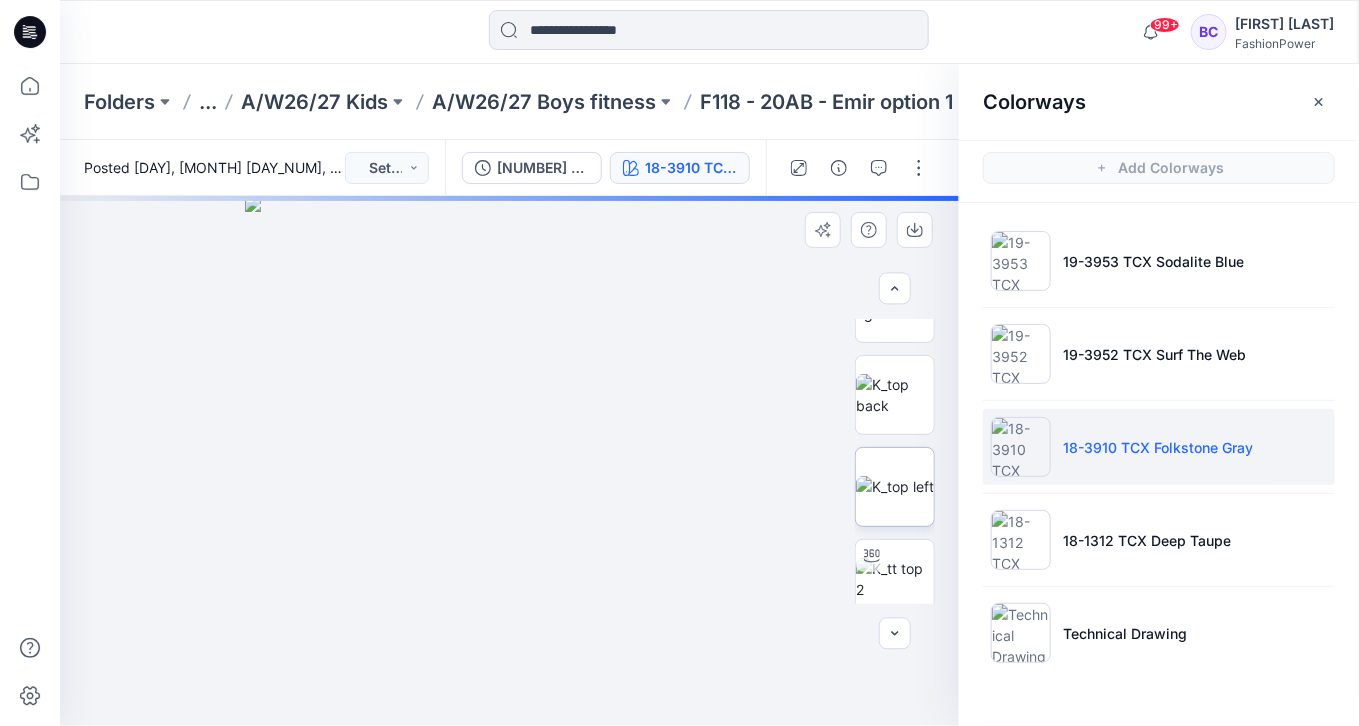 click at bounding box center (895, 486) 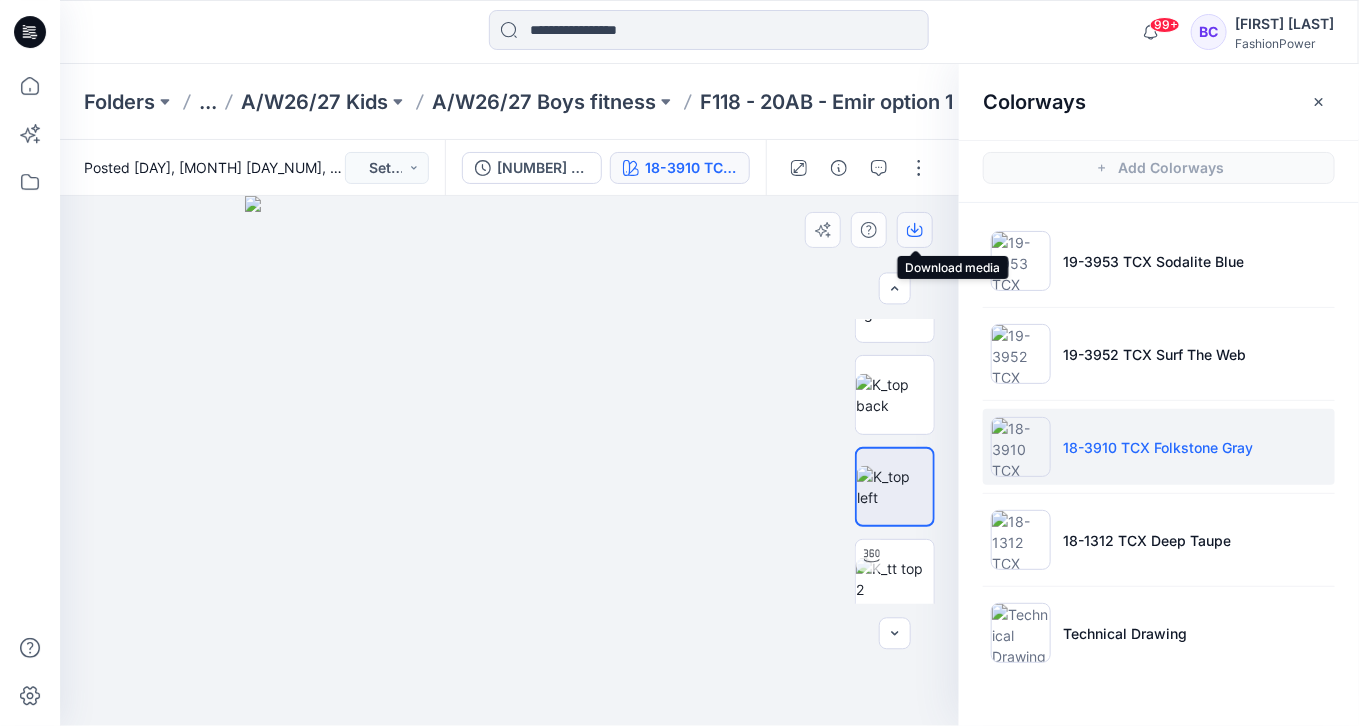 click at bounding box center [915, 230] 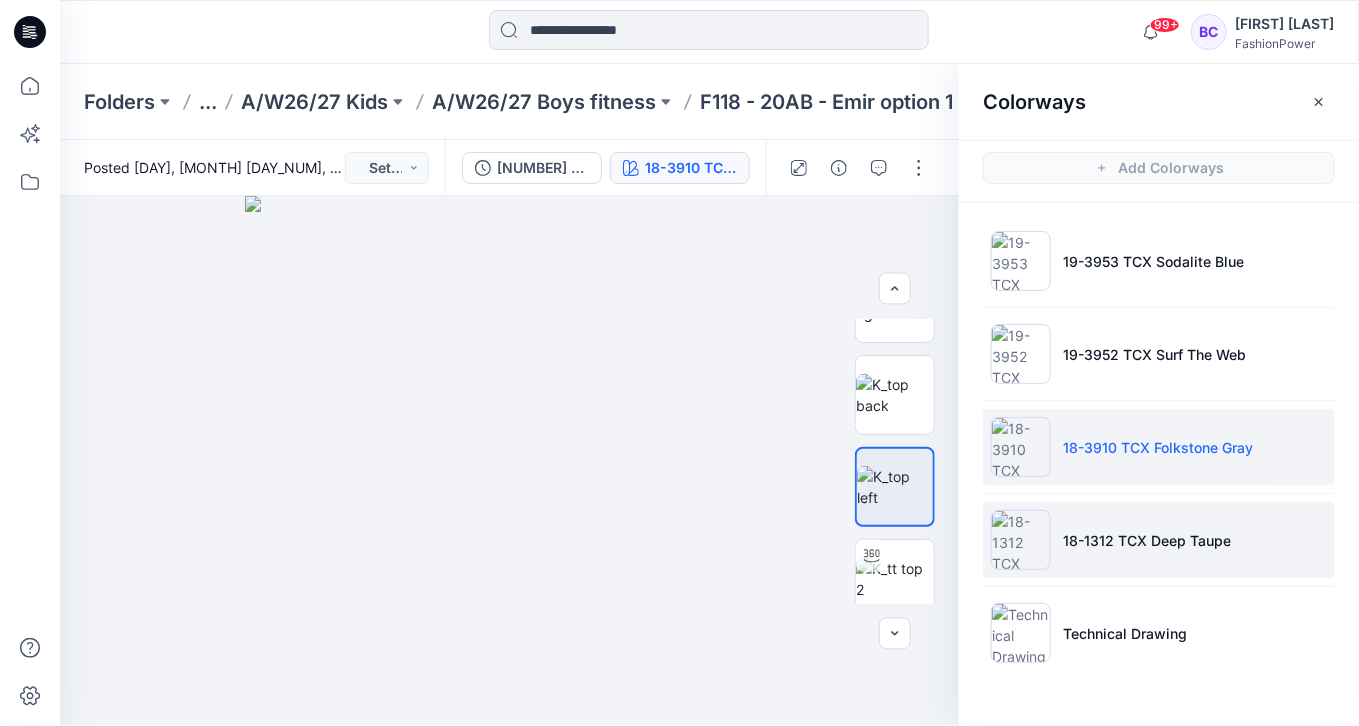 click on "18-1312 TCX Deep Taupe" at bounding box center (1159, 540) 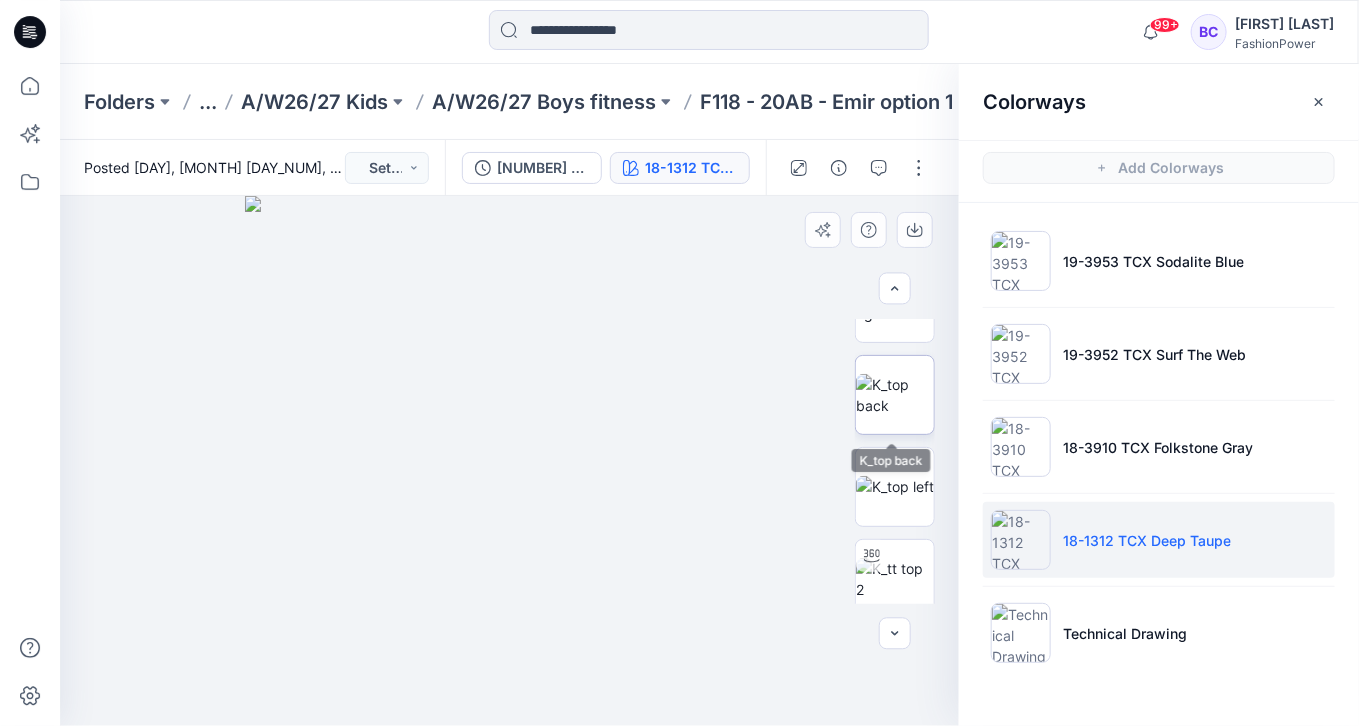 scroll, scrollTop: 0, scrollLeft: 0, axis: both 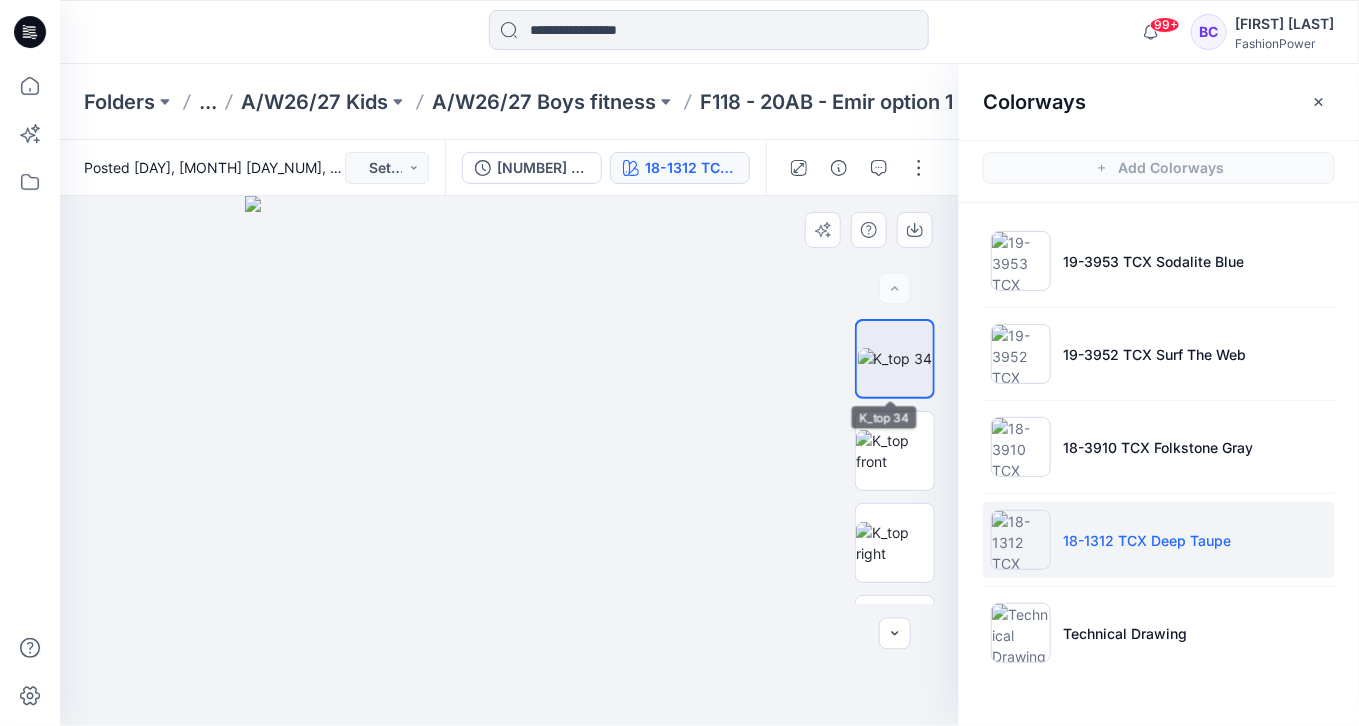 drag, startPoint x: 901, startPoint y: 412, endPoint x: 906, endPoint y: 283, distance: 129.09686 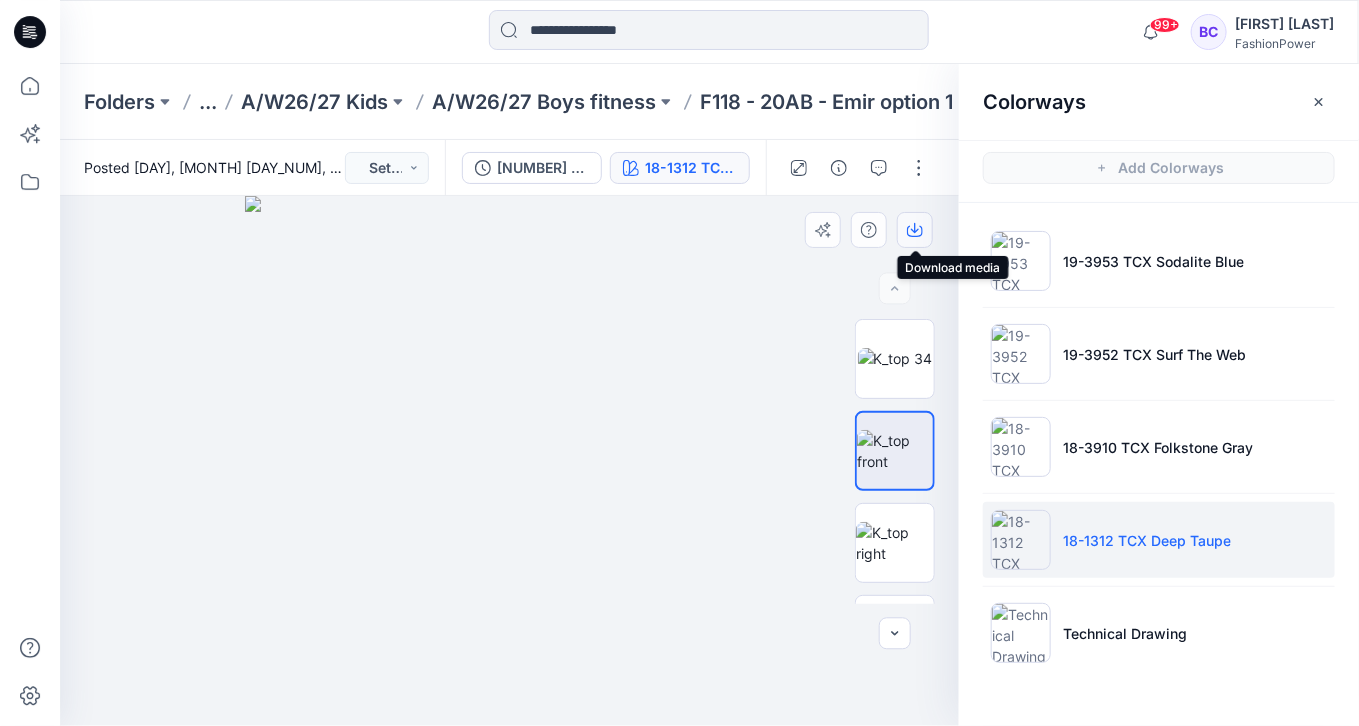 click 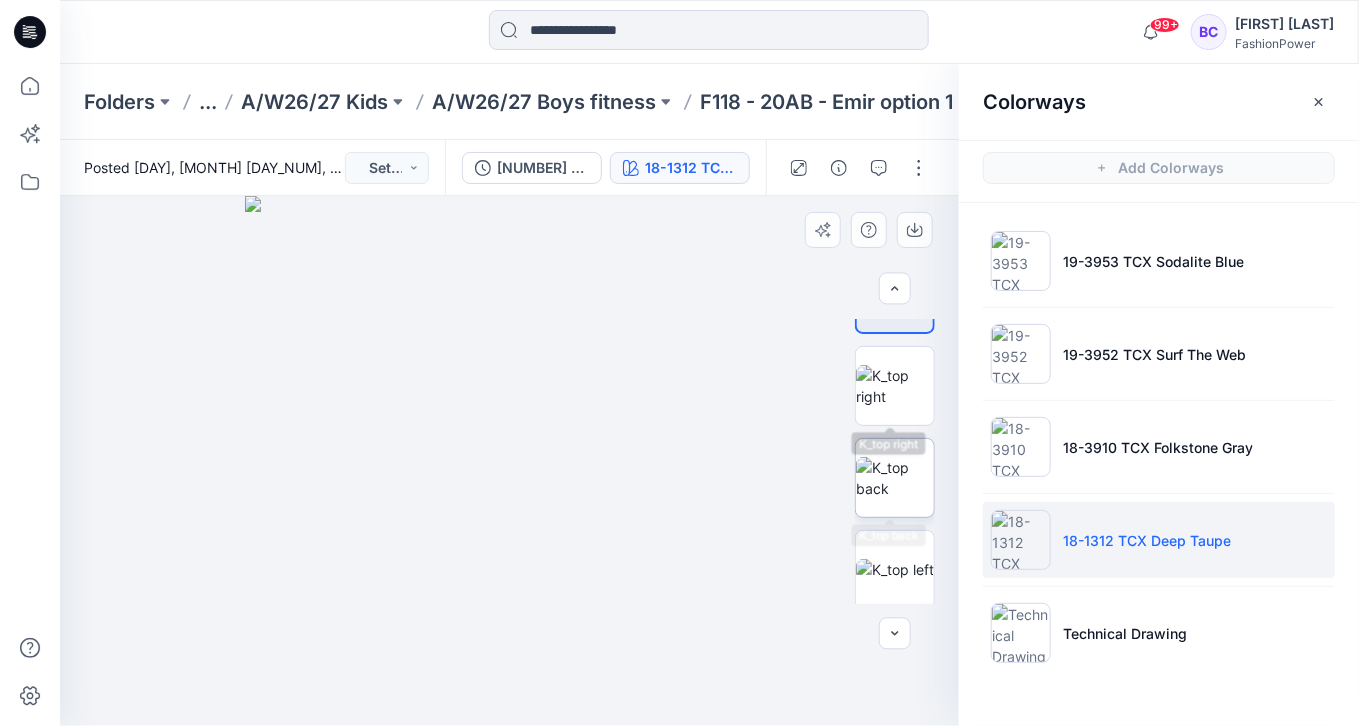 scroll, scrollTop: 160, scrollLeft: 0, axis: vertical 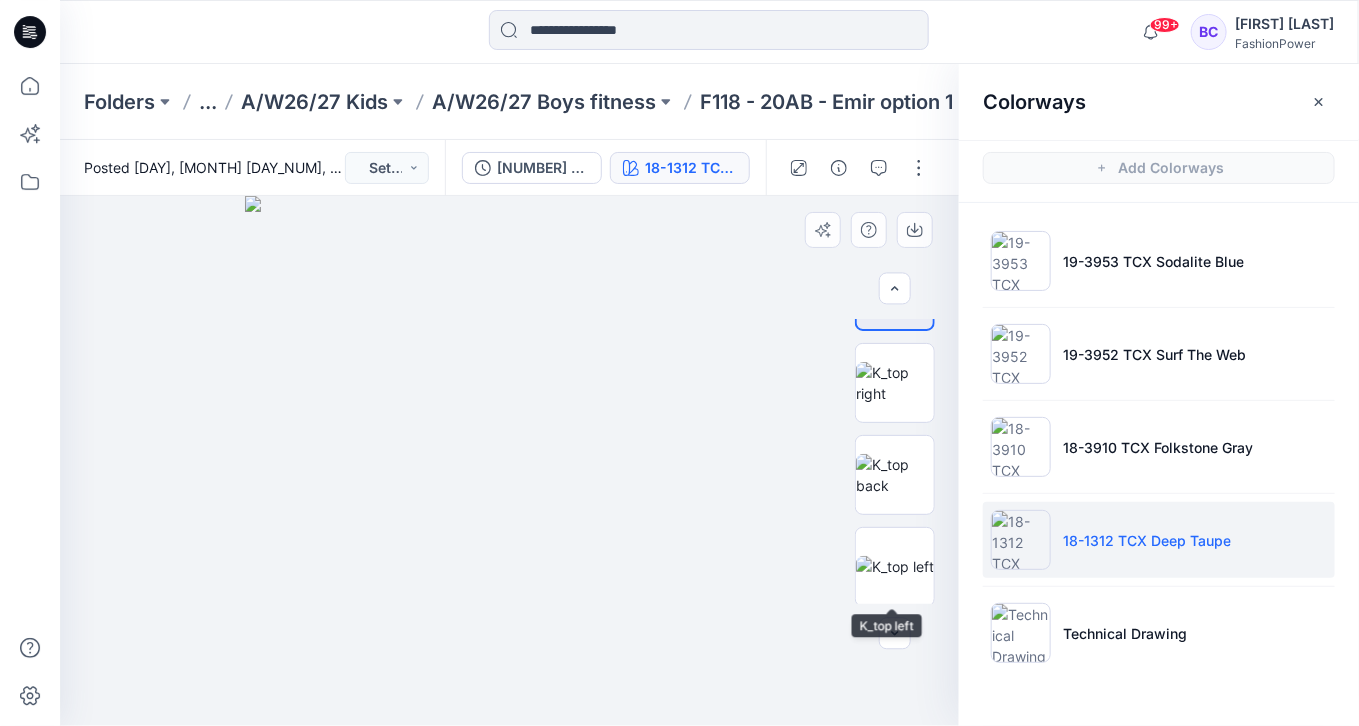 drag, startPoint x: 898, startPoint y: 555, endPoint x: 843, endPoint y: 477, distance: 95.44108 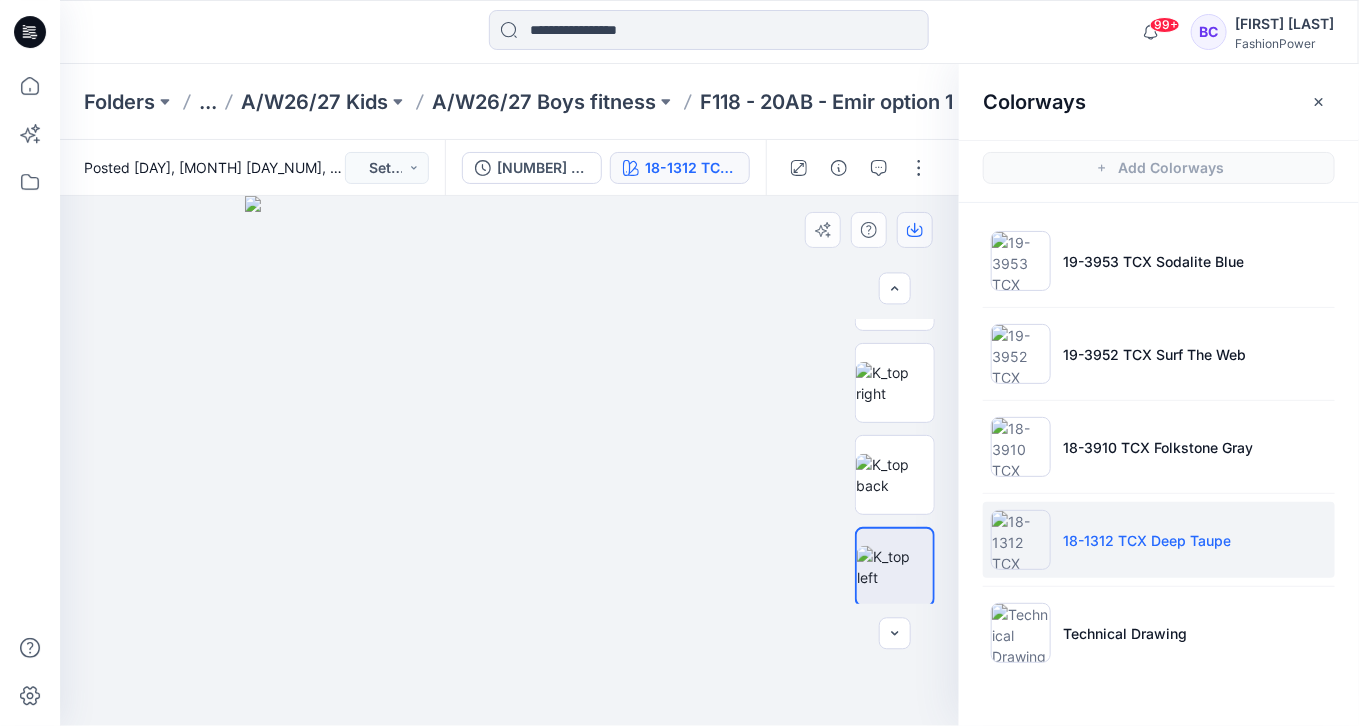 click at bounding box center (915, 230) 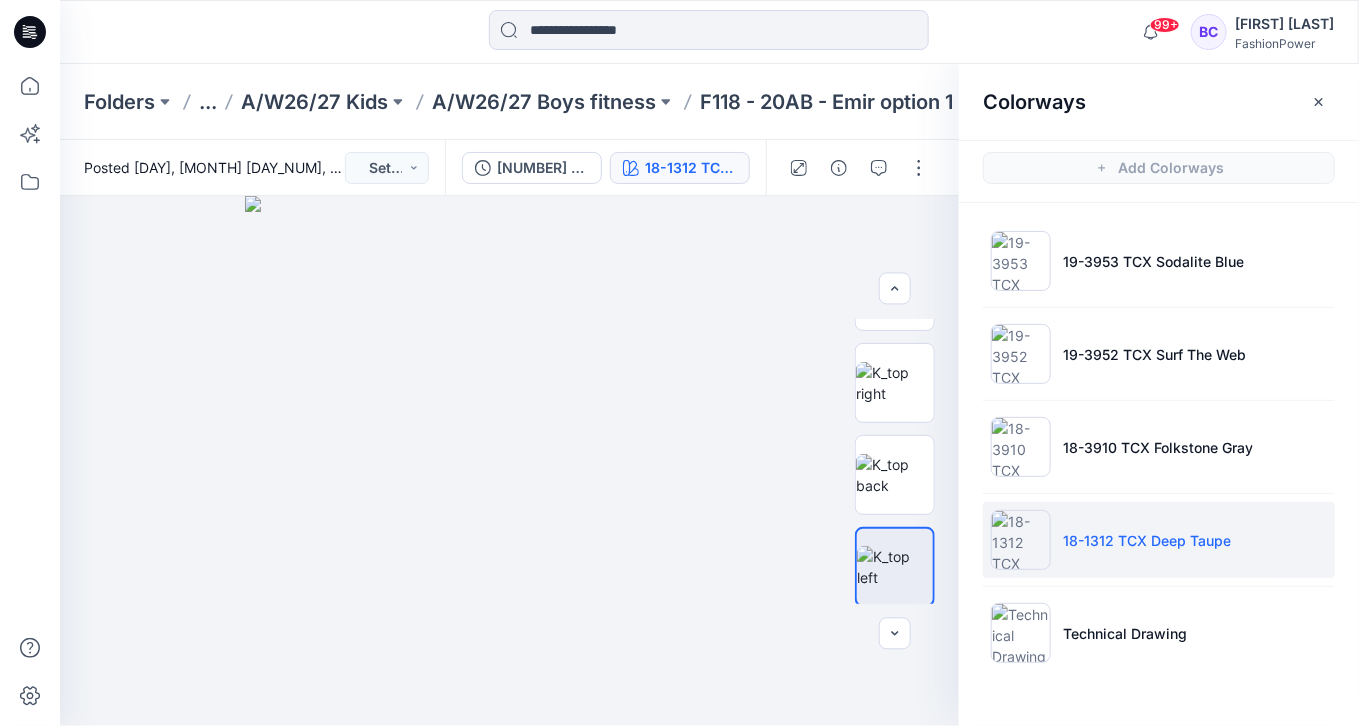 click on "F118 - 20AB - Emir option 1" at bounding box center (826, 102) 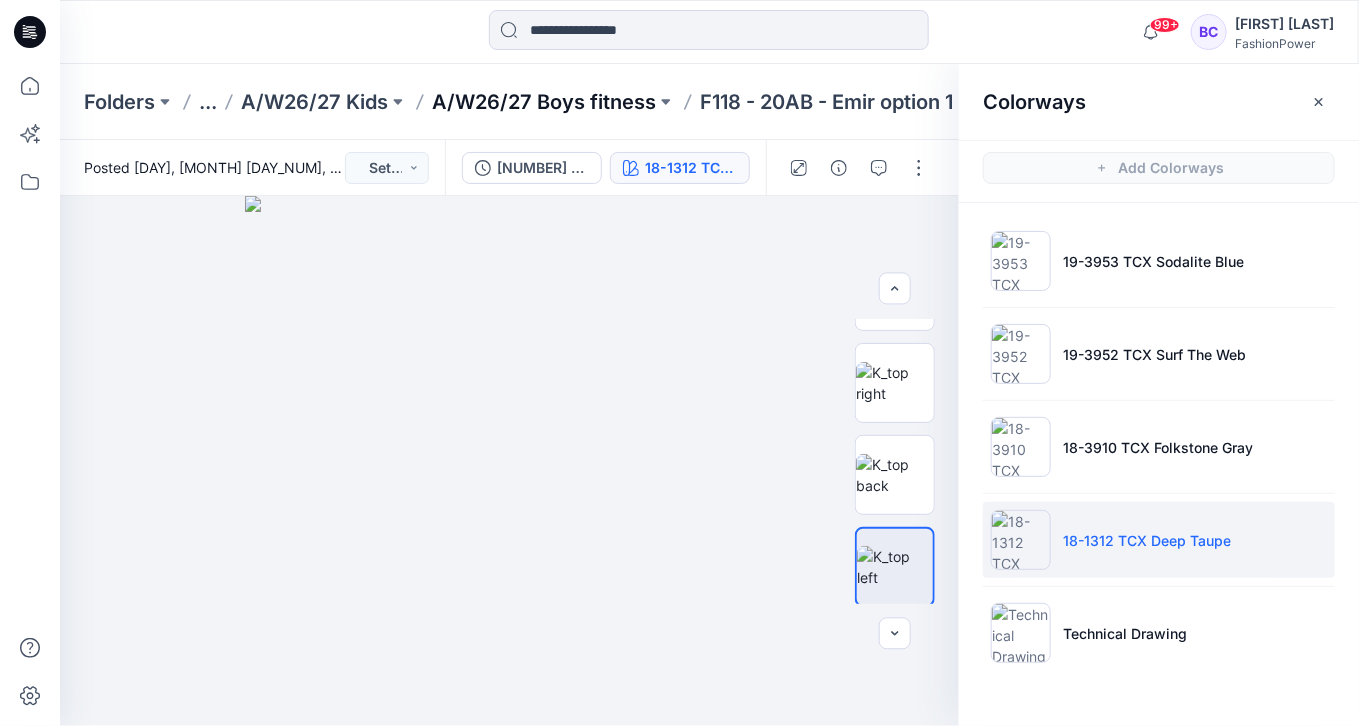 click on "A/W26/27 Boys fitness" at bounding box center [544, 102] 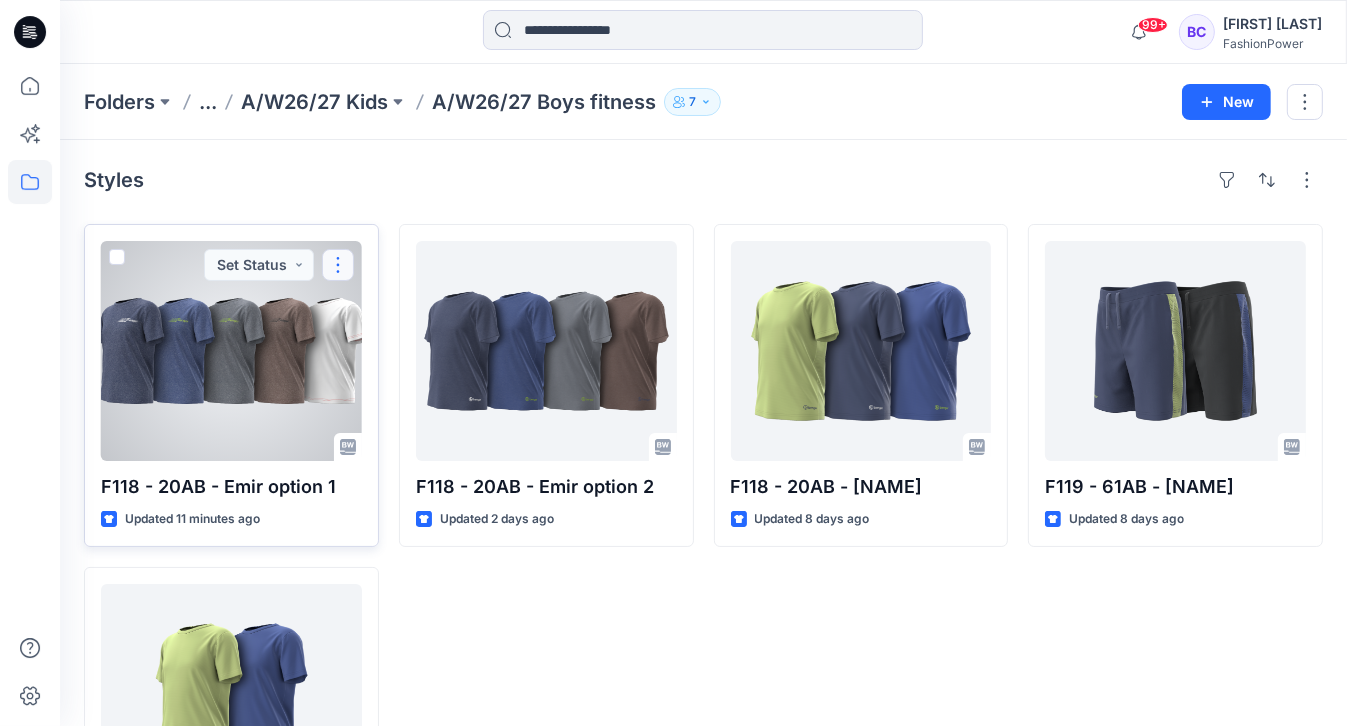 click at bounding box center (338, 265) 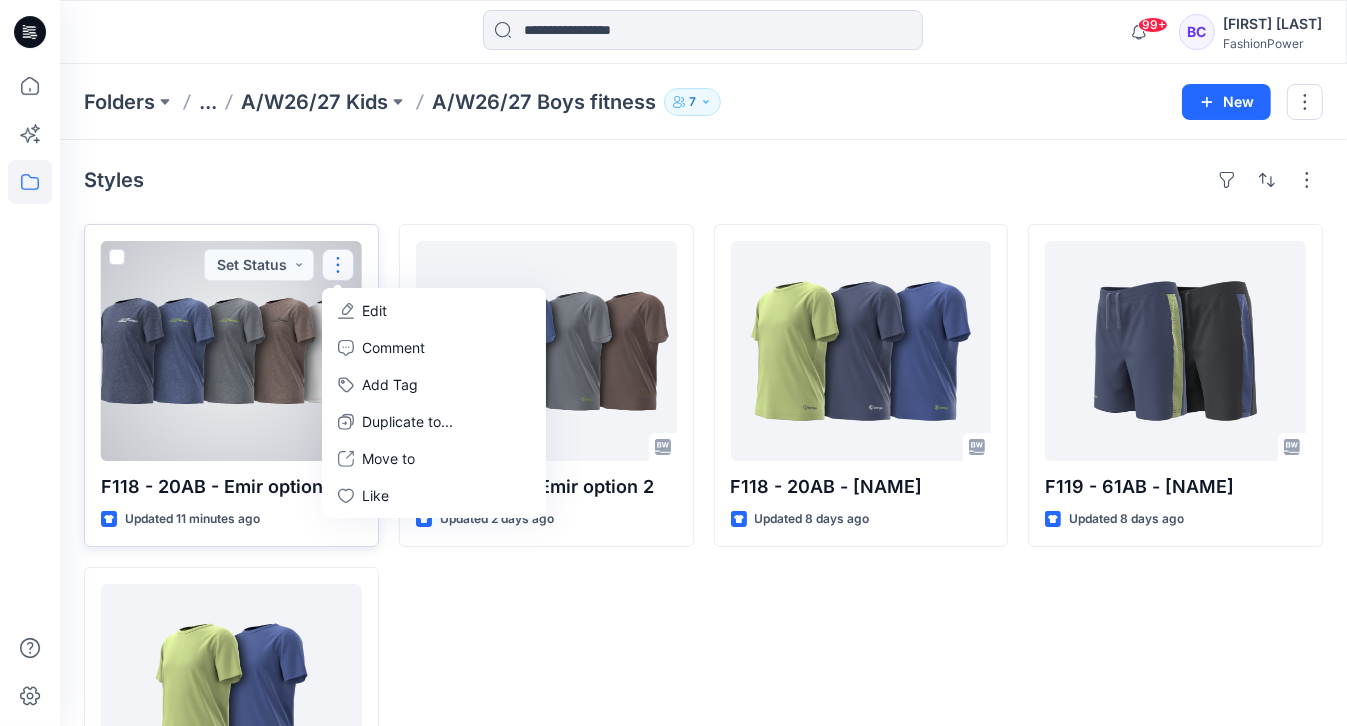 click on "Edit" at bounding box center (374, 310) 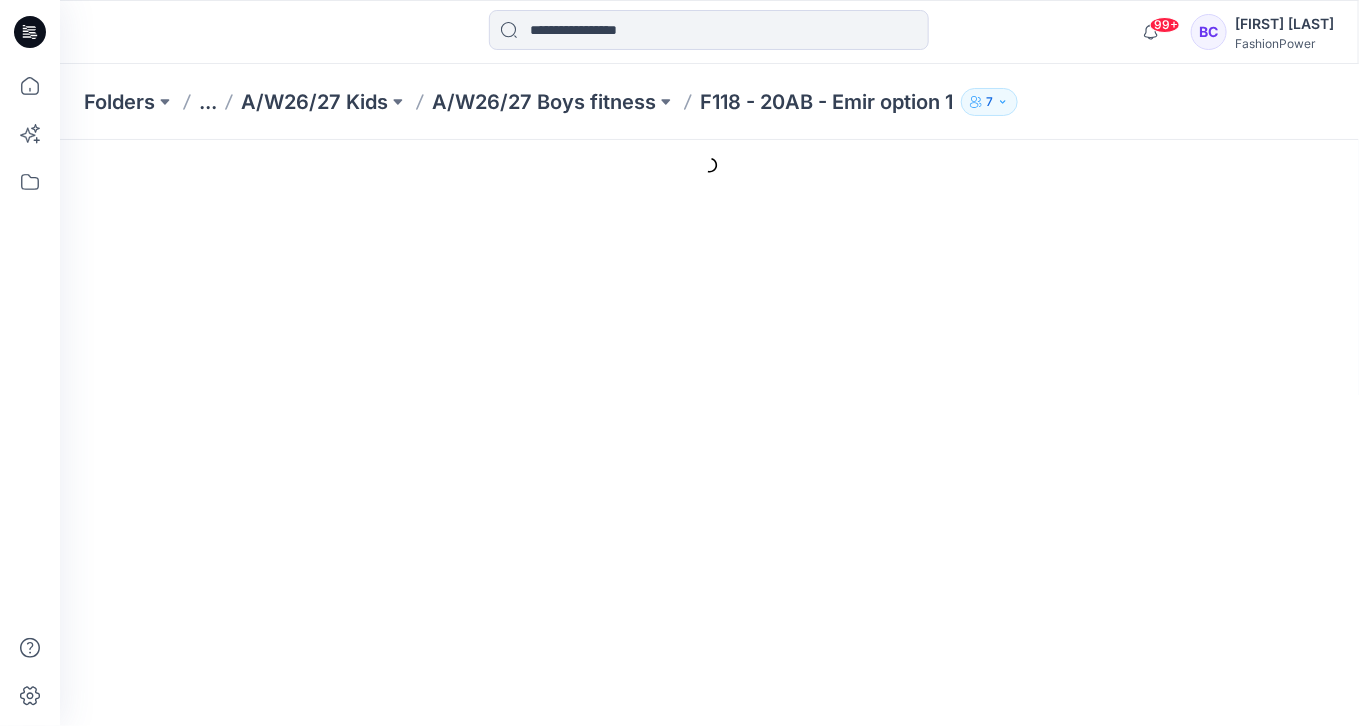 scroll, scrollTop: 0, scrollLeft: 0, axis: both 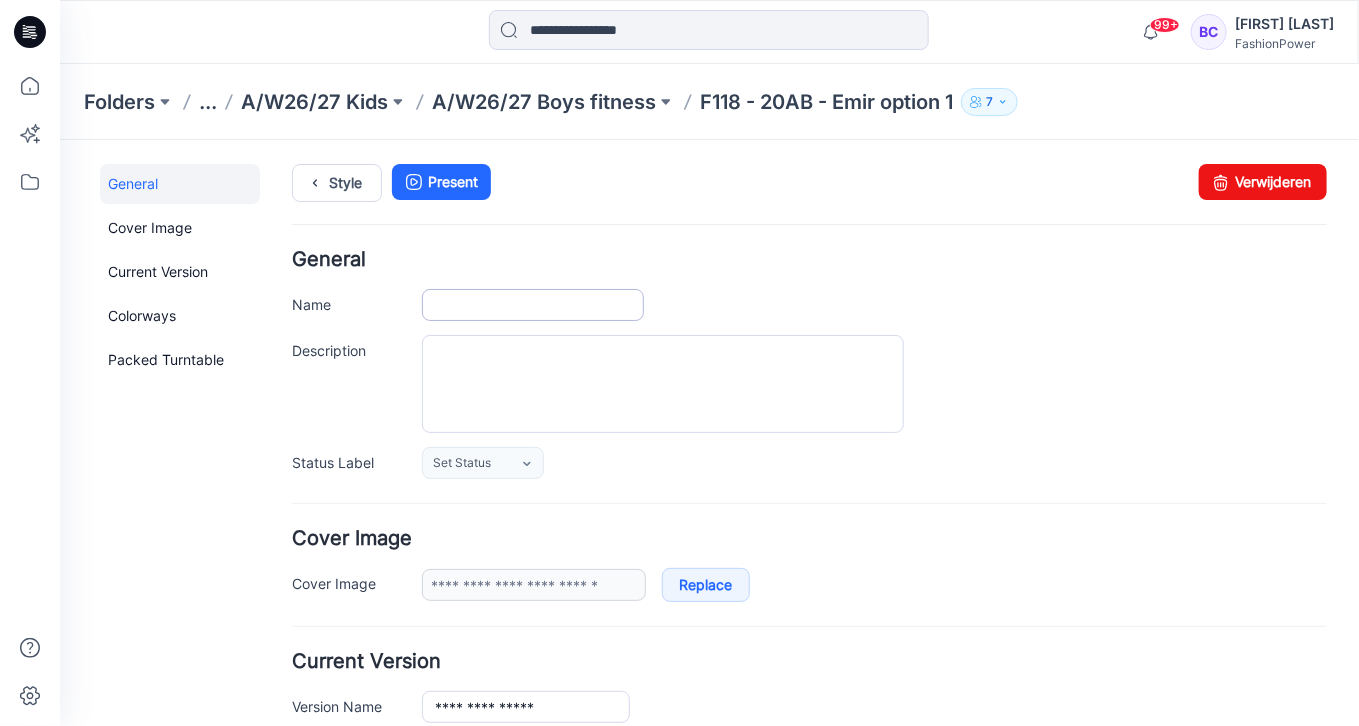 type on "**********" 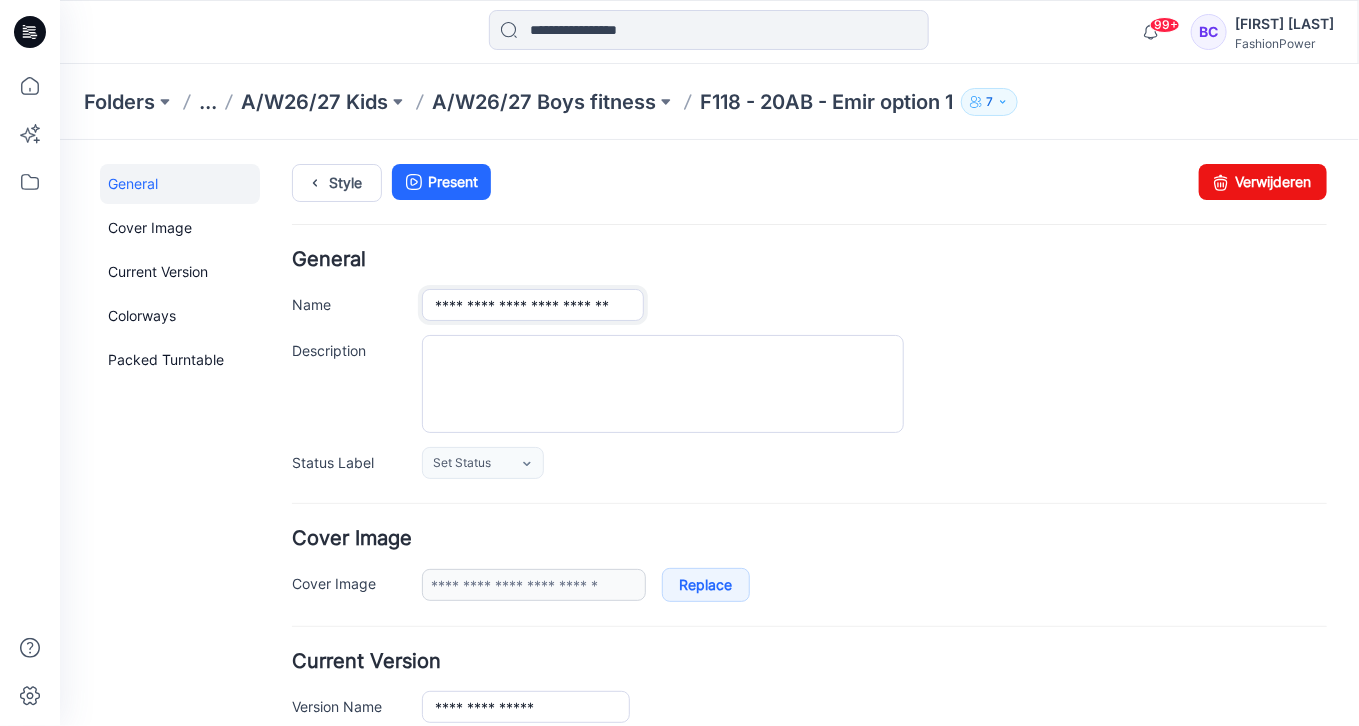 drag, startPoint x: 564, startPoint y: 304, endPoint x: 871, endPoint y: 317, distance: 307.27512 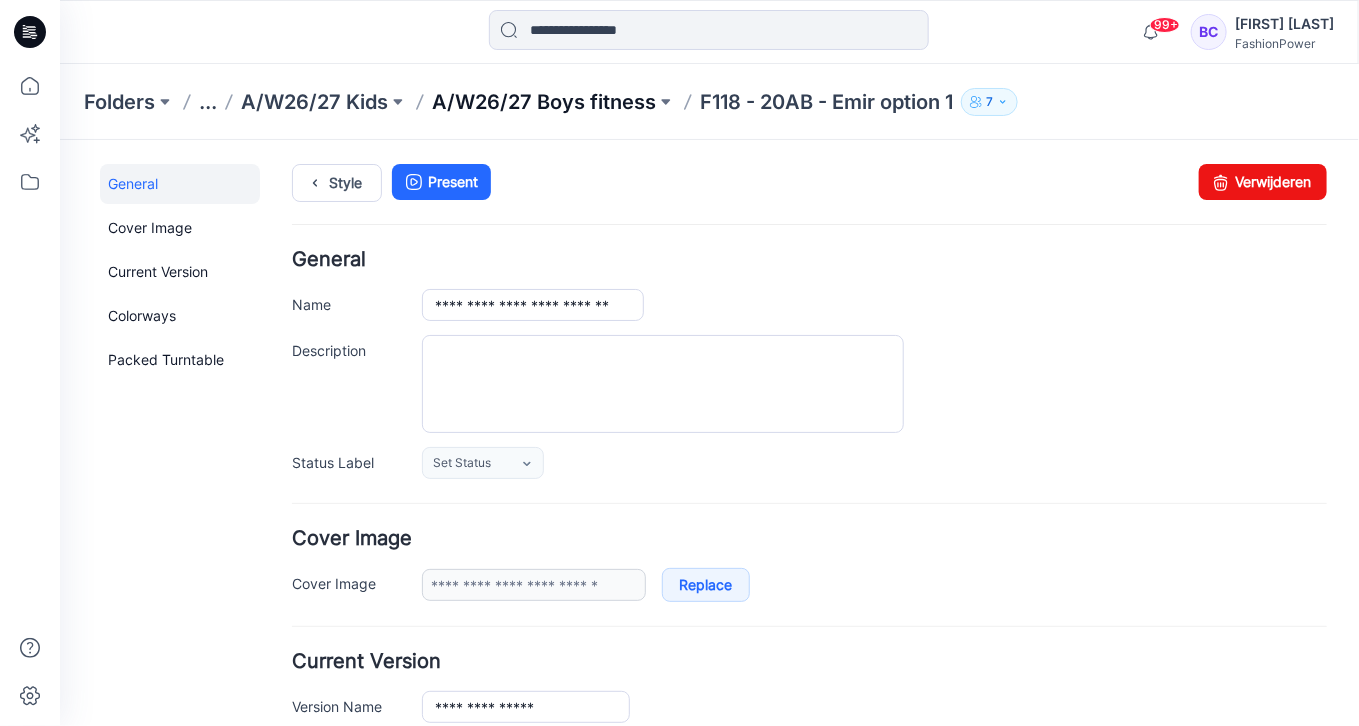 click on "A/W26/27 Boys fitness" at bounding box center (544, 102) 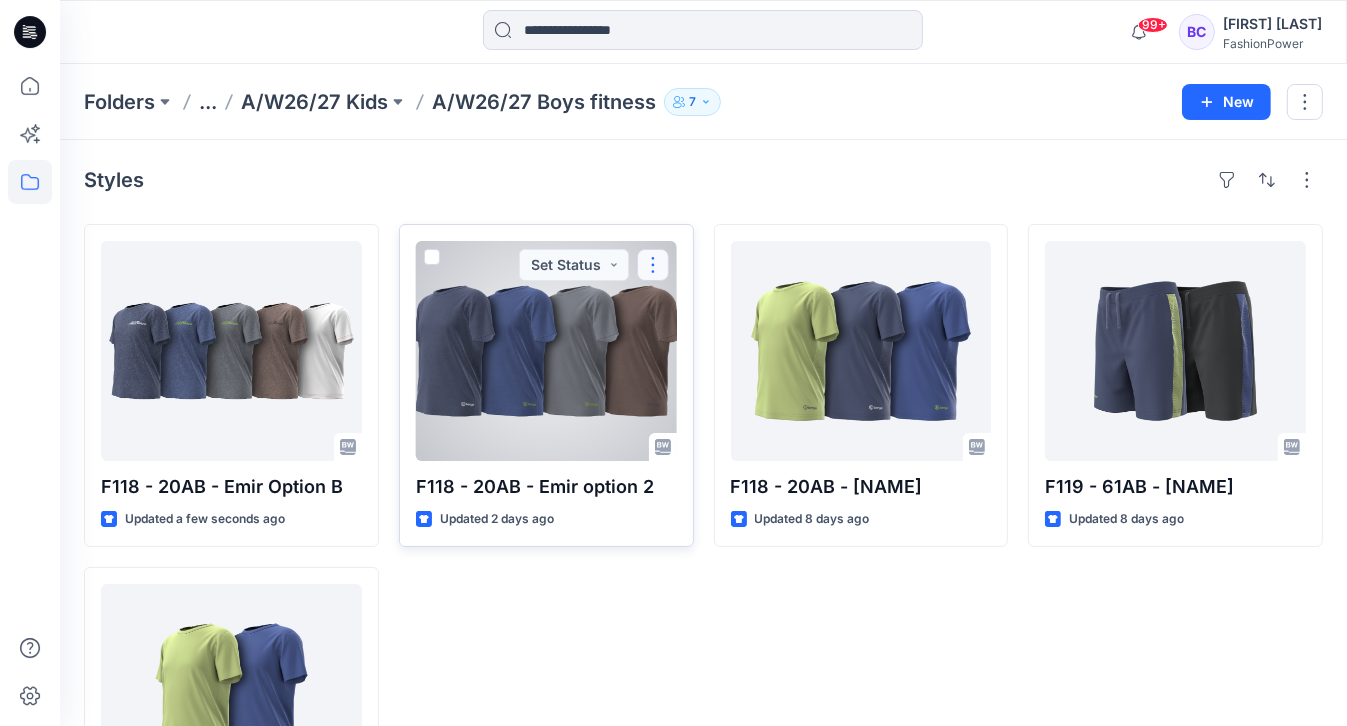 click at bounding box center [653, 265] 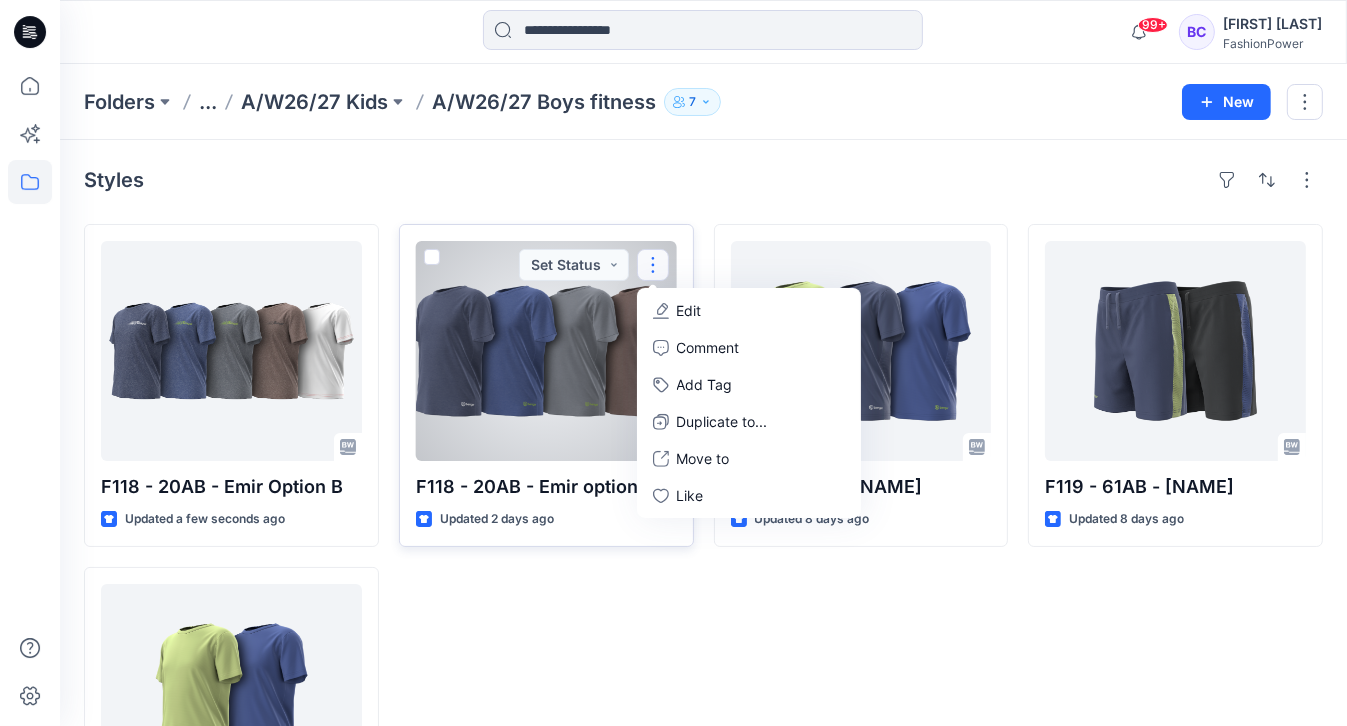 click on "Edit" at bounding box center (749, 310) 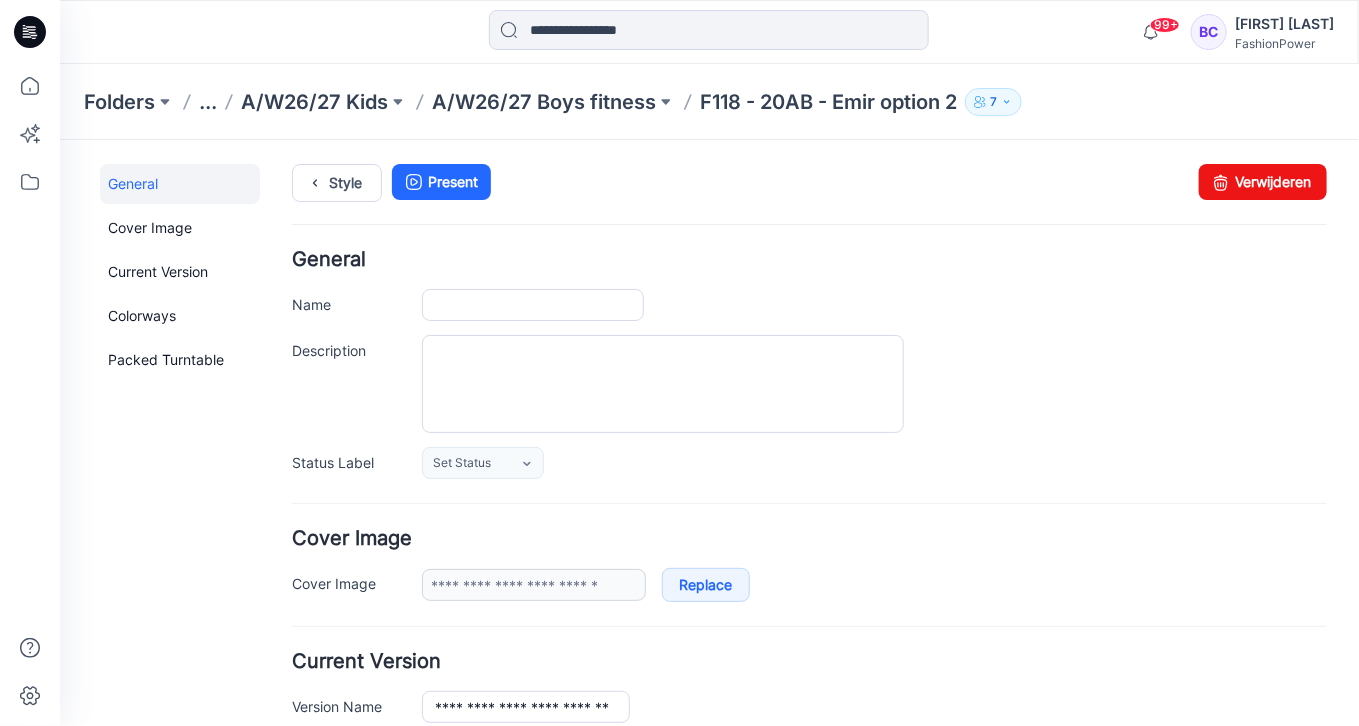 scroll, scrollTop: 0, scrollLeft: 0, axis: both 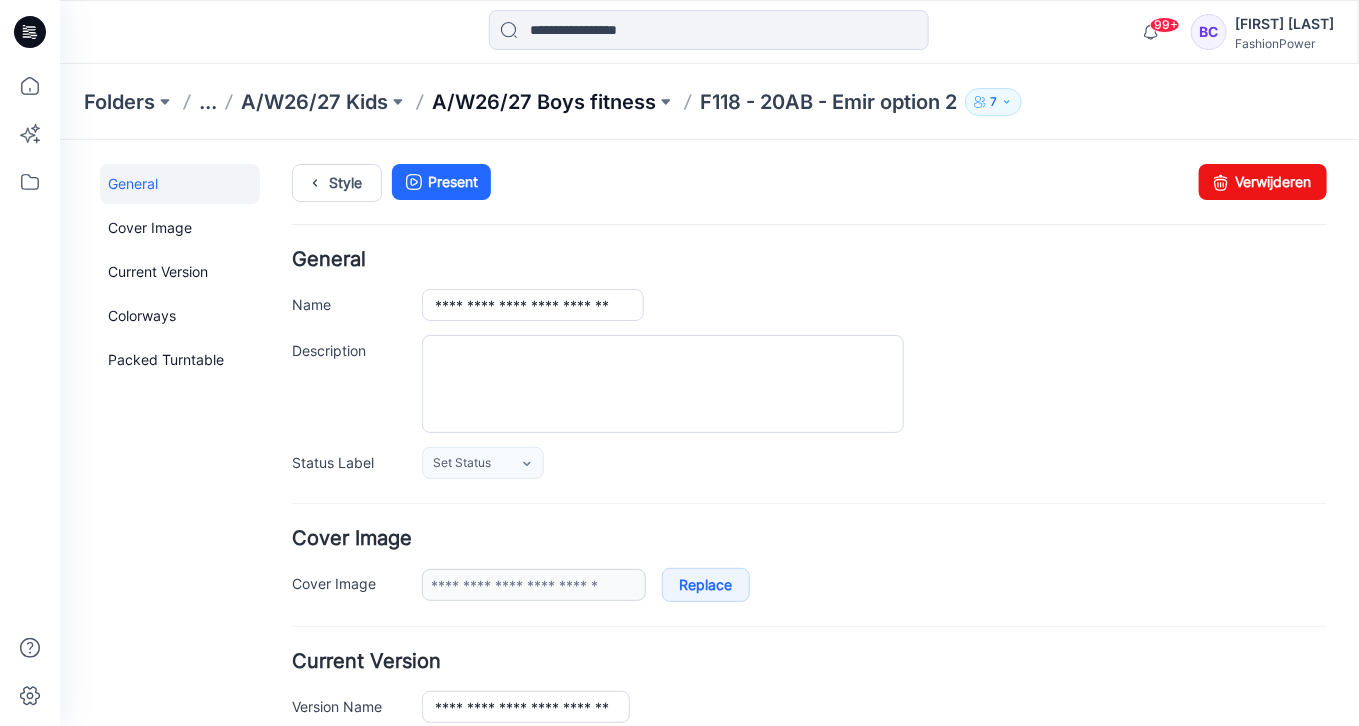 click on "A/W26/27 Boys fitness" at bounding box center [544, 102] 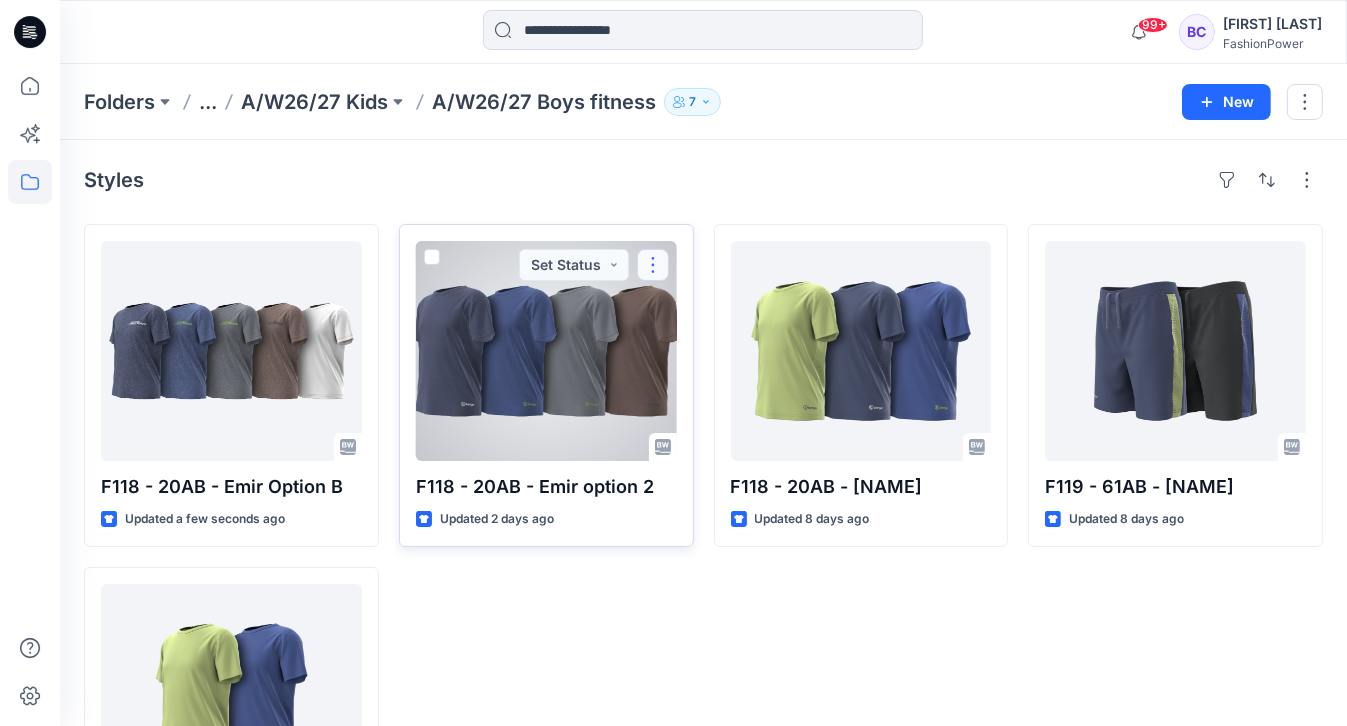 click at bounding box center (653, 265) 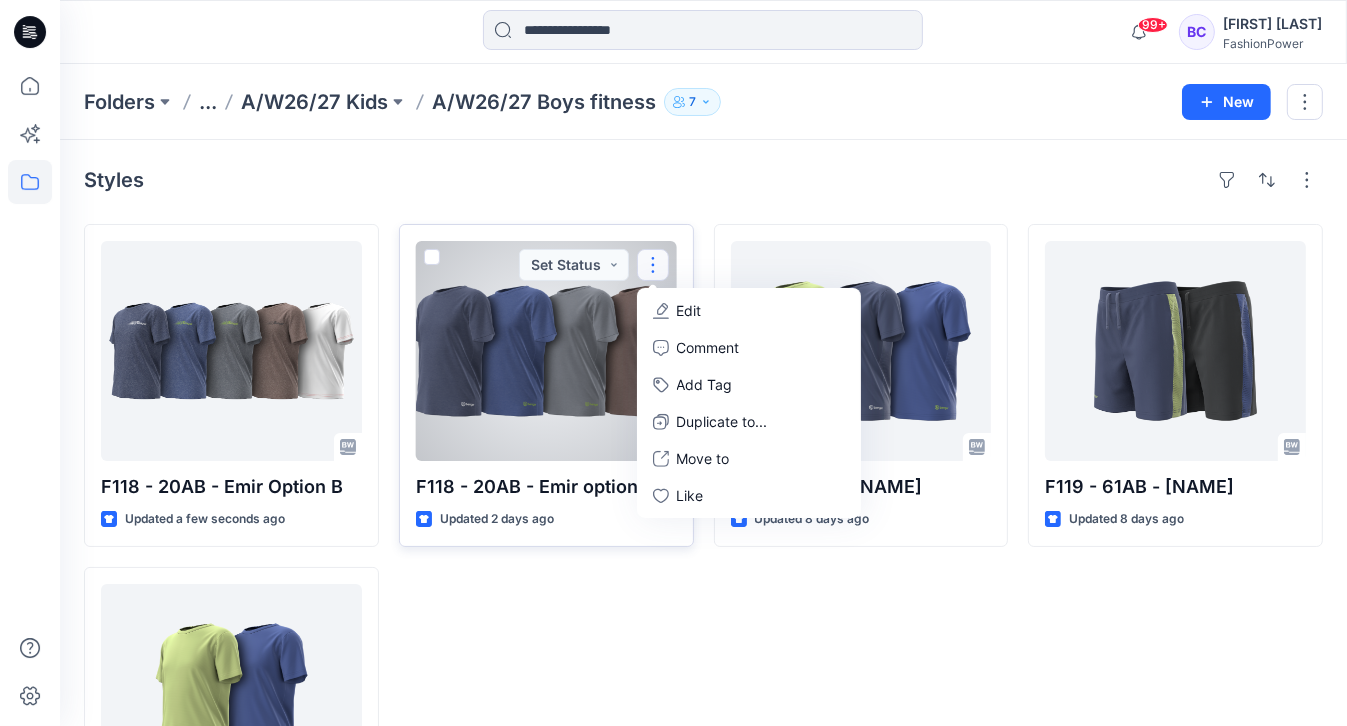 click on "Edit" at bounding box center (749, 310) 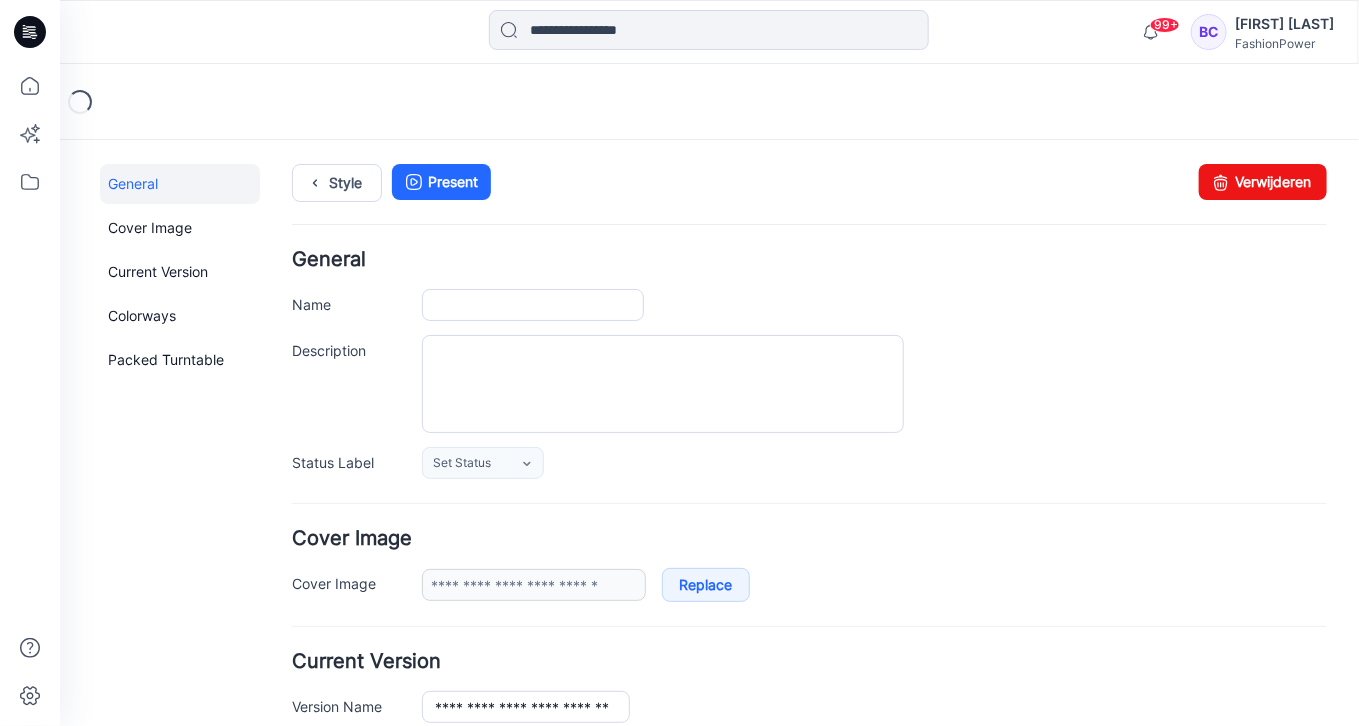 scroll, scrollTop: 0, scrollLeft: 0, axis: both 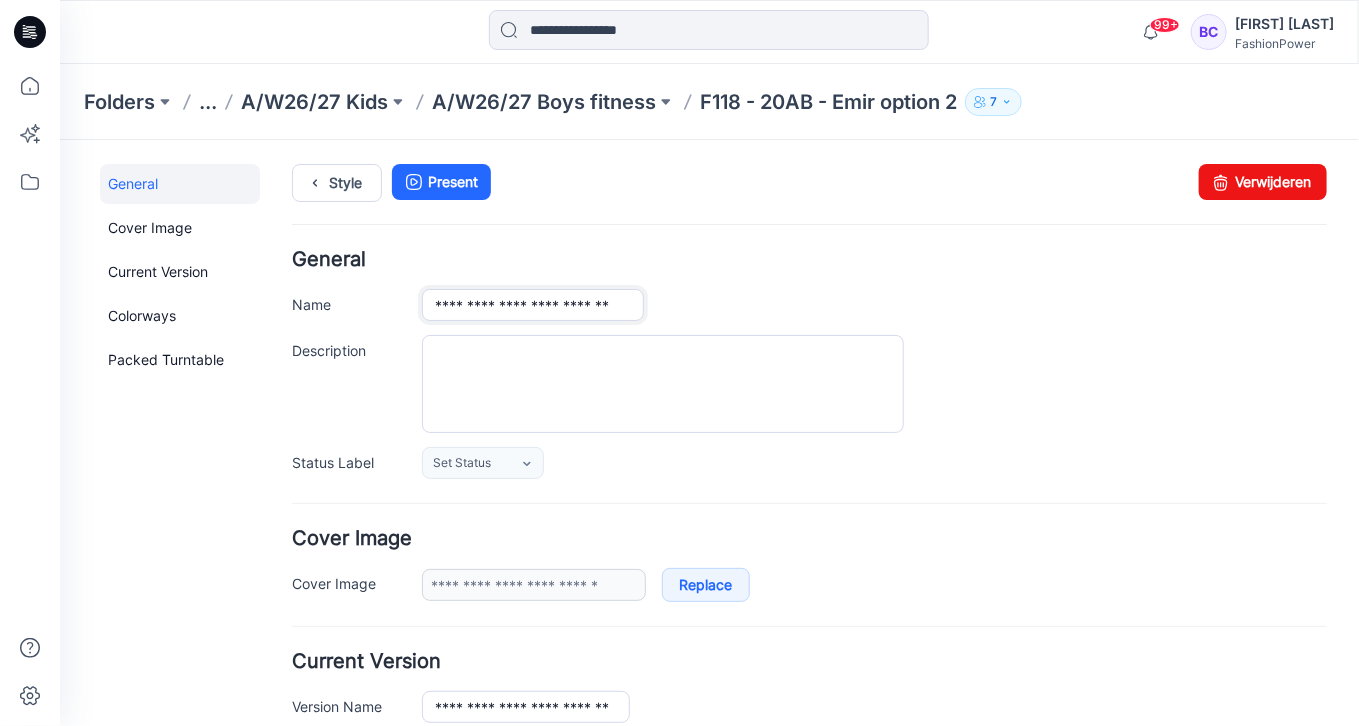 drag, startPoint x: 605, startPoint y: 301, endPoint x: 634, endPoint y: 311, distance: 30.675724 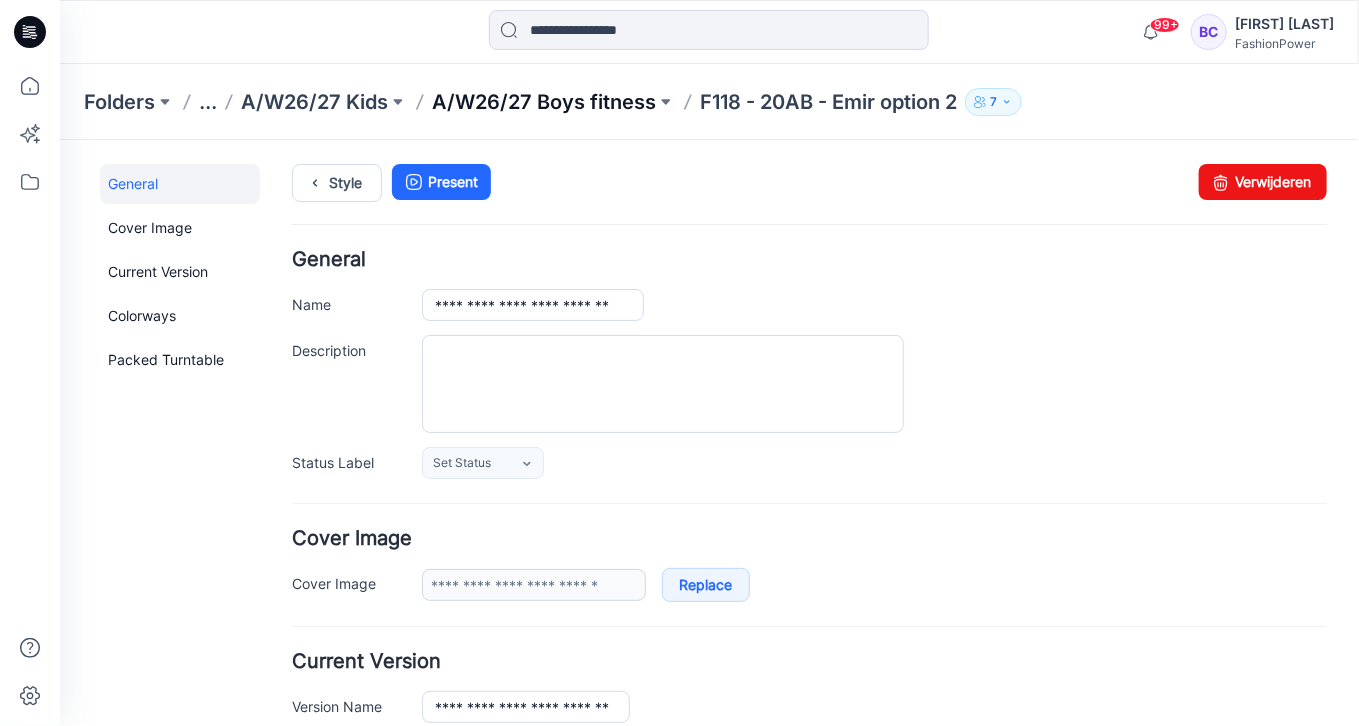 click on "A/W26/27 Boys fitness" at bounding box center [544, 102] 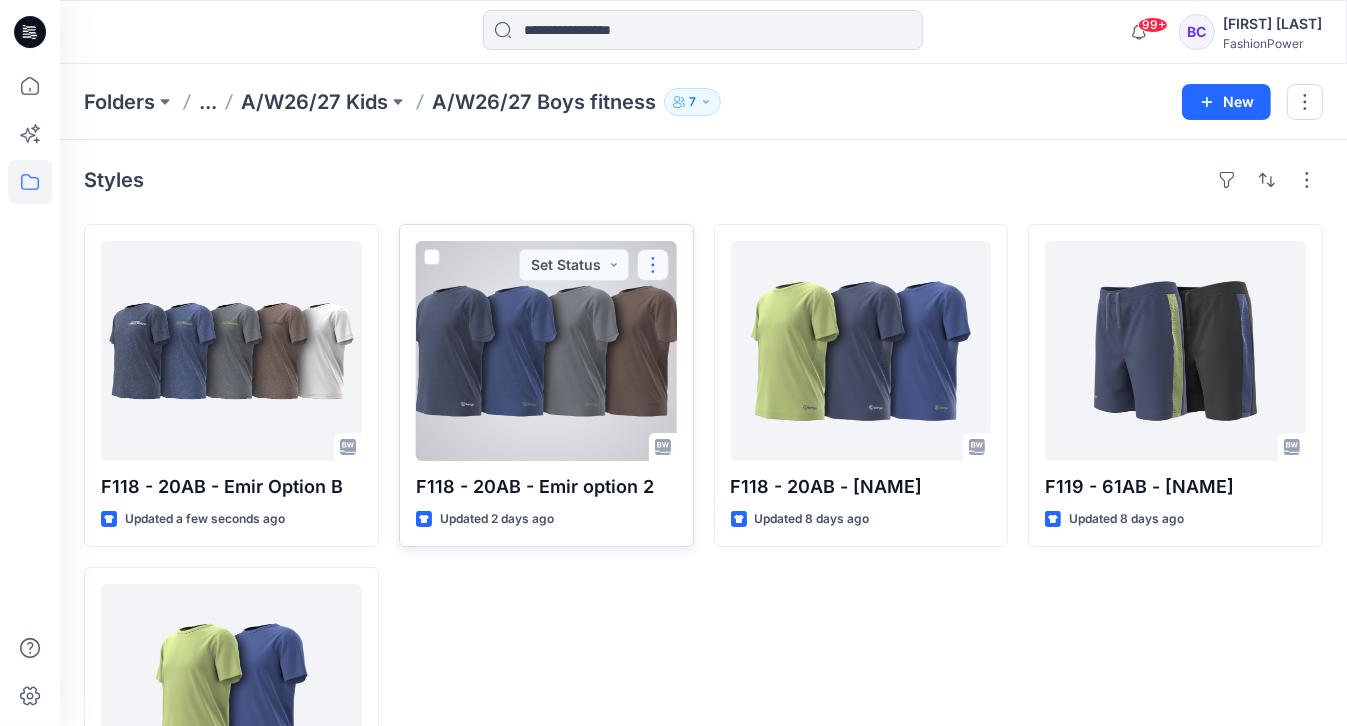 click at bounding box center [653, 265] 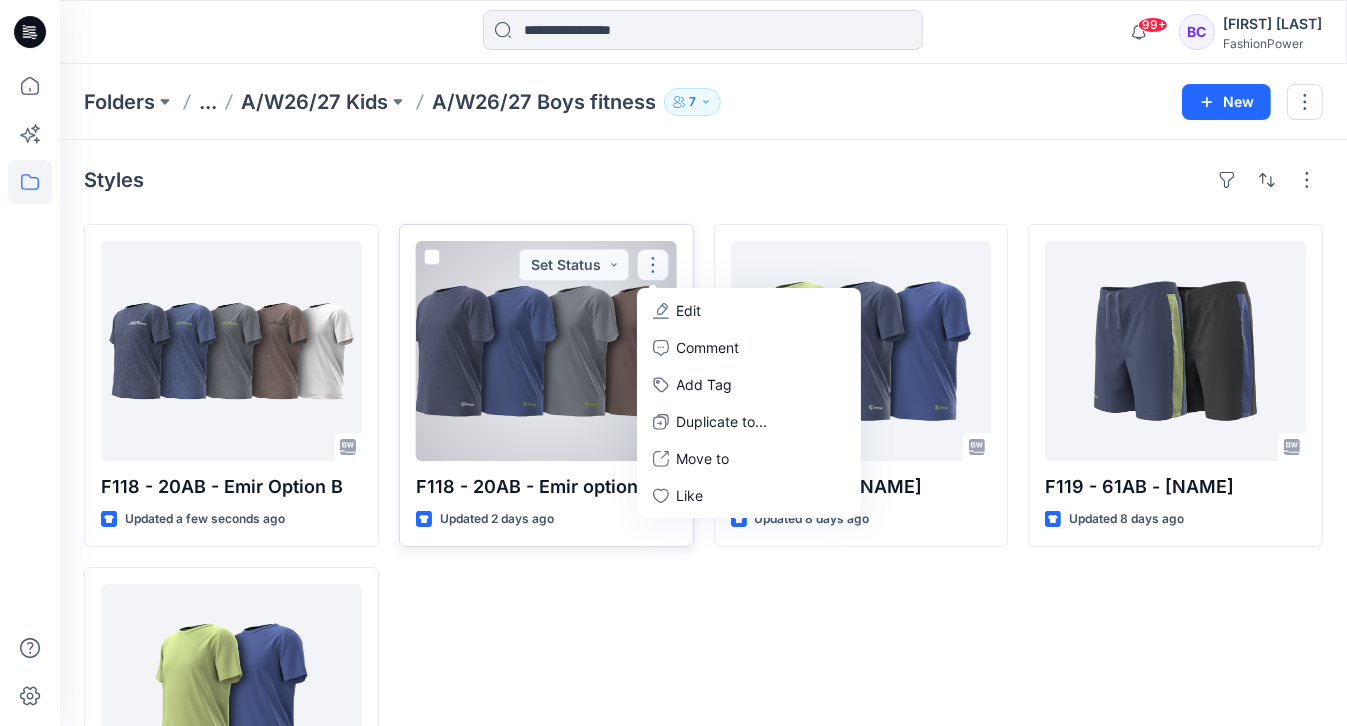 click on "Edit" at bounding box center [689, 310] 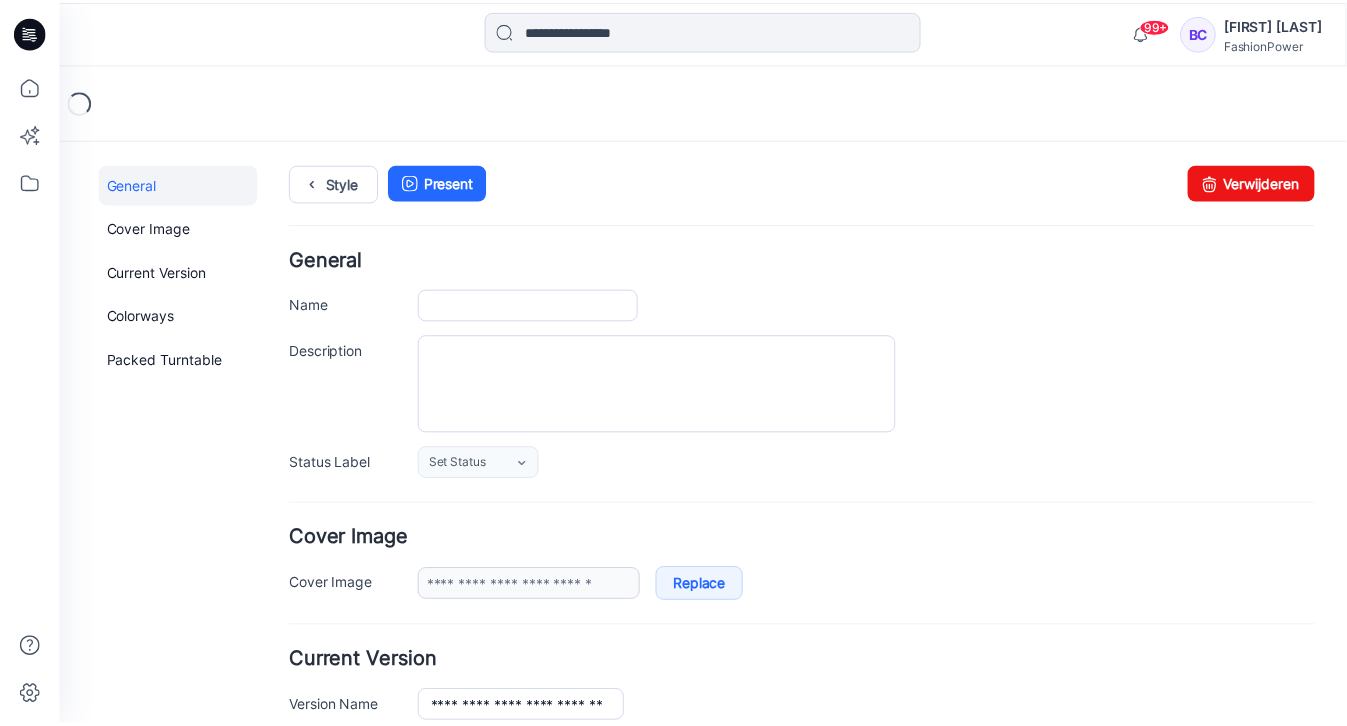 scroll, scrollTop: 0, scrollLeft: 0, axis: both 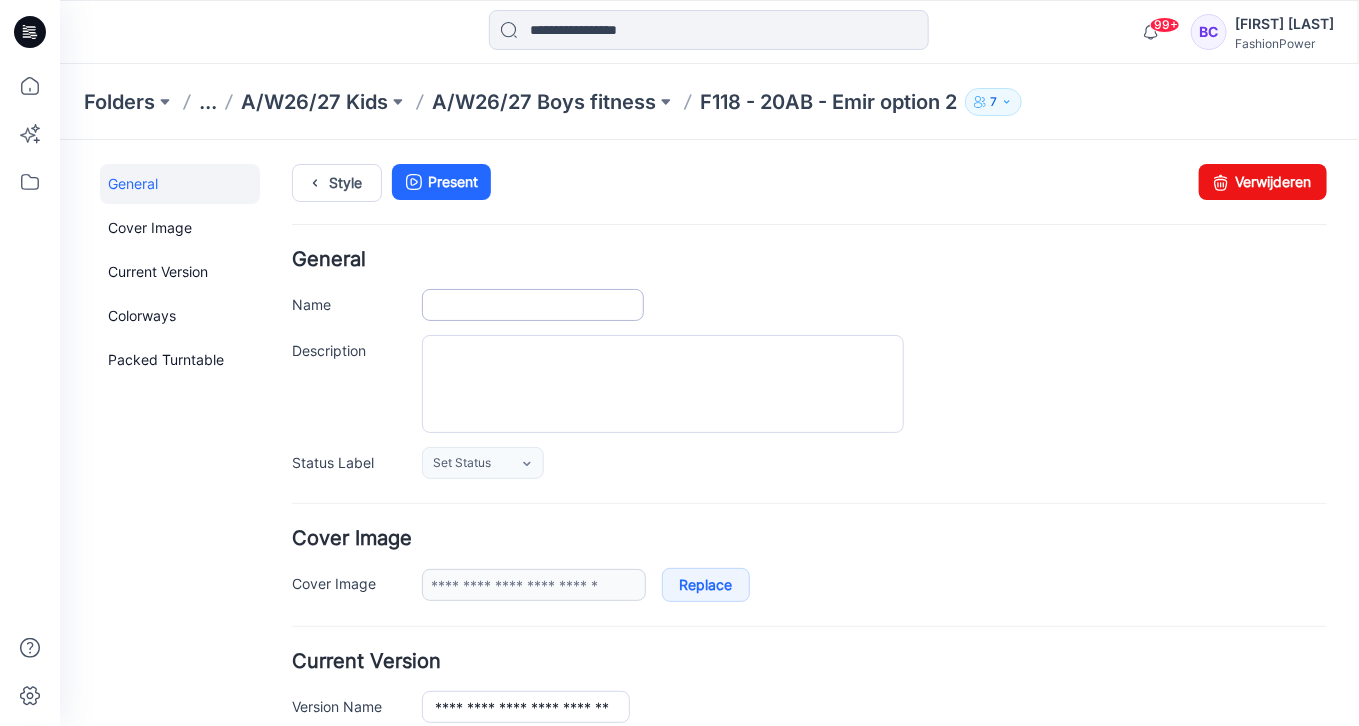 type on "**********" 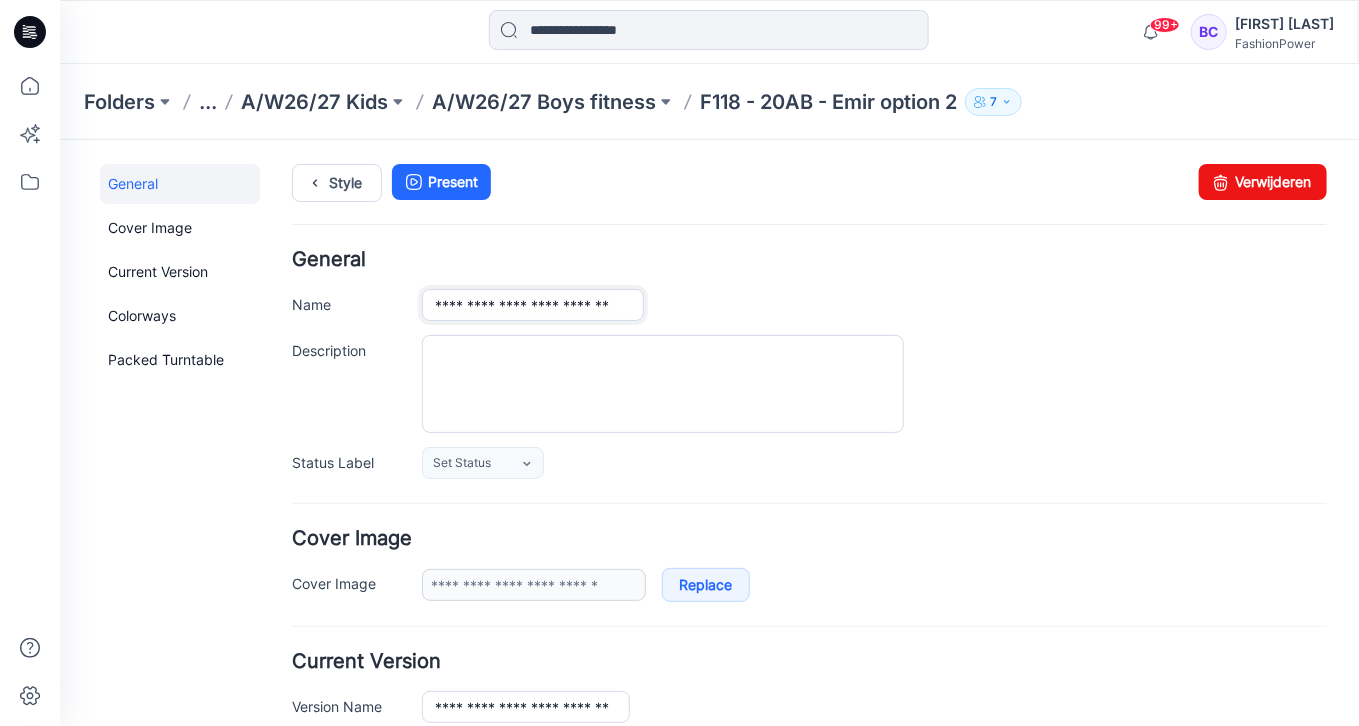 drag, startPoint x: 605, startPoint y: 302, endPoint x: 641, endPoint y: 307, distance: 36.345562 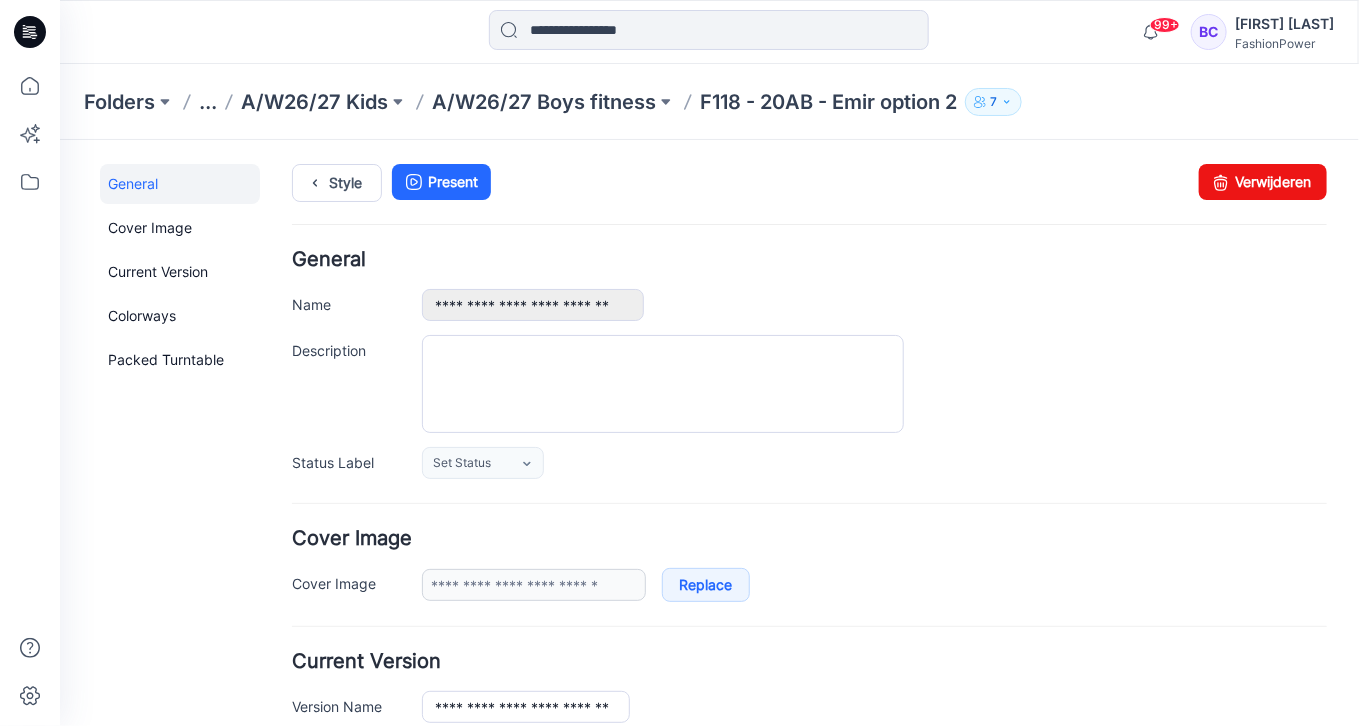 drag, startPoint x: 829, startPoint y: 292, endPoint x: 753, endPoint y: 205, distance: 115.52056 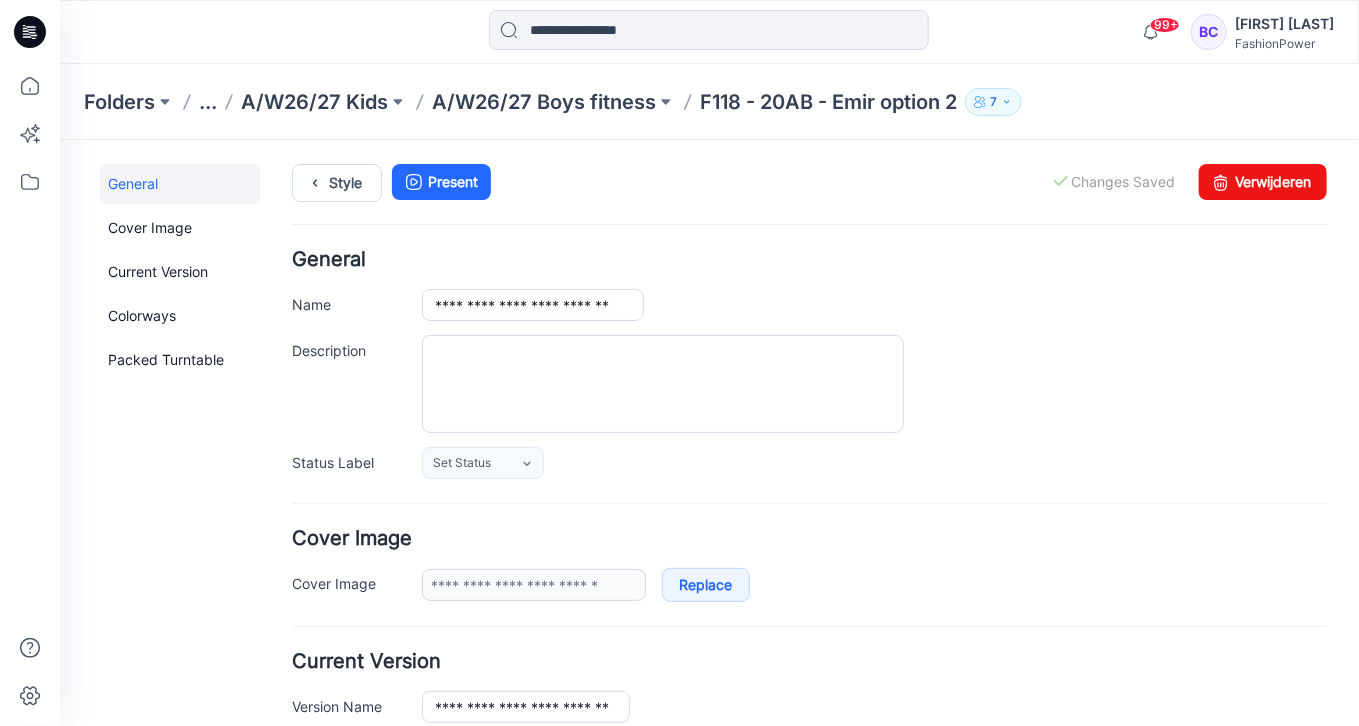 click on "Folders ... A/W26/27 Kids A/W26/27 Boys fitness F118 - 20AB - [NAME] option 2 7" at bounding box center [709, 102] 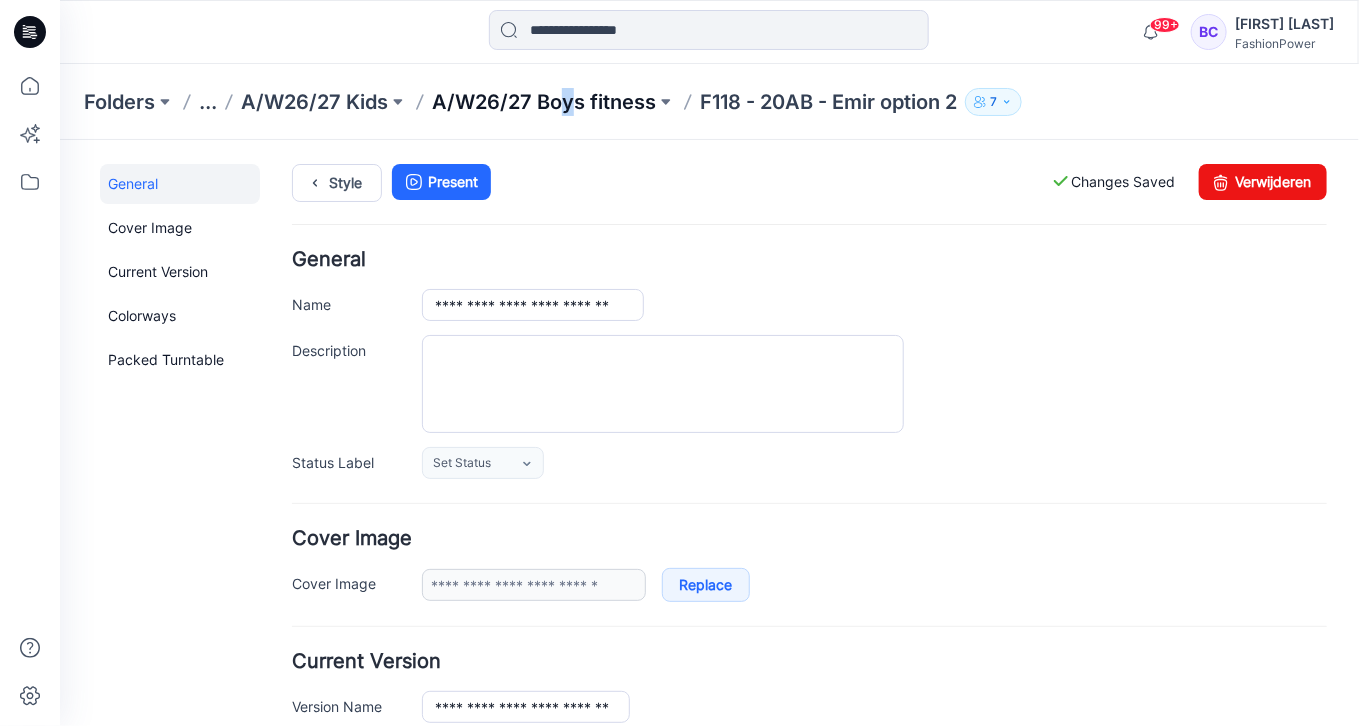 click on "A/W26/27 Boys fitness" at bounding box center (544, 102) 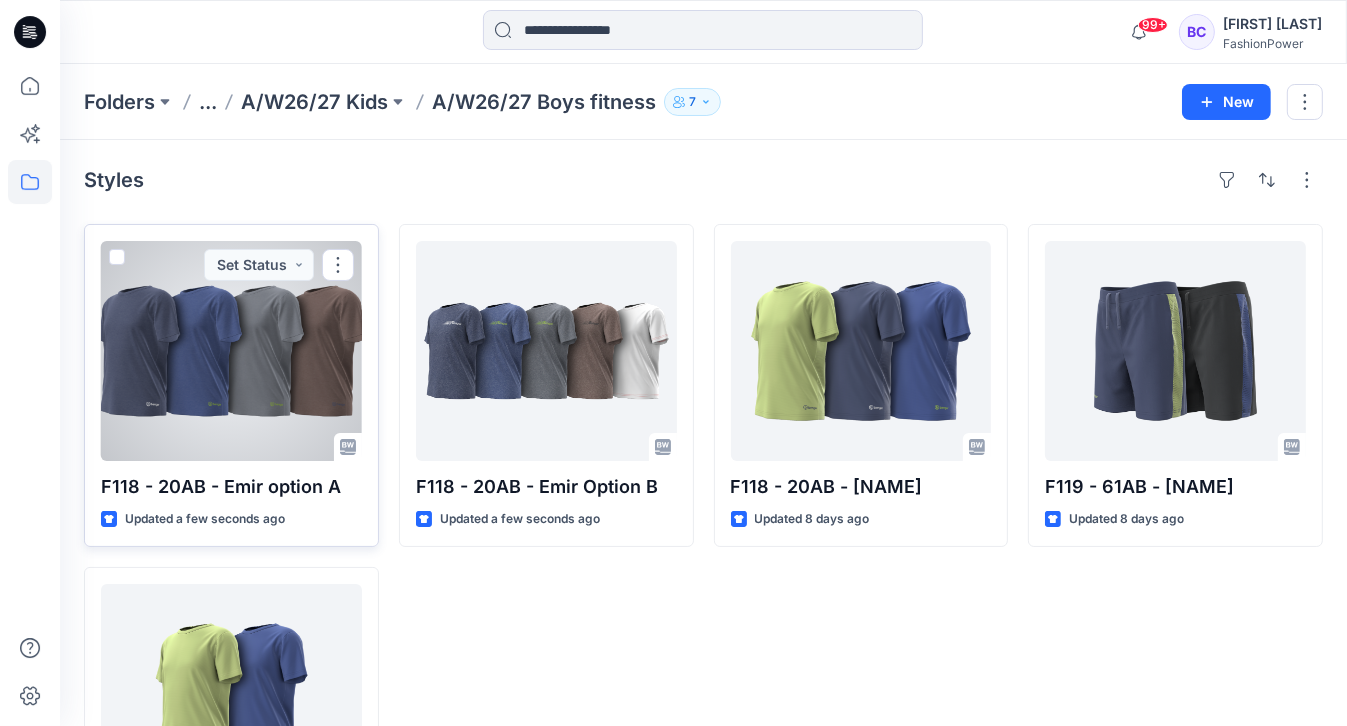 click at bounding box center (231, 351) 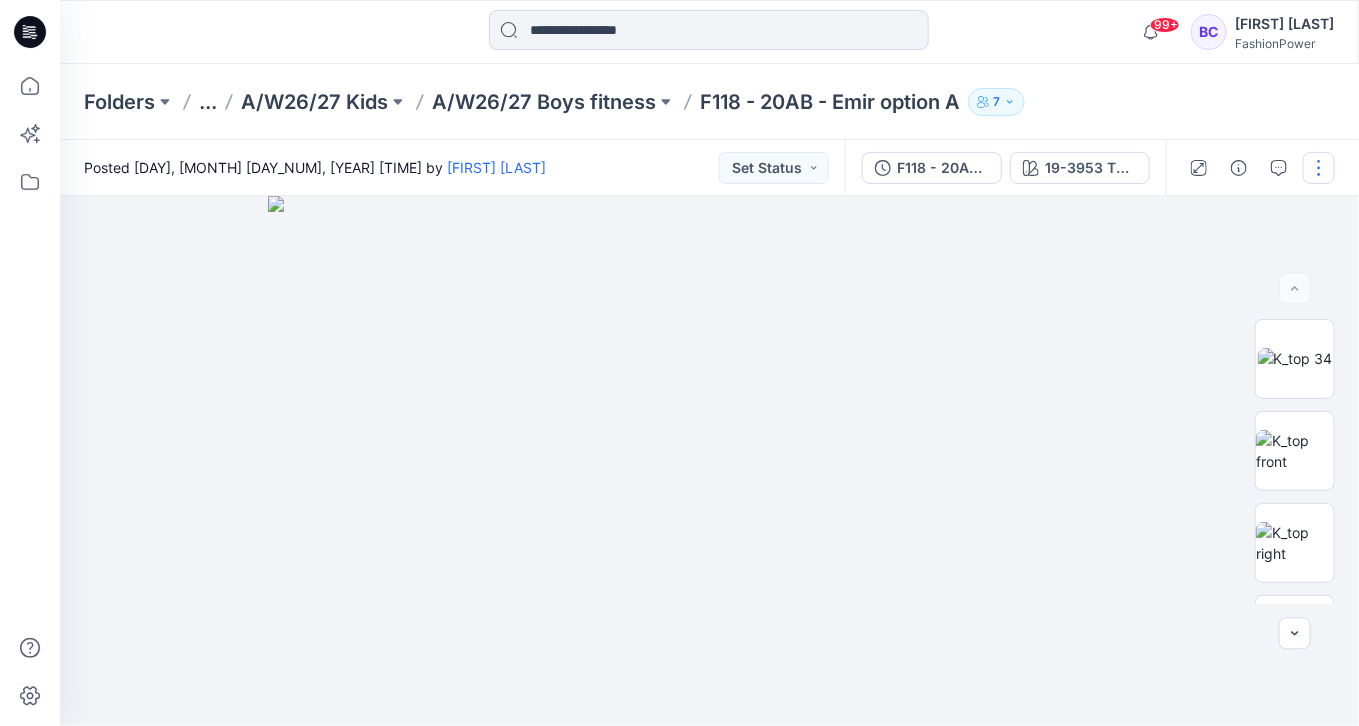 click at bounding box center (1319, 168) 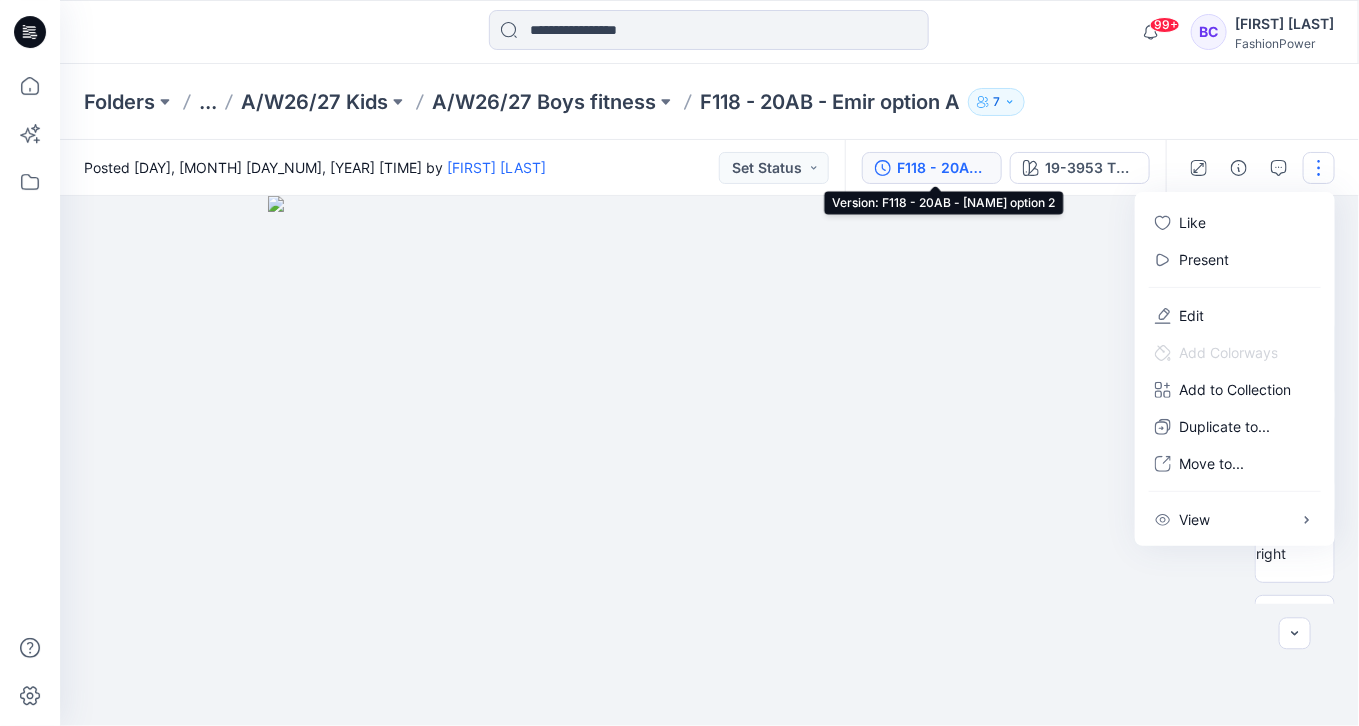 click on "F118 - 20AB - Emir option 2" at bounding box center [932, 168] 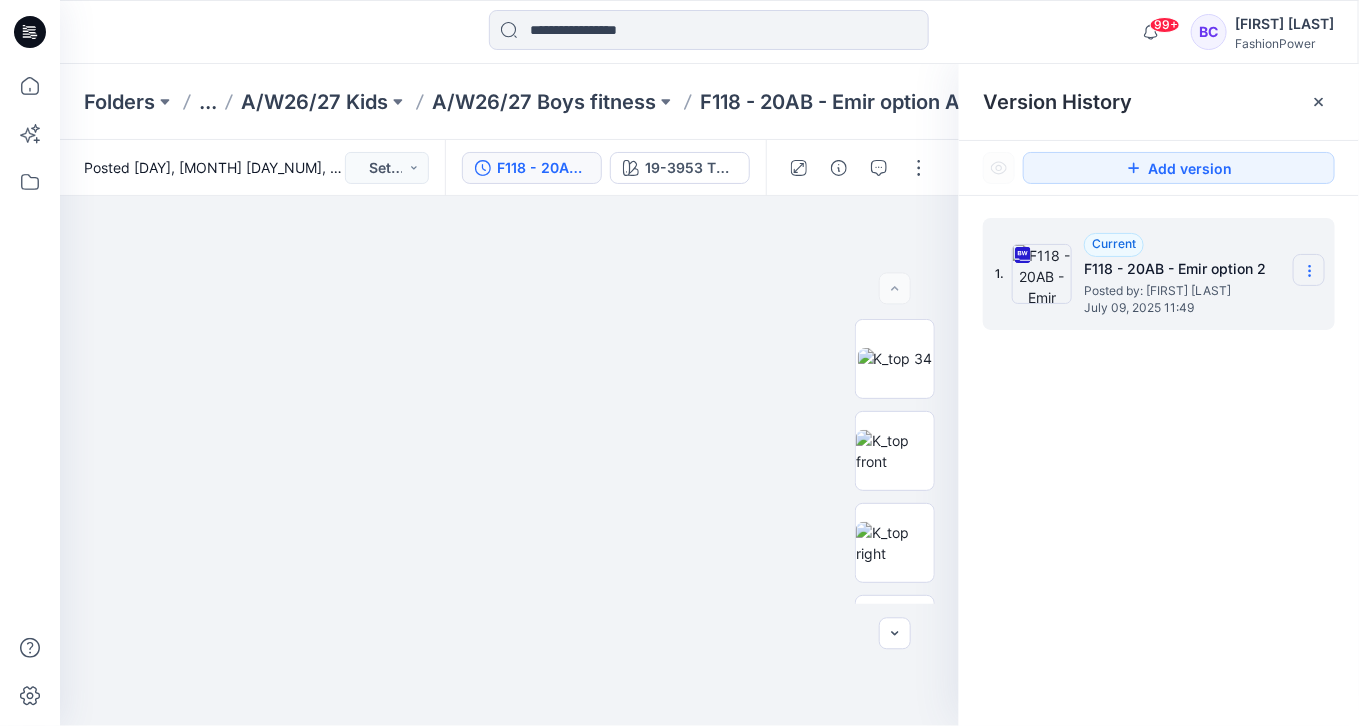 click 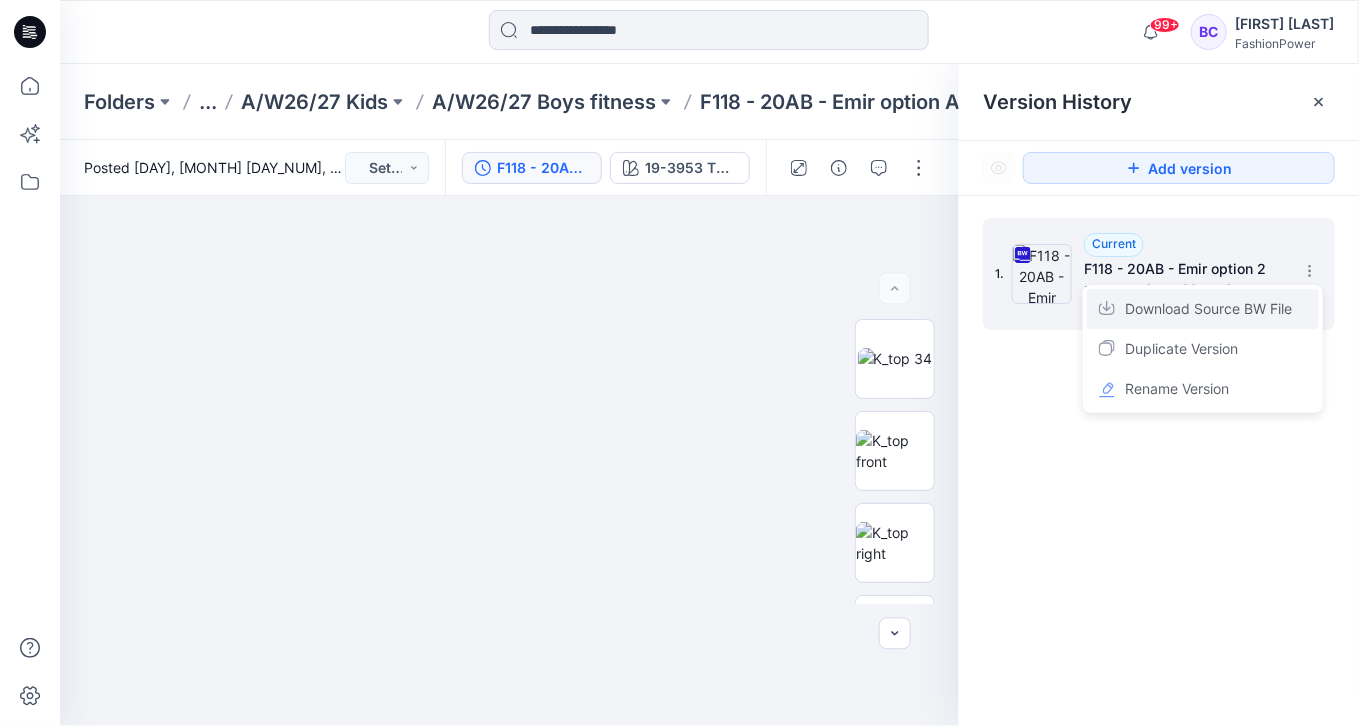 click on "Download Source BW File" at bounding box center [1208, 309] 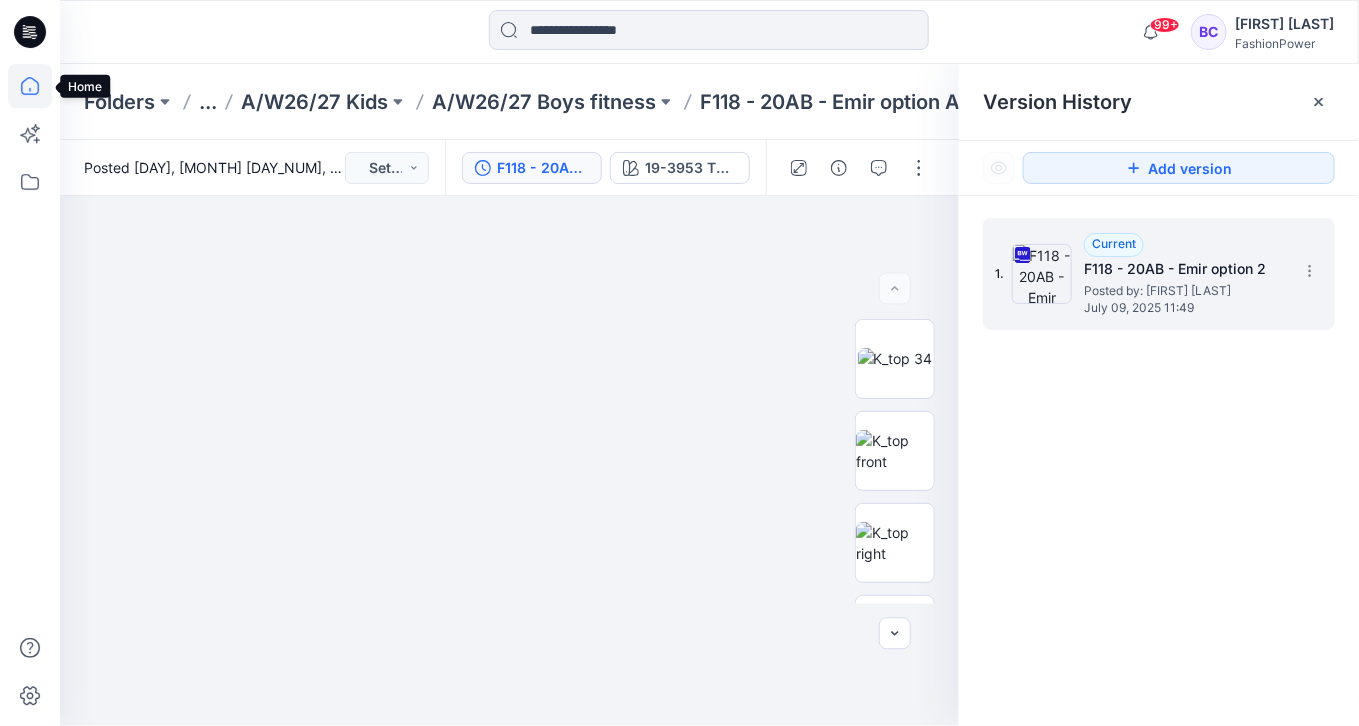 click 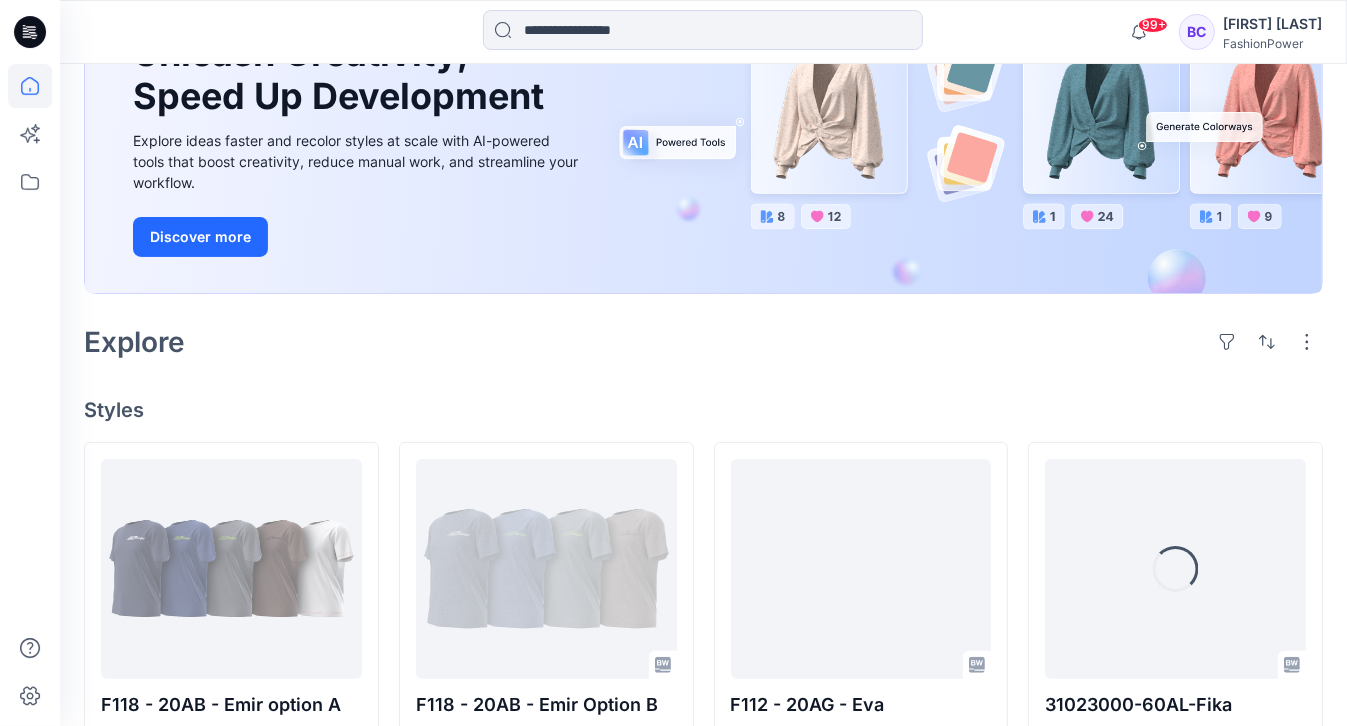 scroll, scrollTop: 320, scrollLeft: 0, axis: vertical 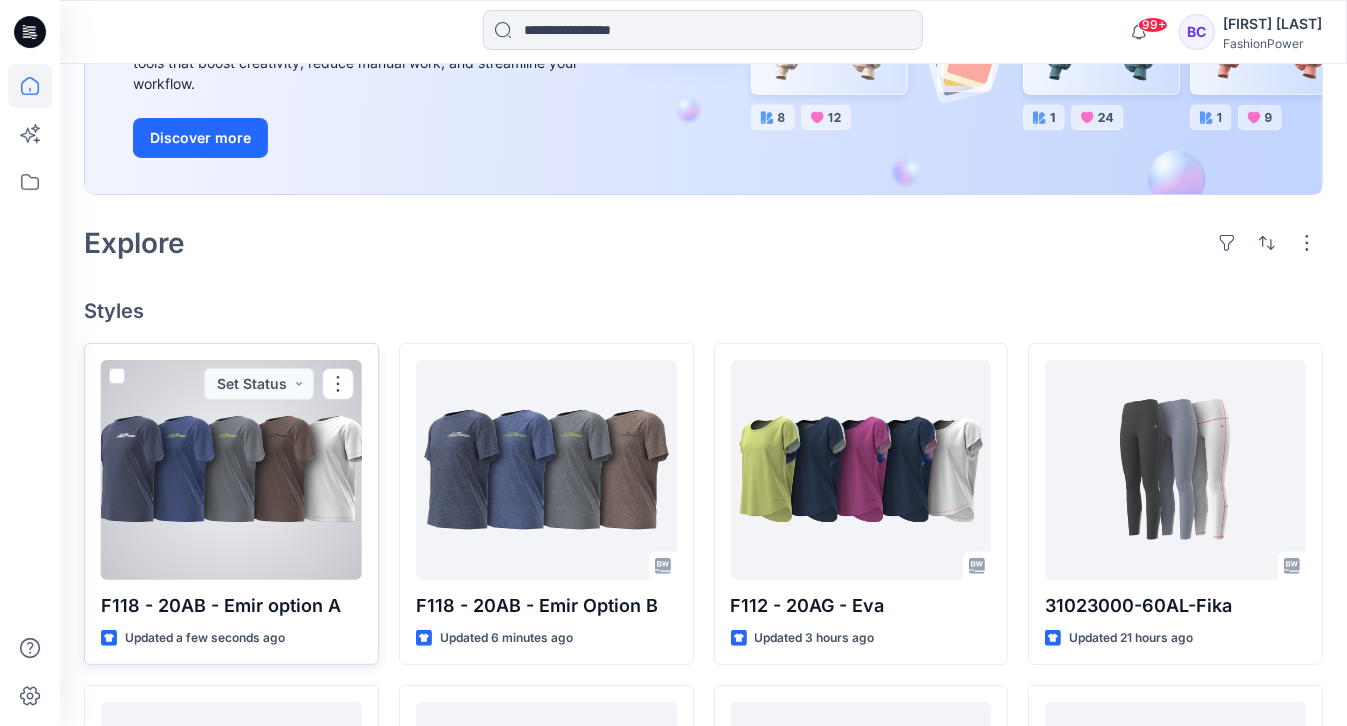 click at bounding box center [231, 470] 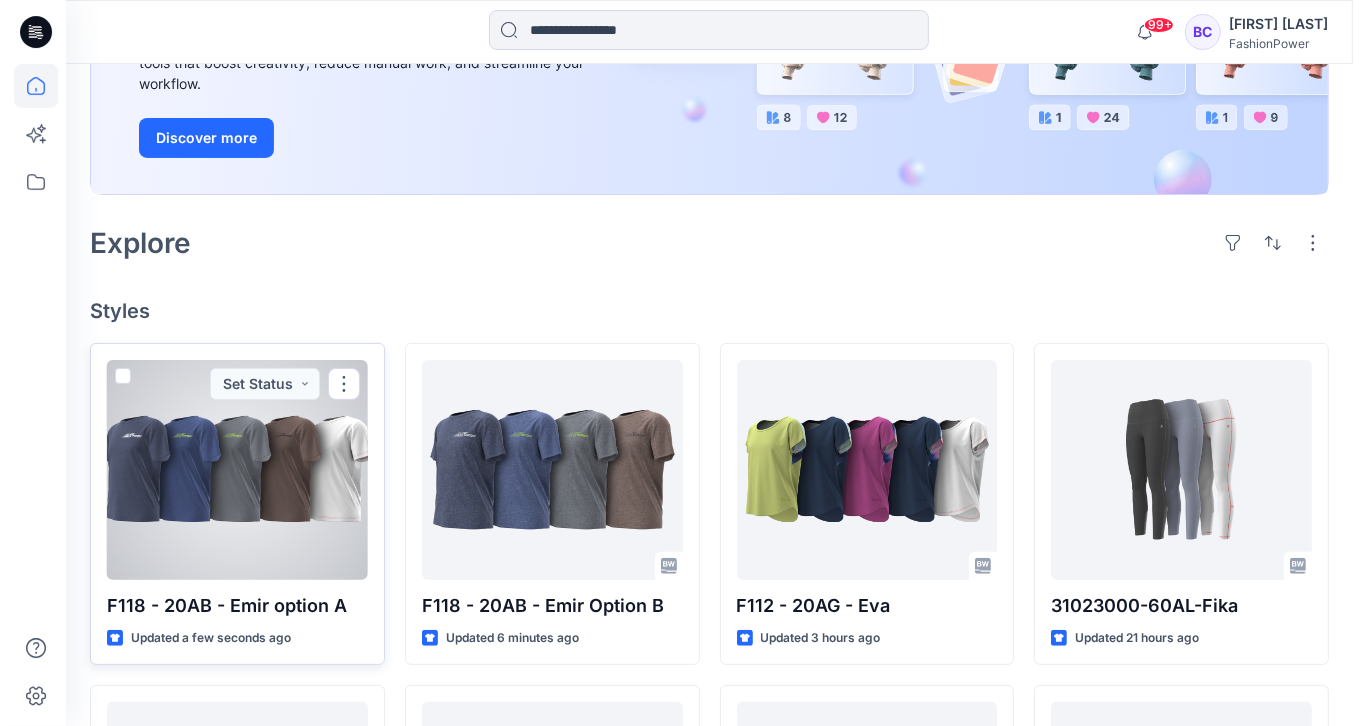 scroll, scrollTop: 0, scrollLeft: 0, axis: both 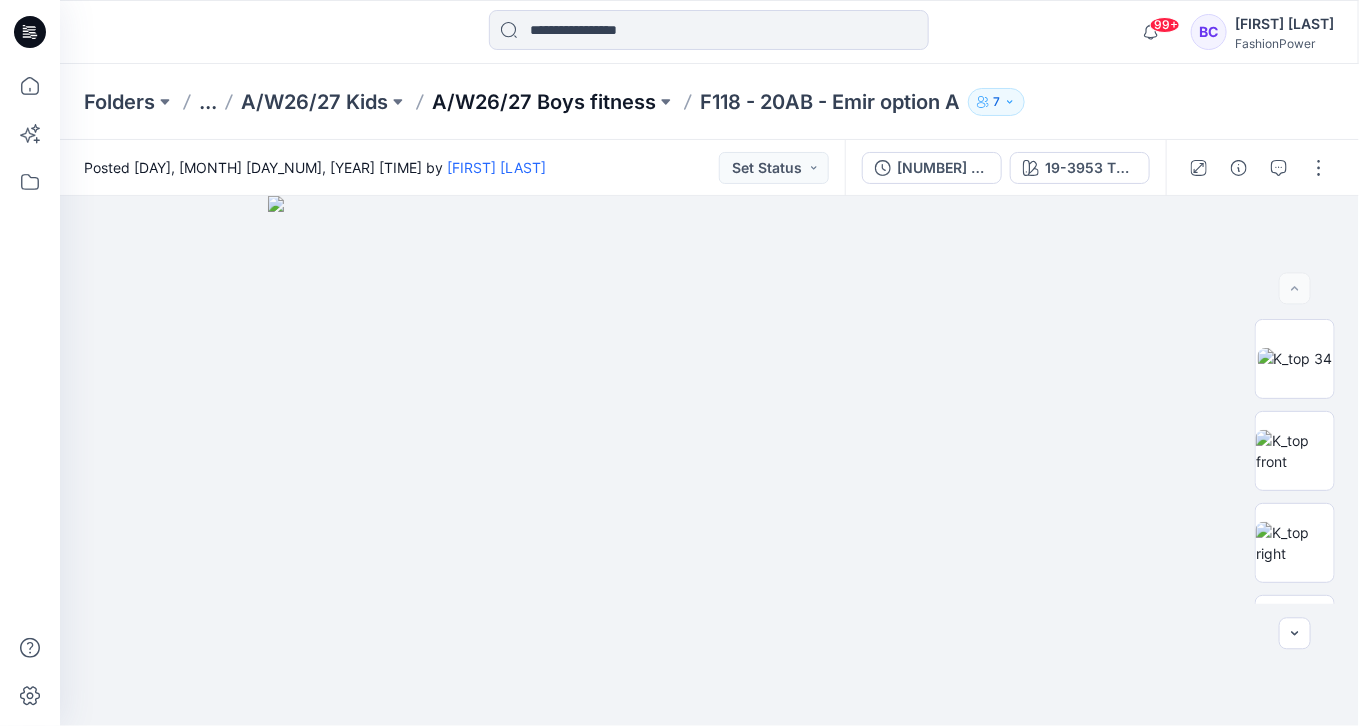 click on "A/W26/27 Boys fitness" at bounding box center (544, 102) 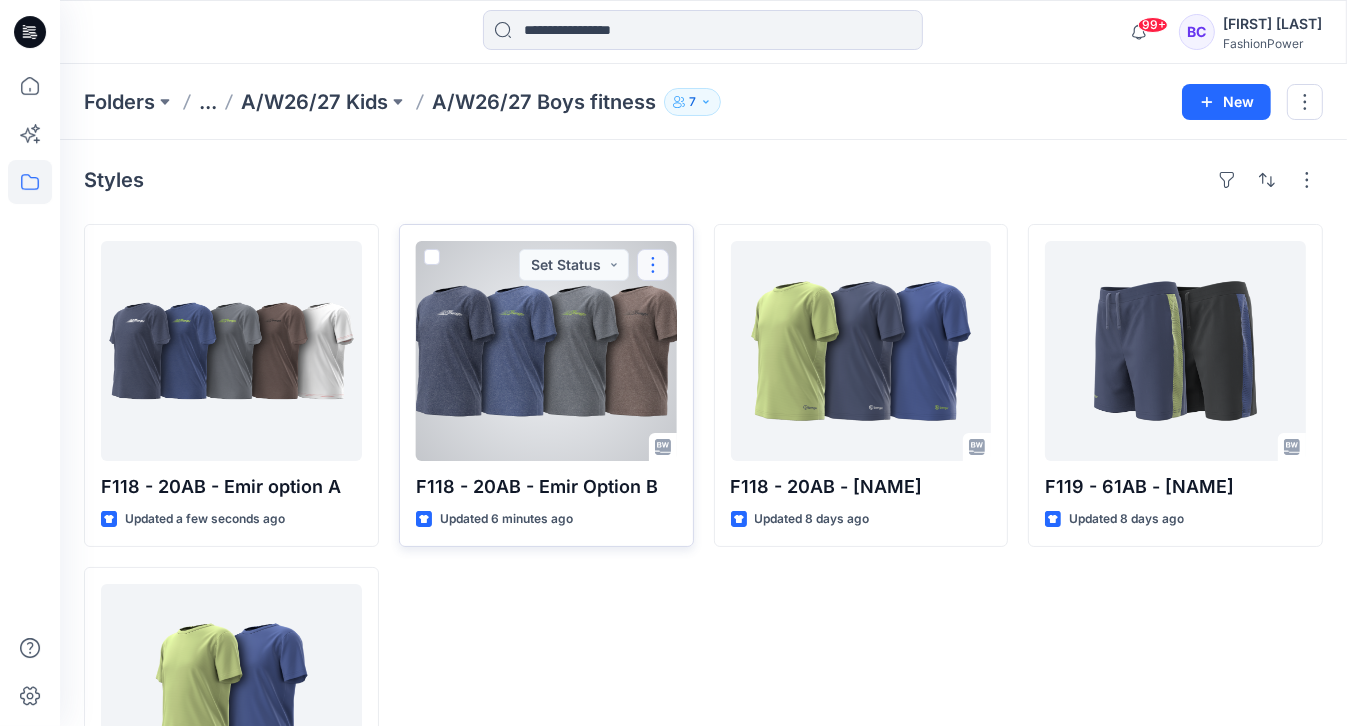 click at bounding box center [653, 265] 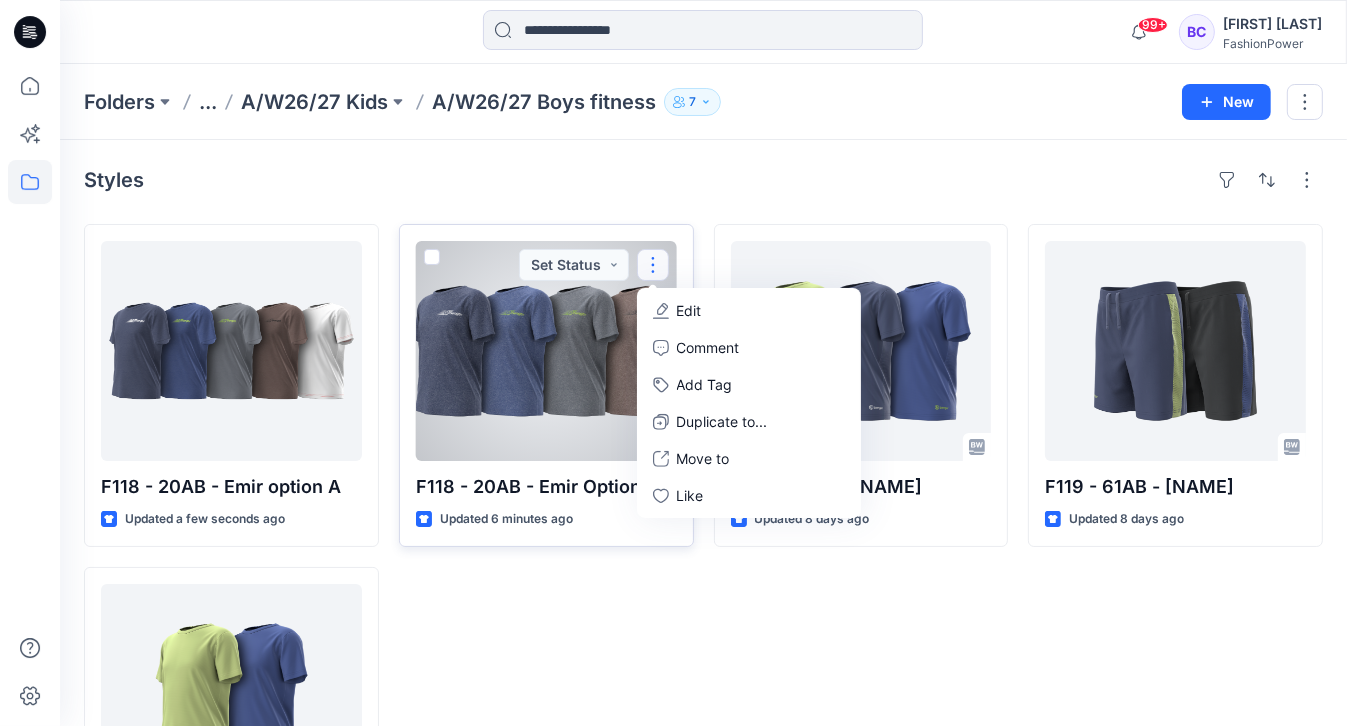 click on "Edit" at bounding box center [749, 310] 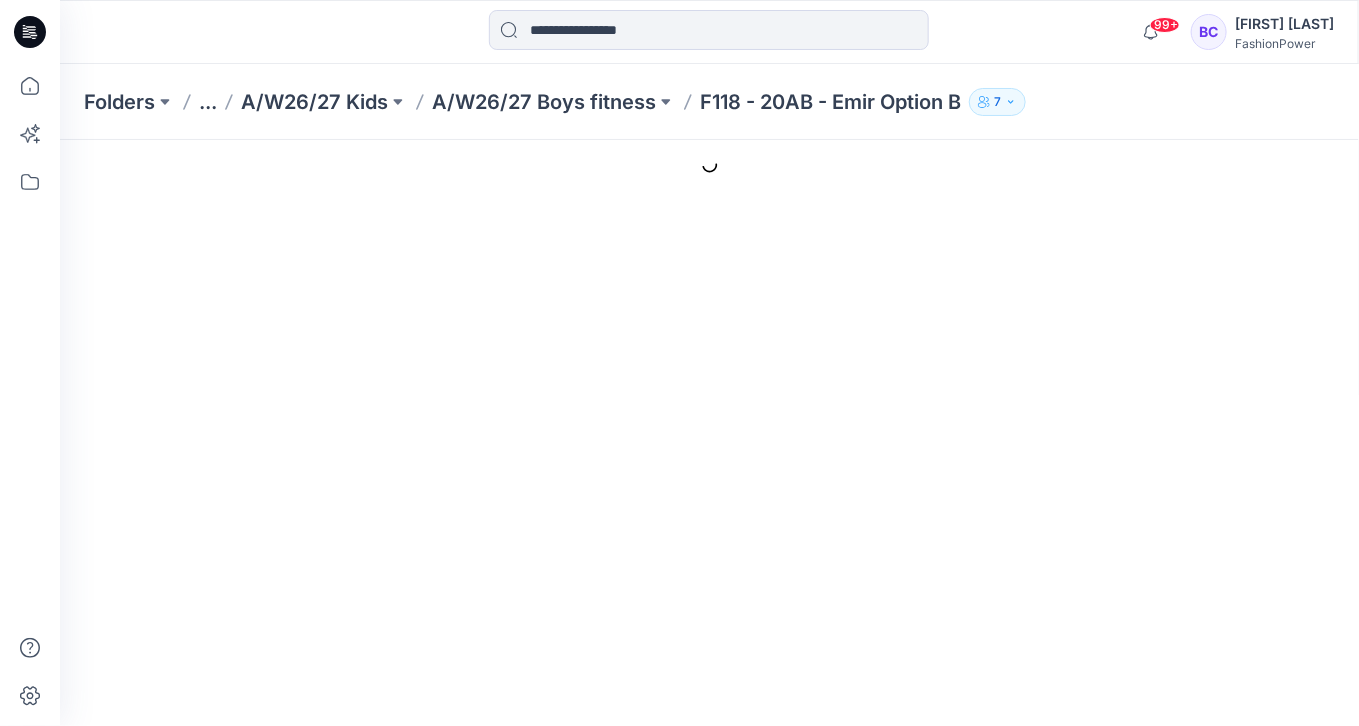 scroll, scrollTop: 0, scrollLeft: 0, axis: both 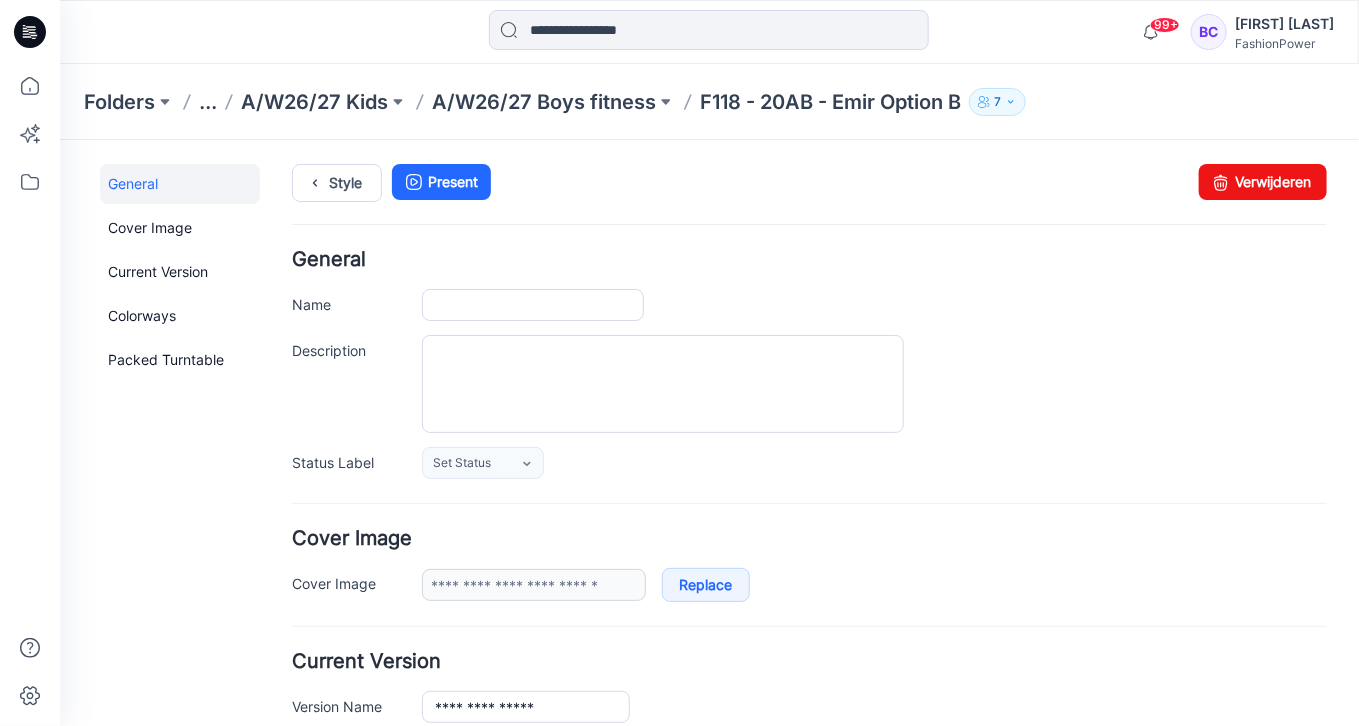 type on "**********" 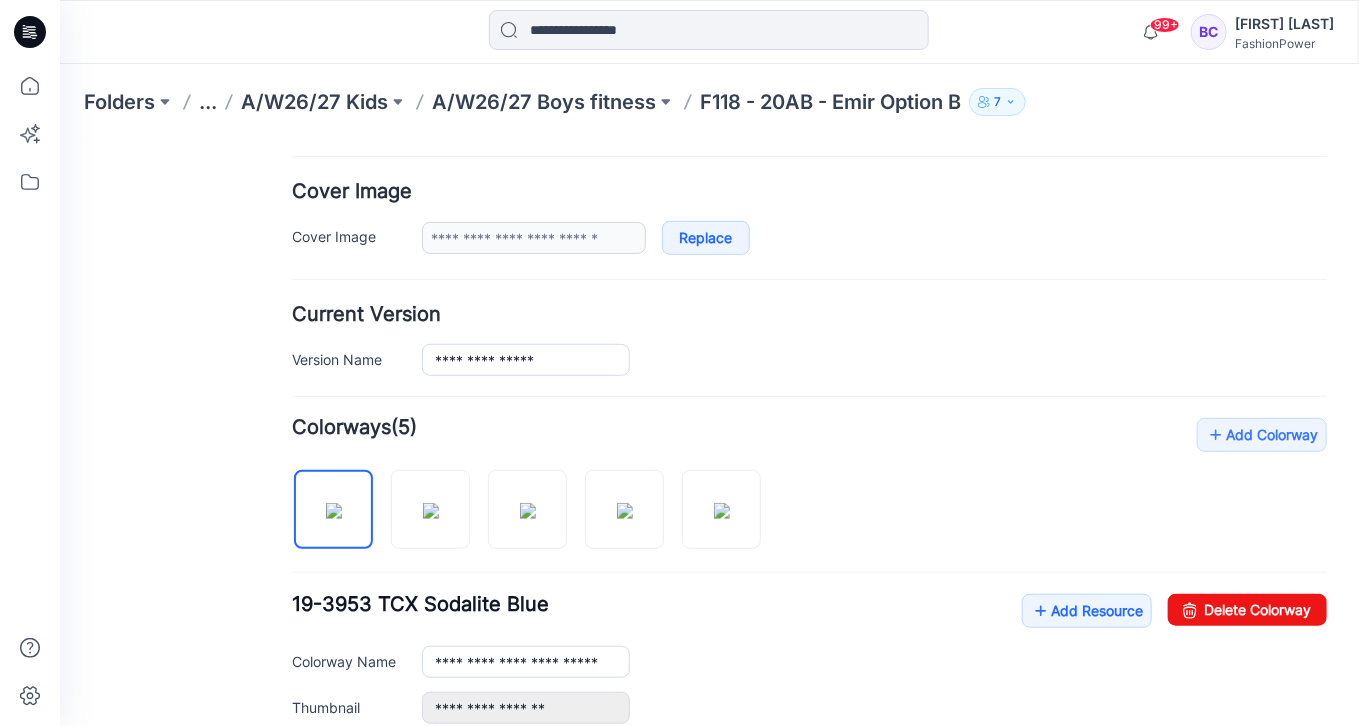 scroll, scrollTop: 480, scrollLeft: 0, axis: vertical 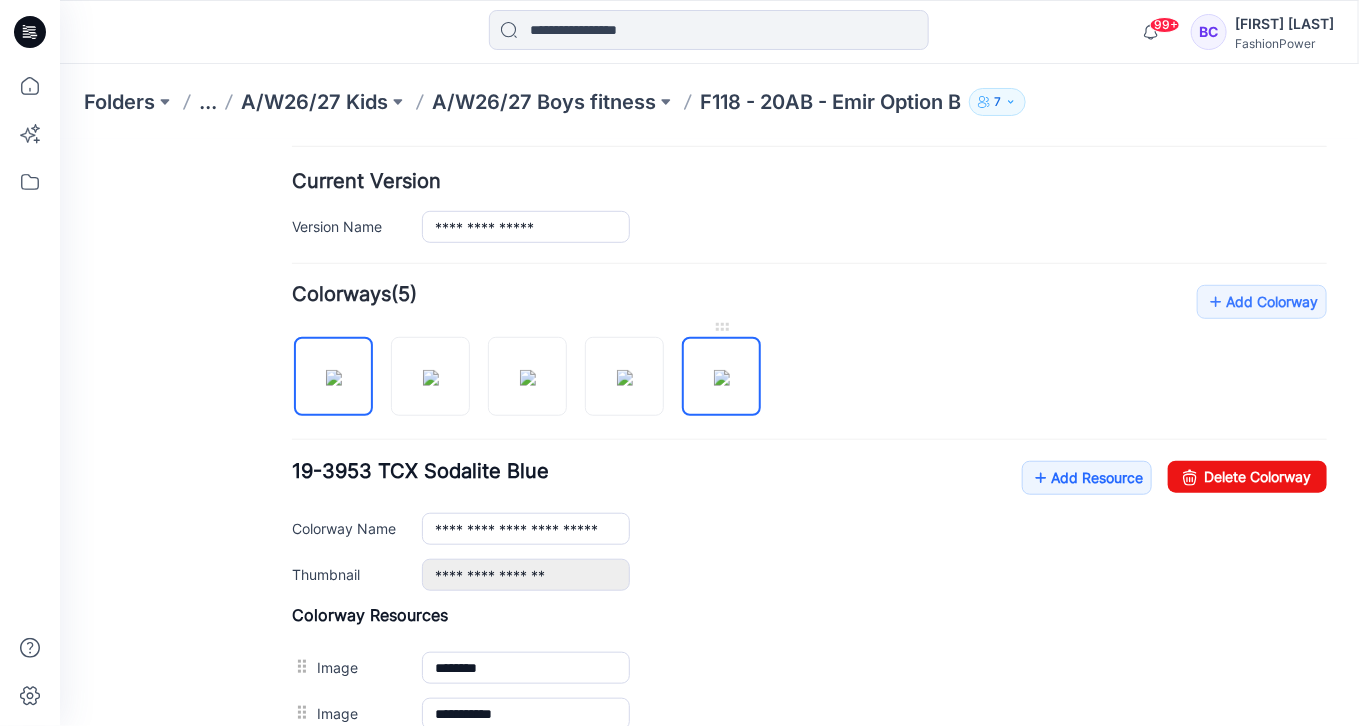 click at bounding box center [721, 377] 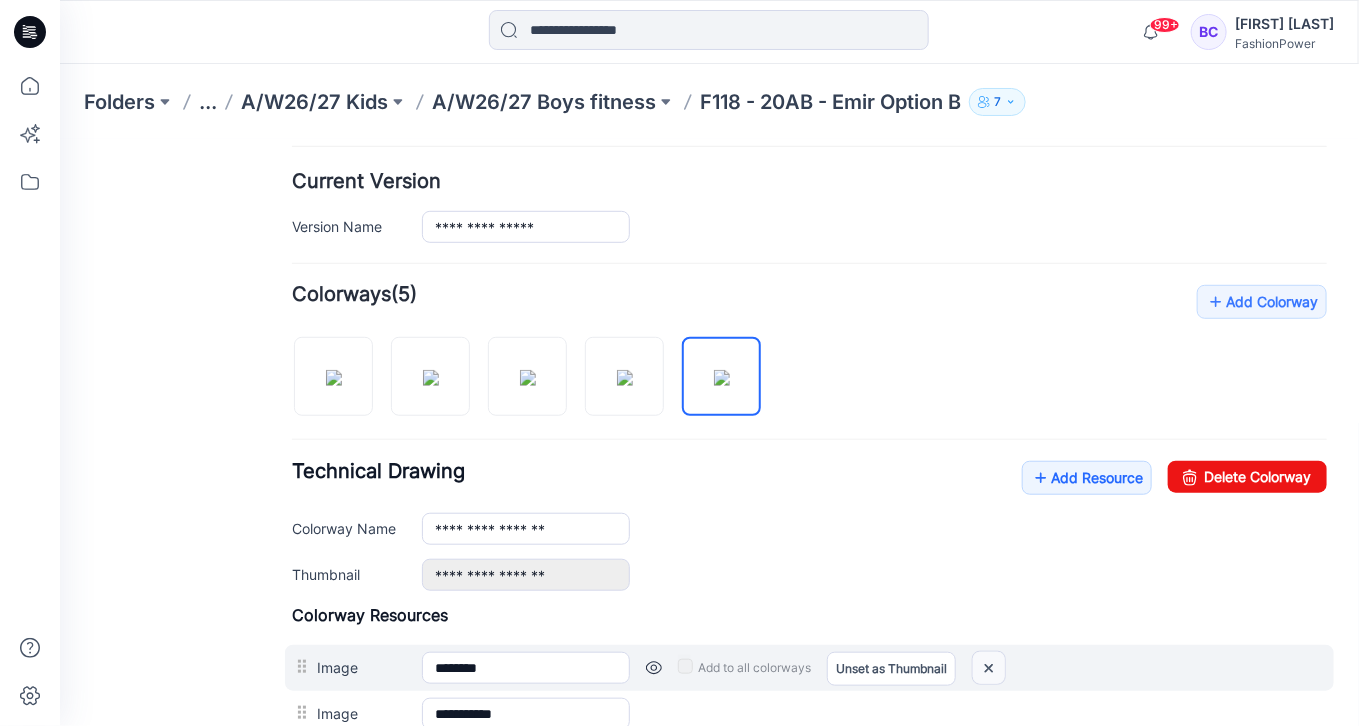 drag, startPoint x: 987, startPoint y: 658, endPoint x: 824, endPoint y: 188, distance: 497.46255 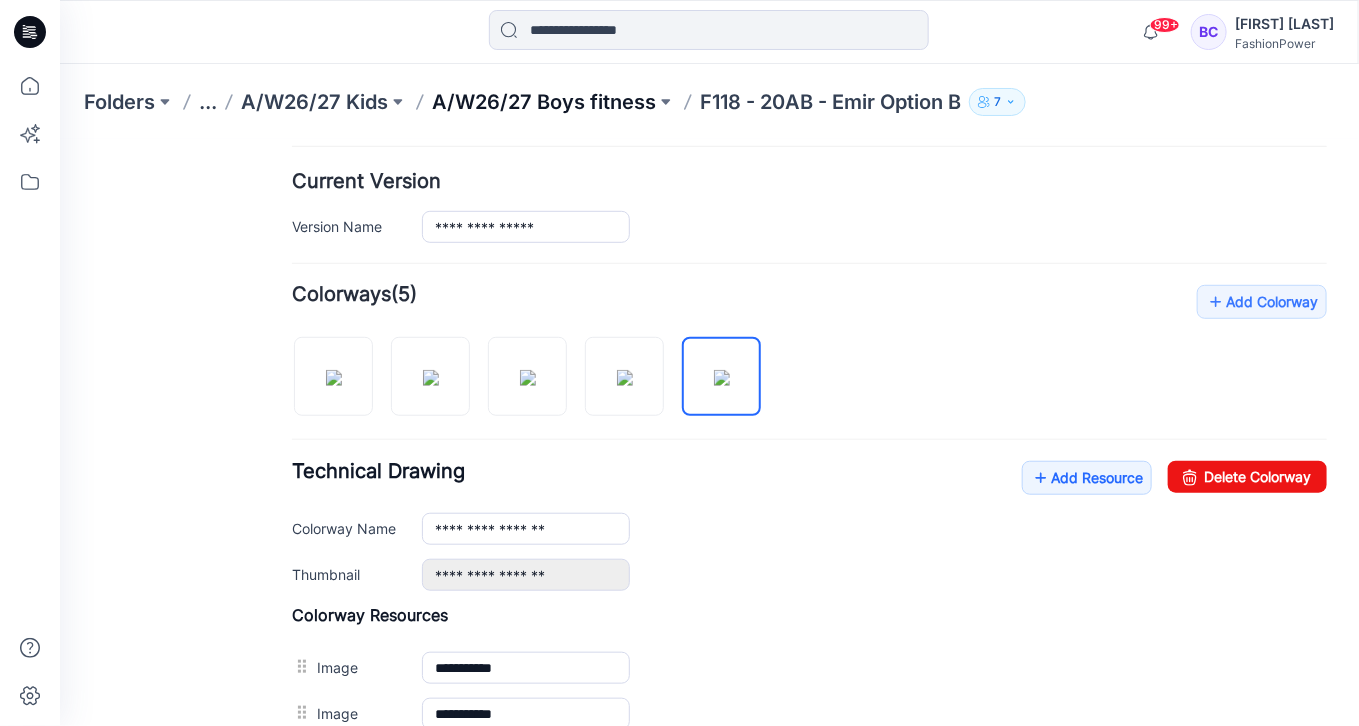 click on "A/W26/27 Boys fitness" at bounding box center [544, 102] 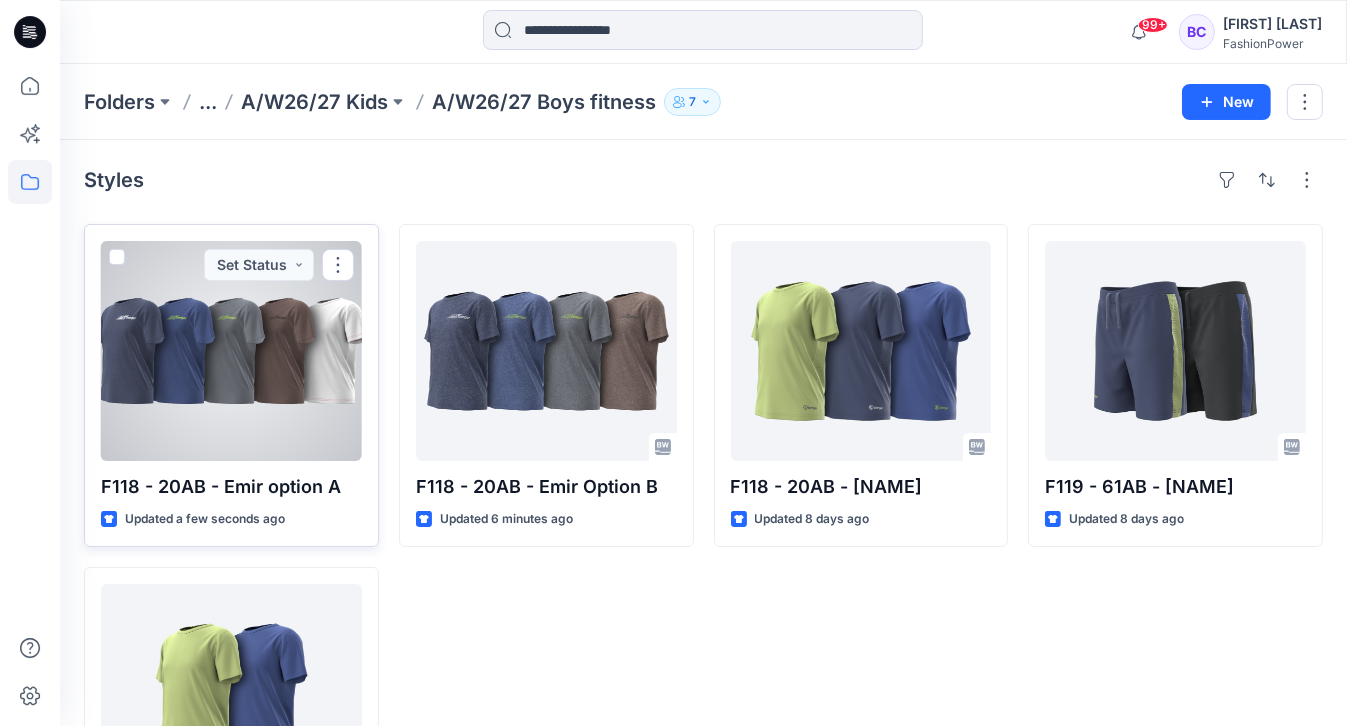 click at bounding box center [231, 351] 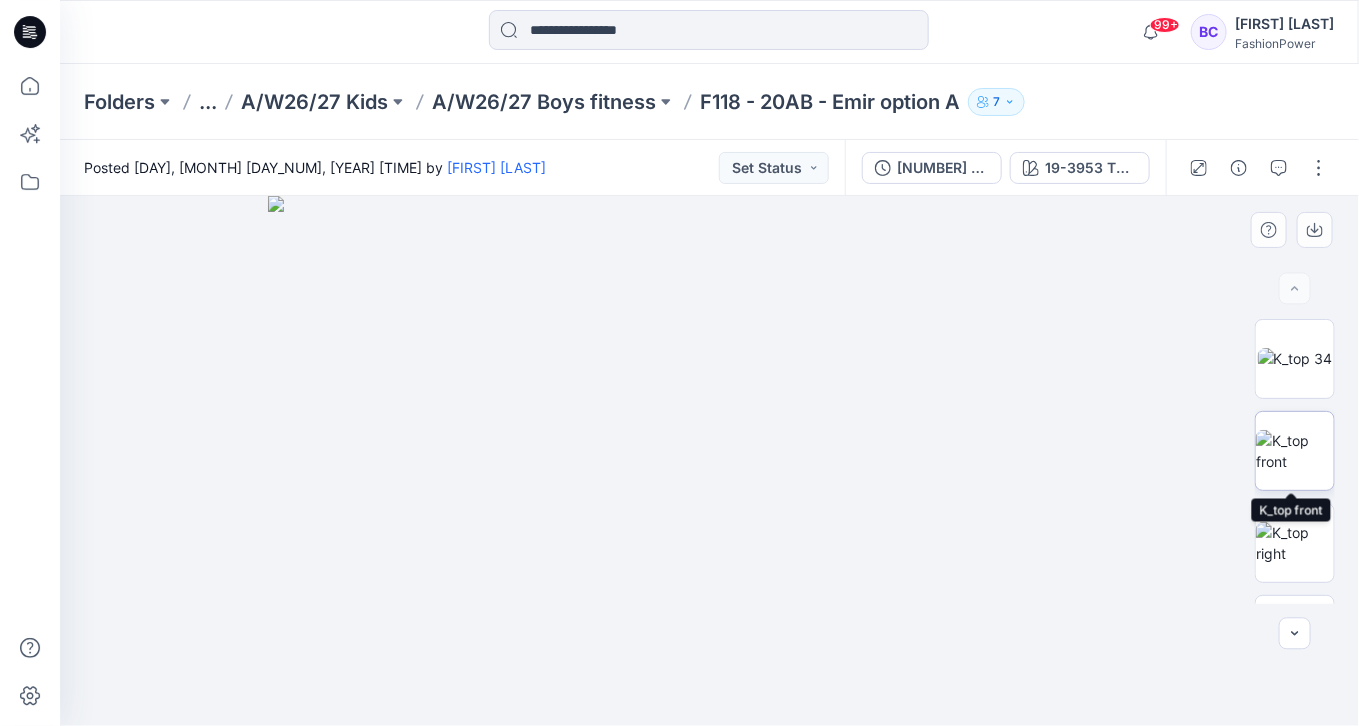click at bounding box center (1295, 451) 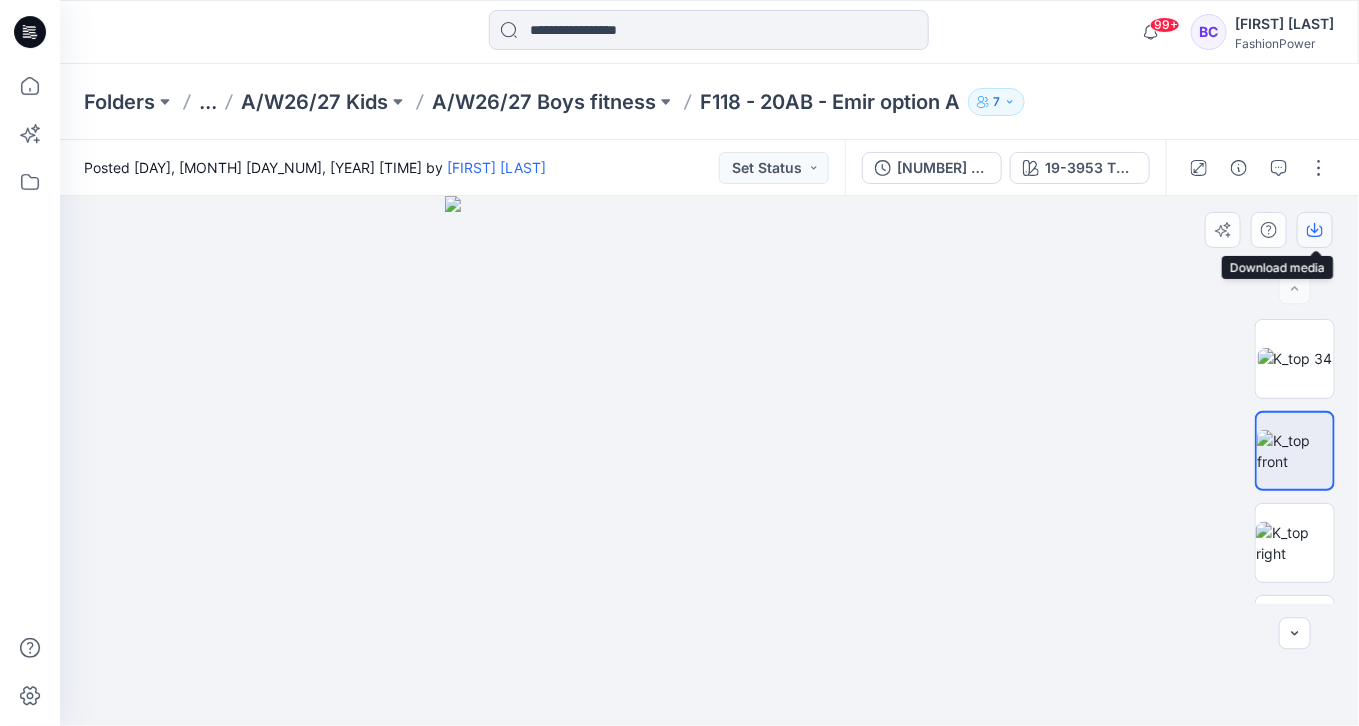 click at bounding box center [1315, 230] 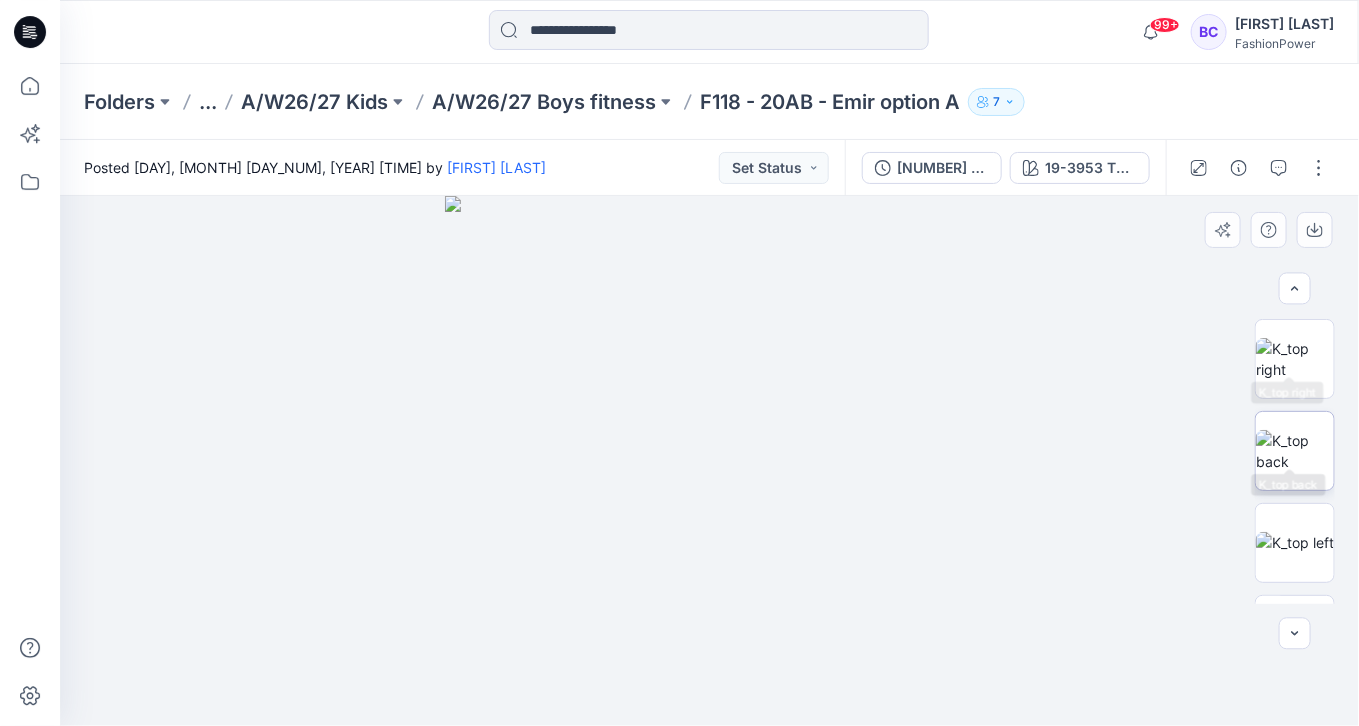 scroll, scrollTop: 240, scrollLeft: 0, axis: vertical 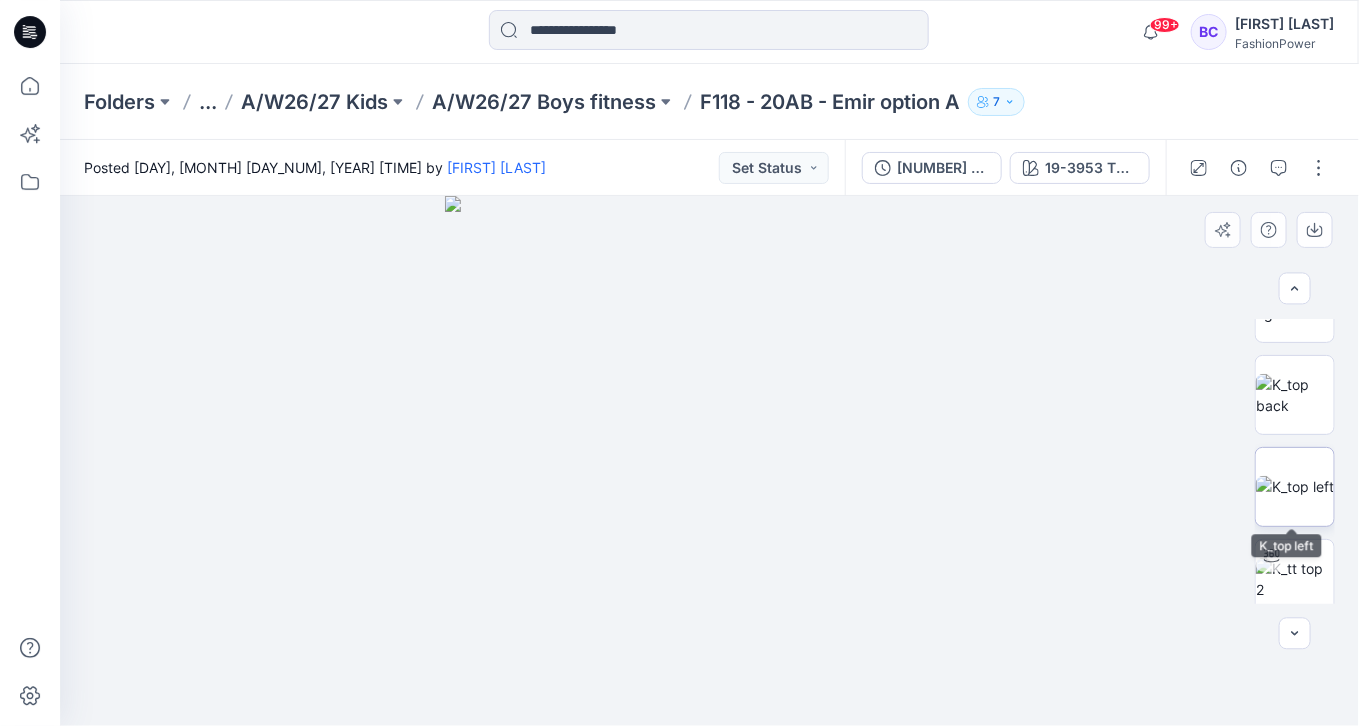 drag, startPoint x: 1304, startPoint y: 490, endPoint x: 1304, endPoint y: 473, distance: 17 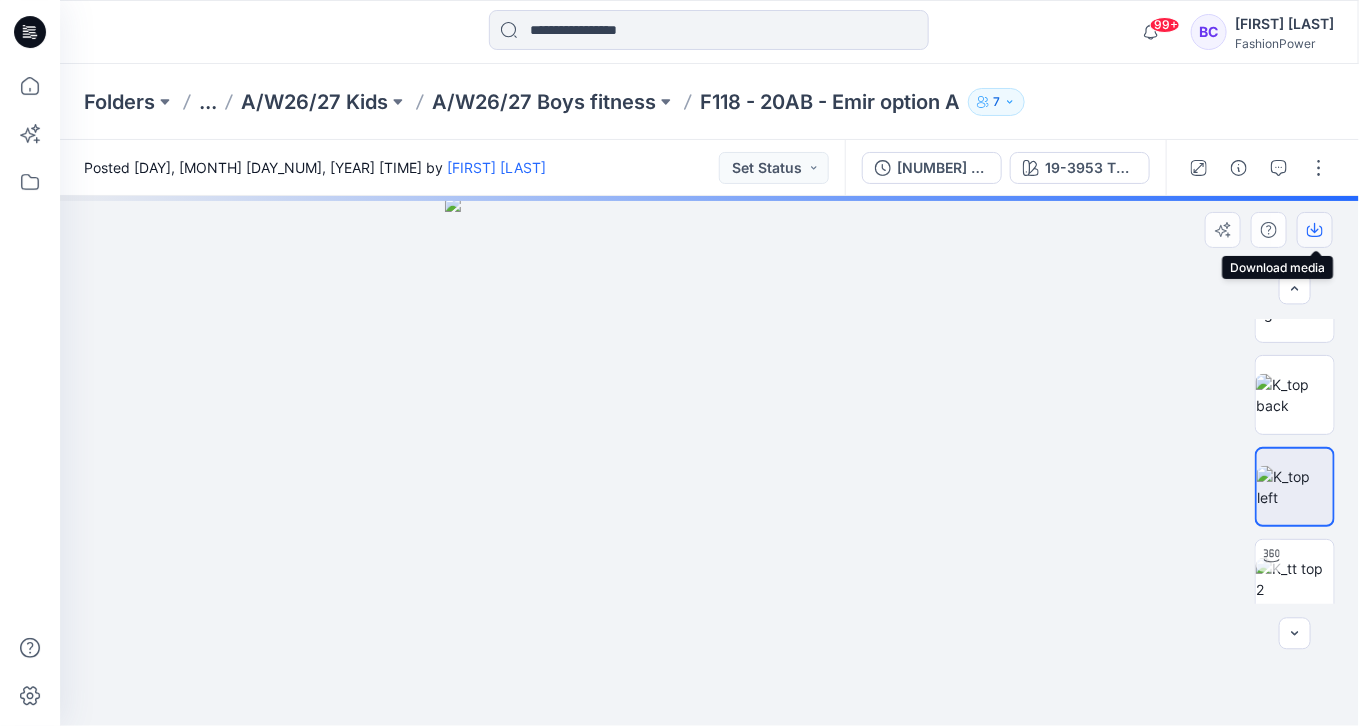 click at bounding box center [1315, 230] 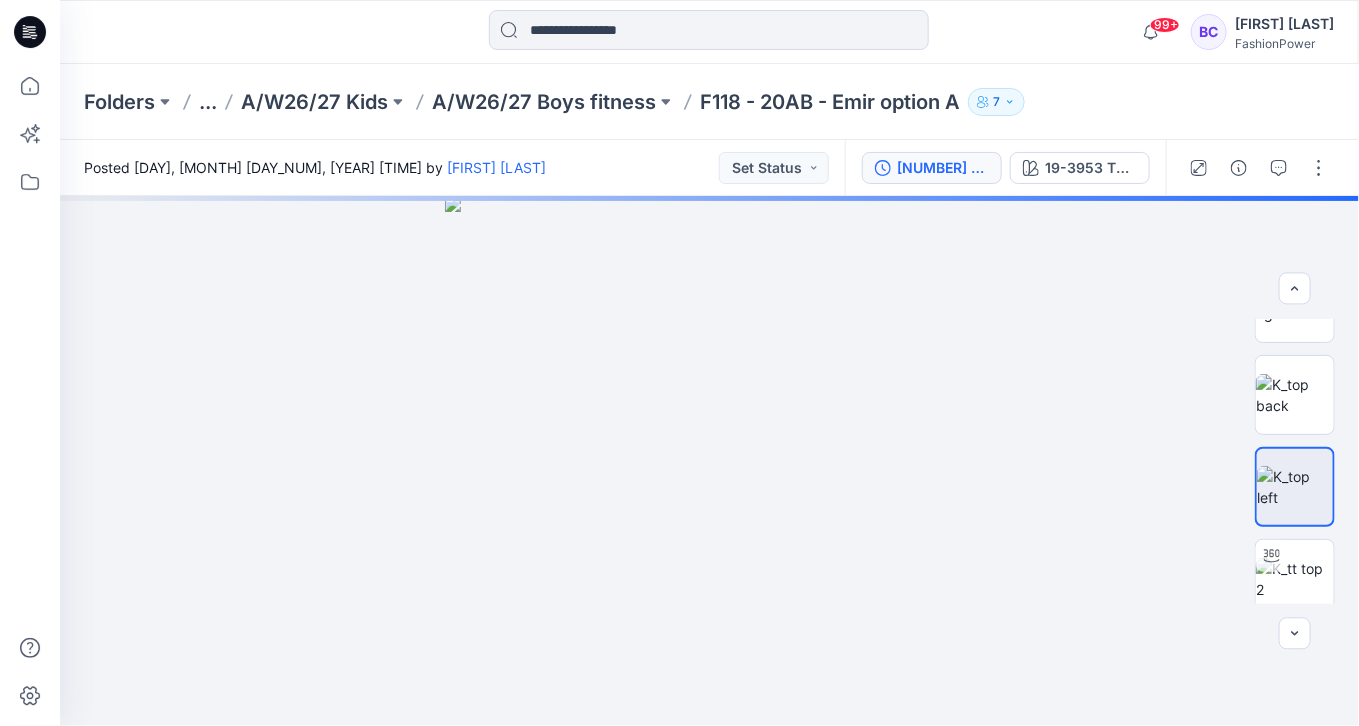click on "[NUMBER] - [NAME] (1)" at bounding box center (943, 168) 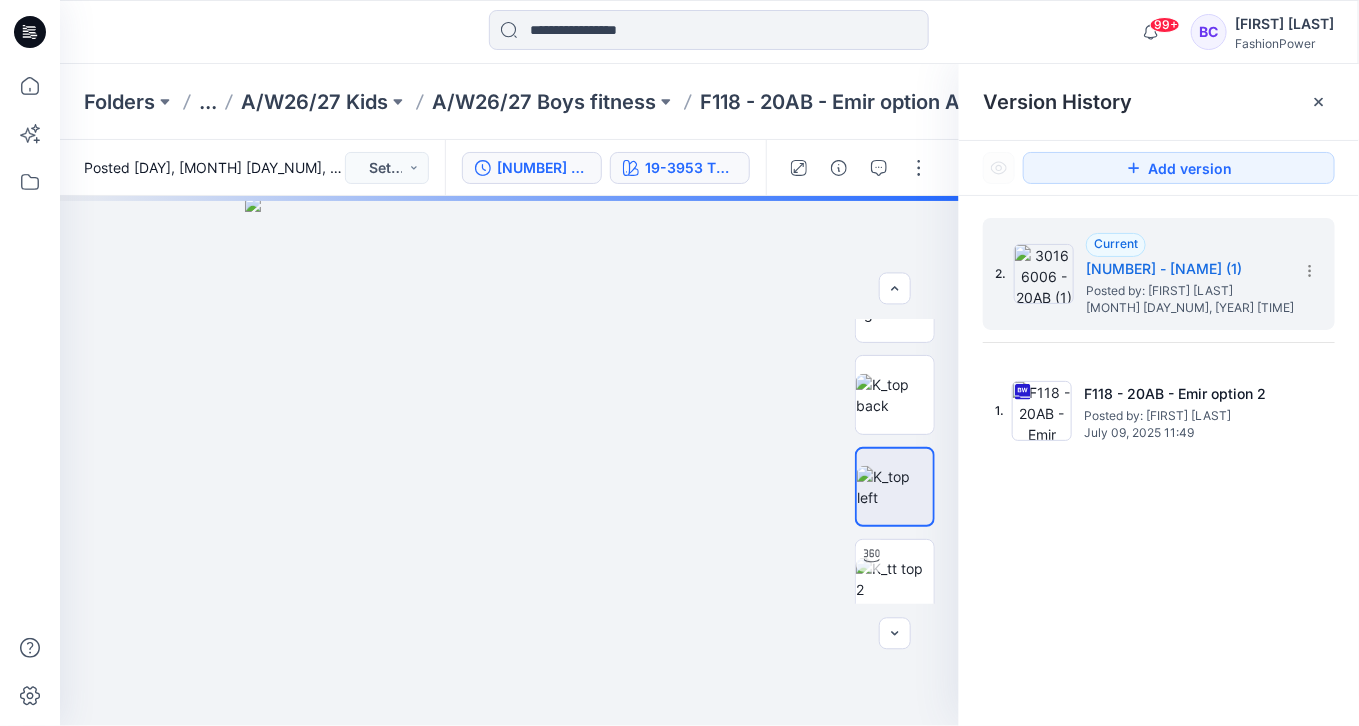 click on "19-3953 TCX Sodalite Blue" at bounding box center (691, 168) 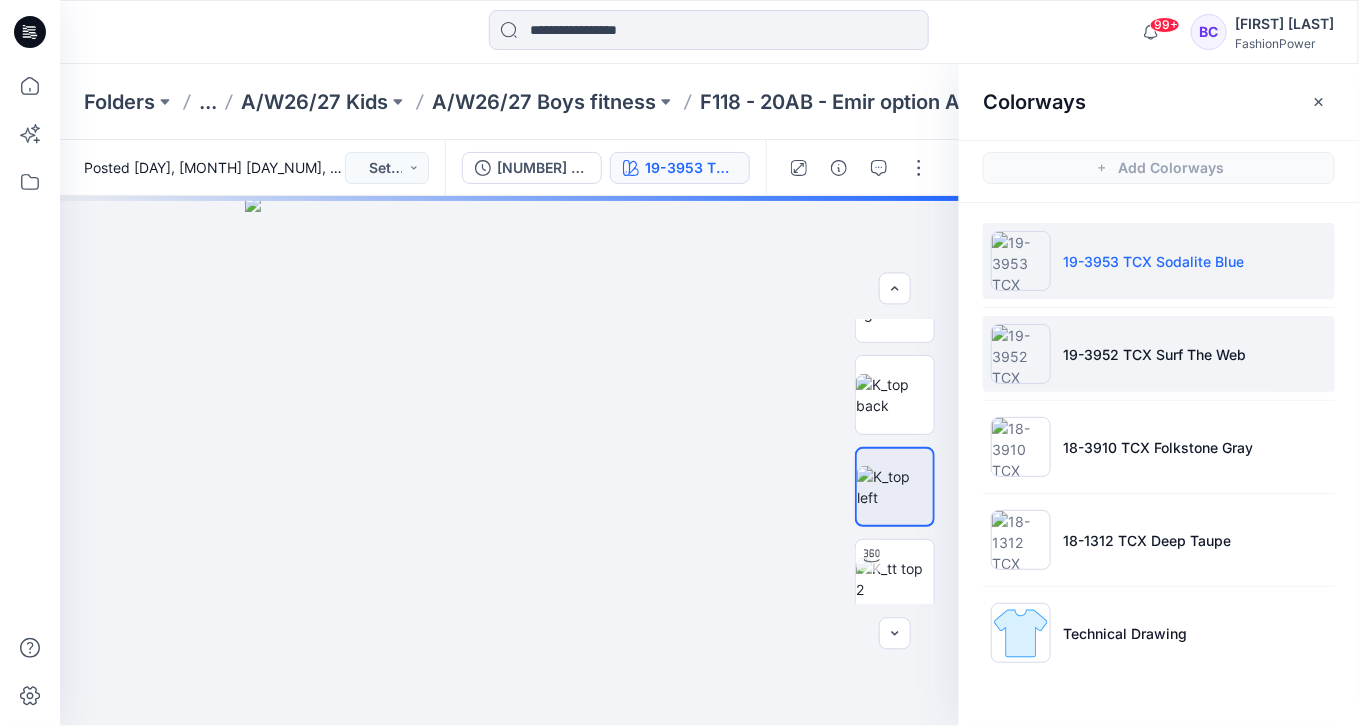 click on "19-3952 TCX Surf The Web" at bounding box center [1154, 354] 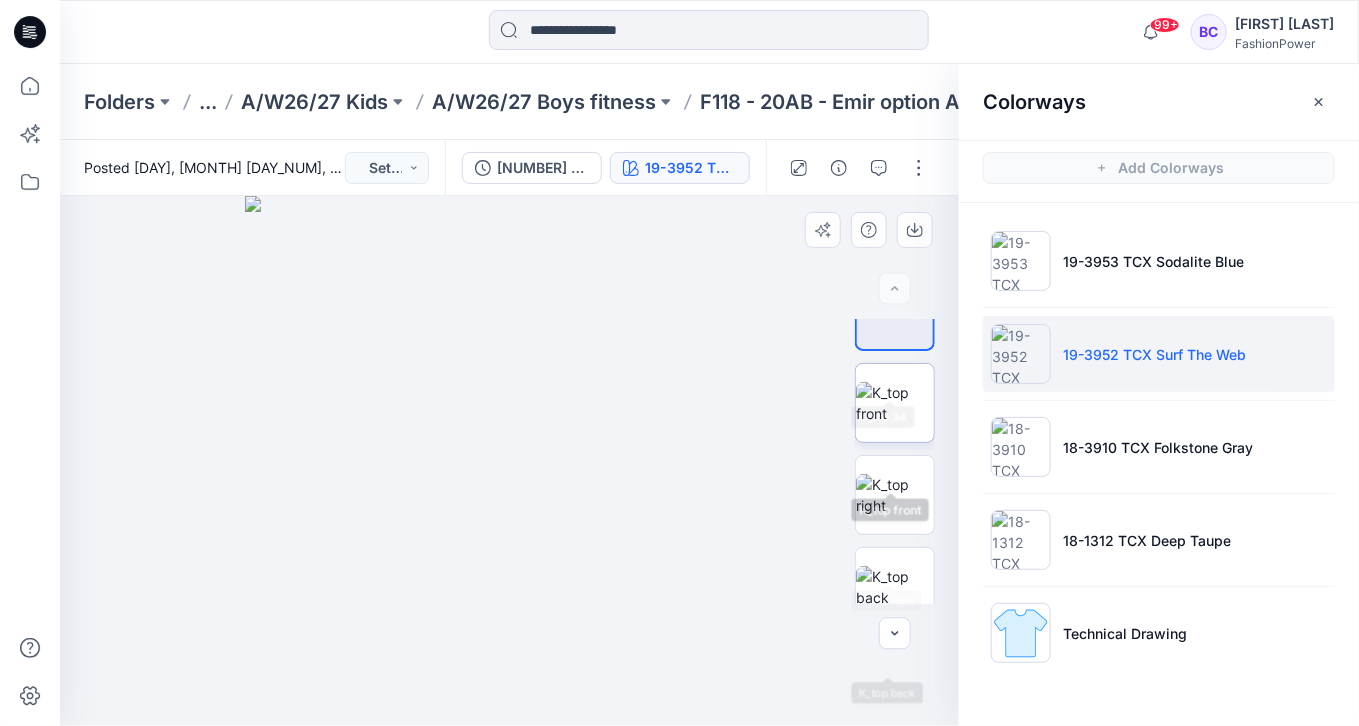 scroll, scrollTop: 0, scrollLeft: 0, axis: both 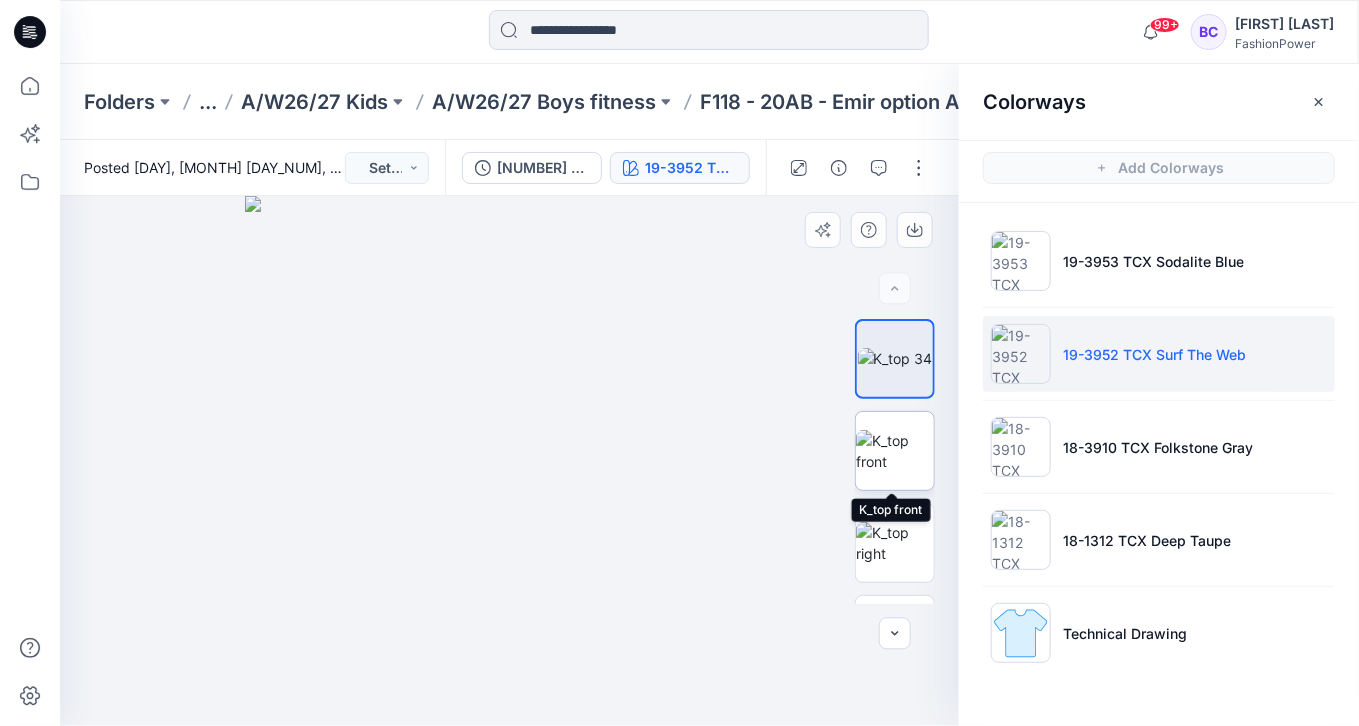 click at bounding box center [895, 451] 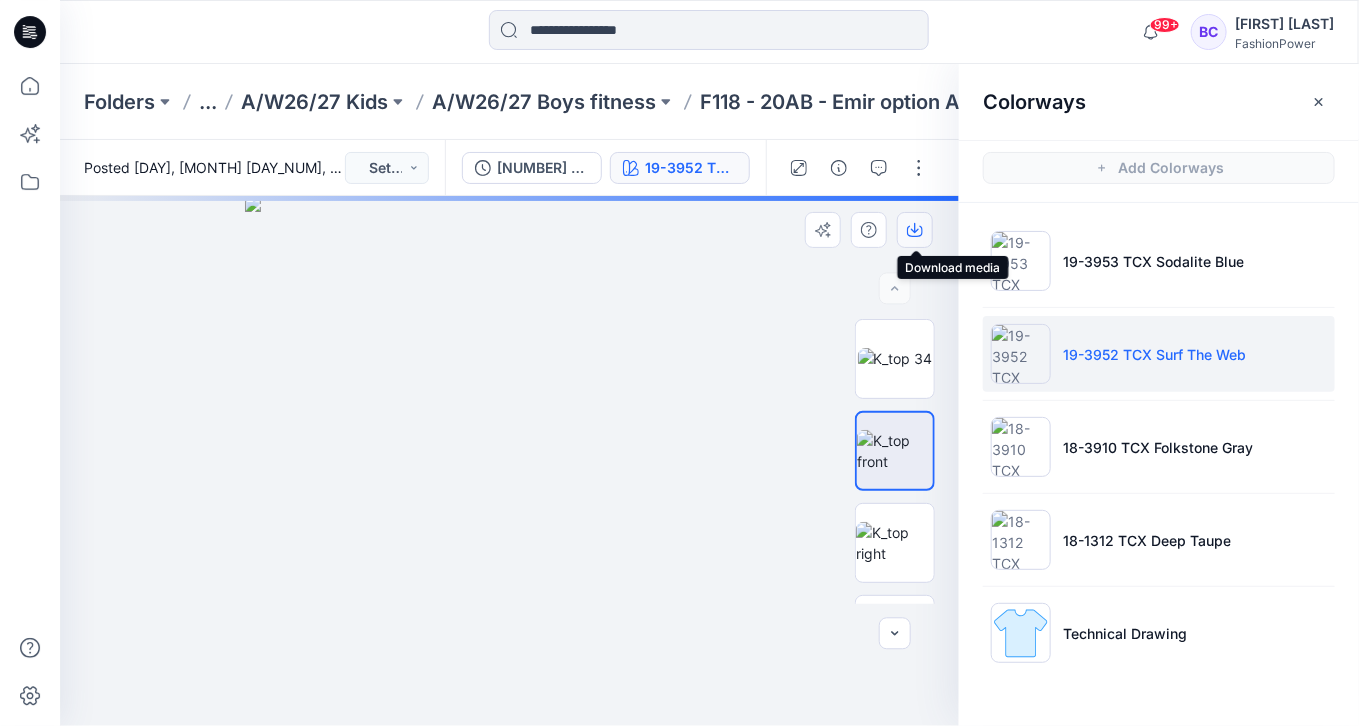 click 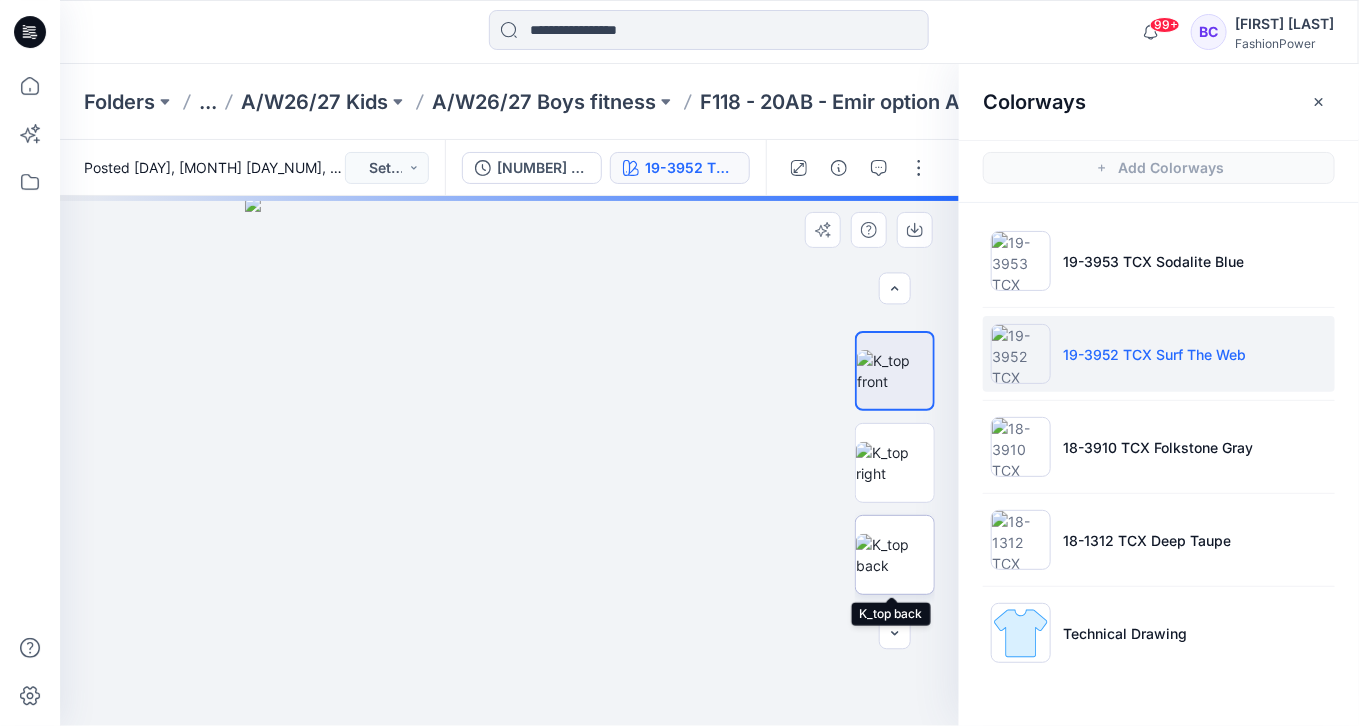 click at bounding box center (895, 555) 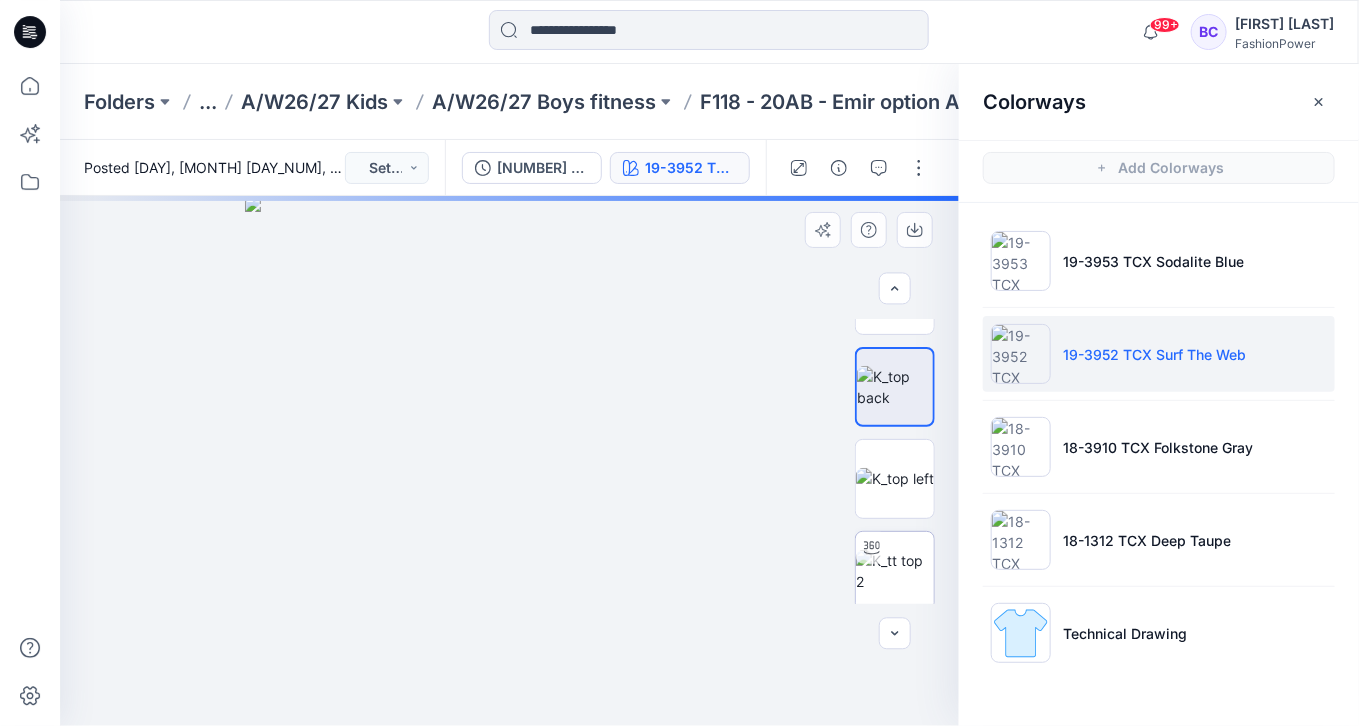 scroll, scrollTop: 320, scrollLeft: 0, axis: vertical 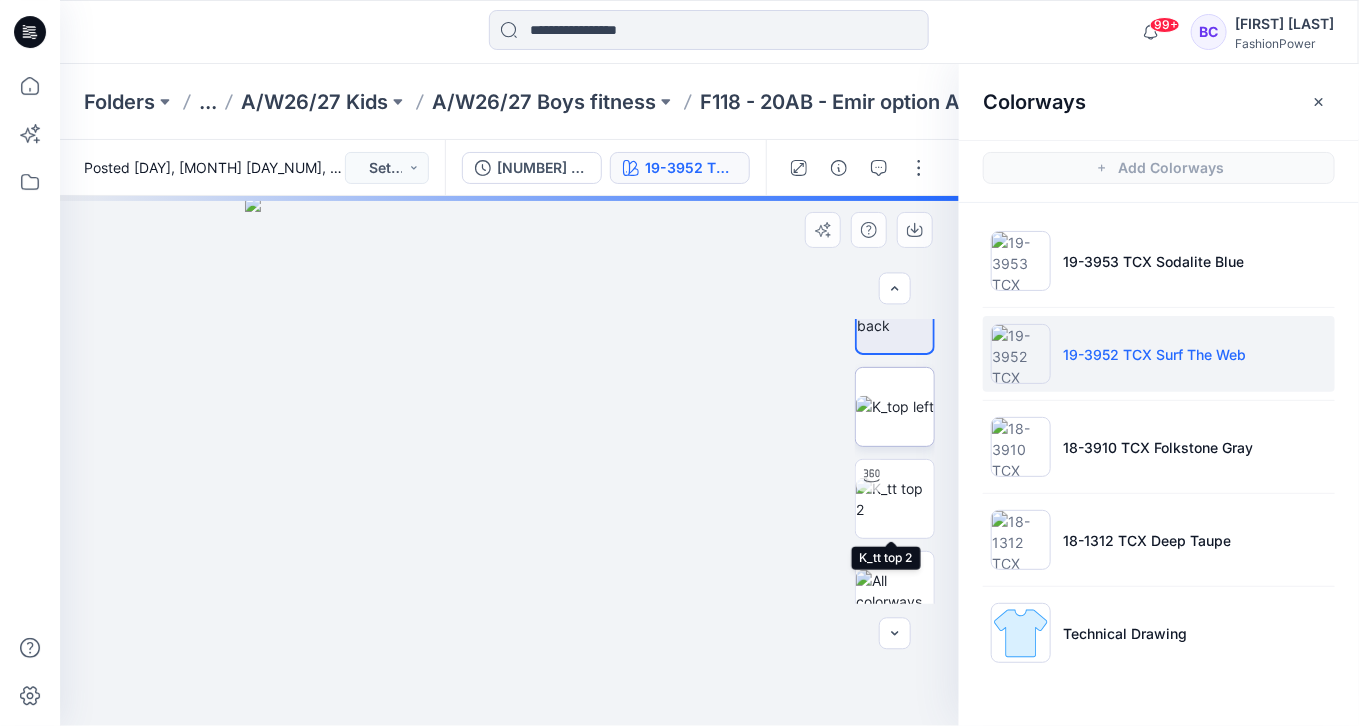 click at bounding box center [895, 406] 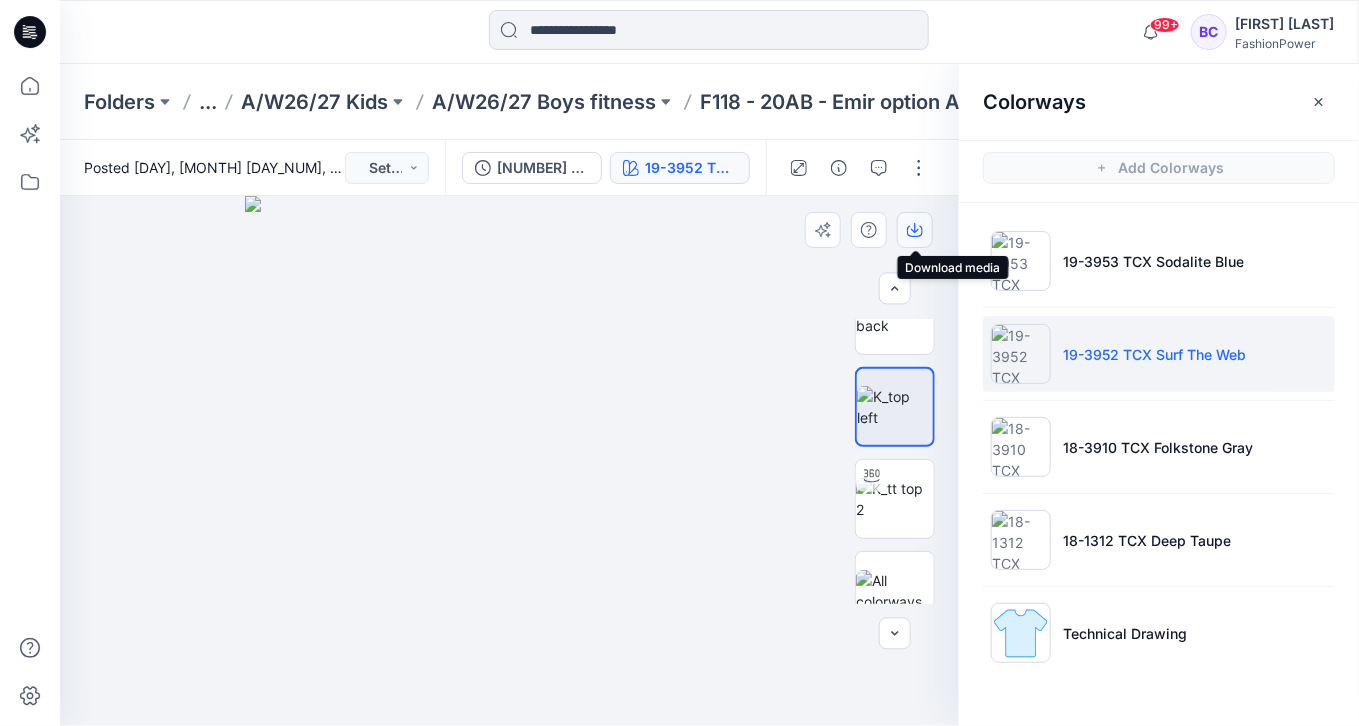 click 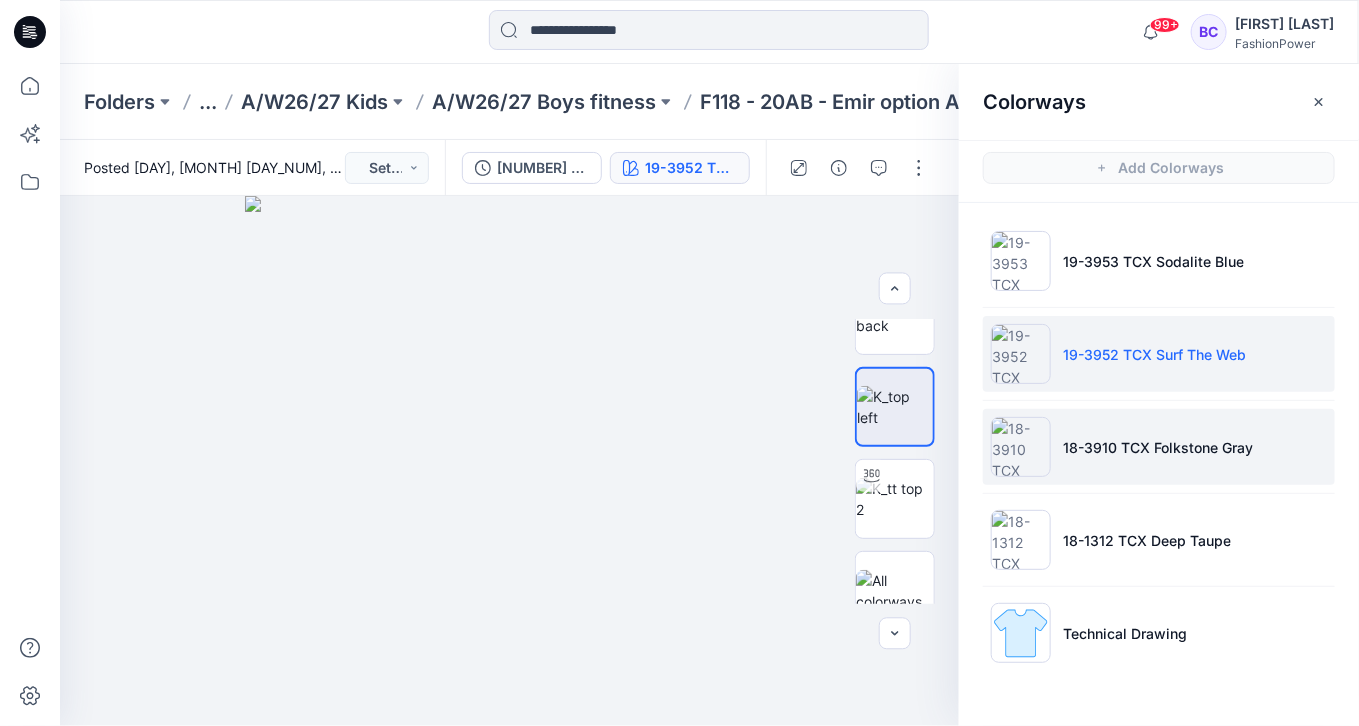 click on "18-3910 TCX Folkstone Gray" at bounding box center (1158, 447) 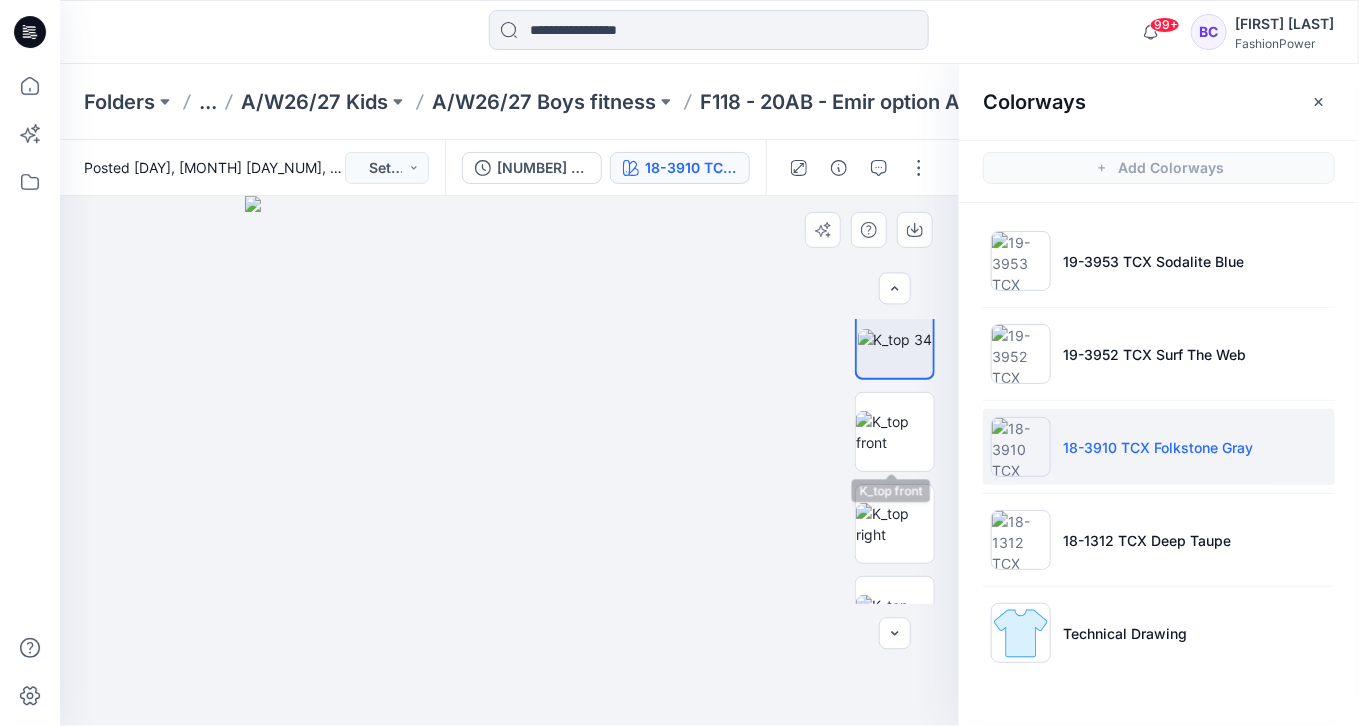 scroll, scrollTop: 0, scrollLeft: 0, axis: both 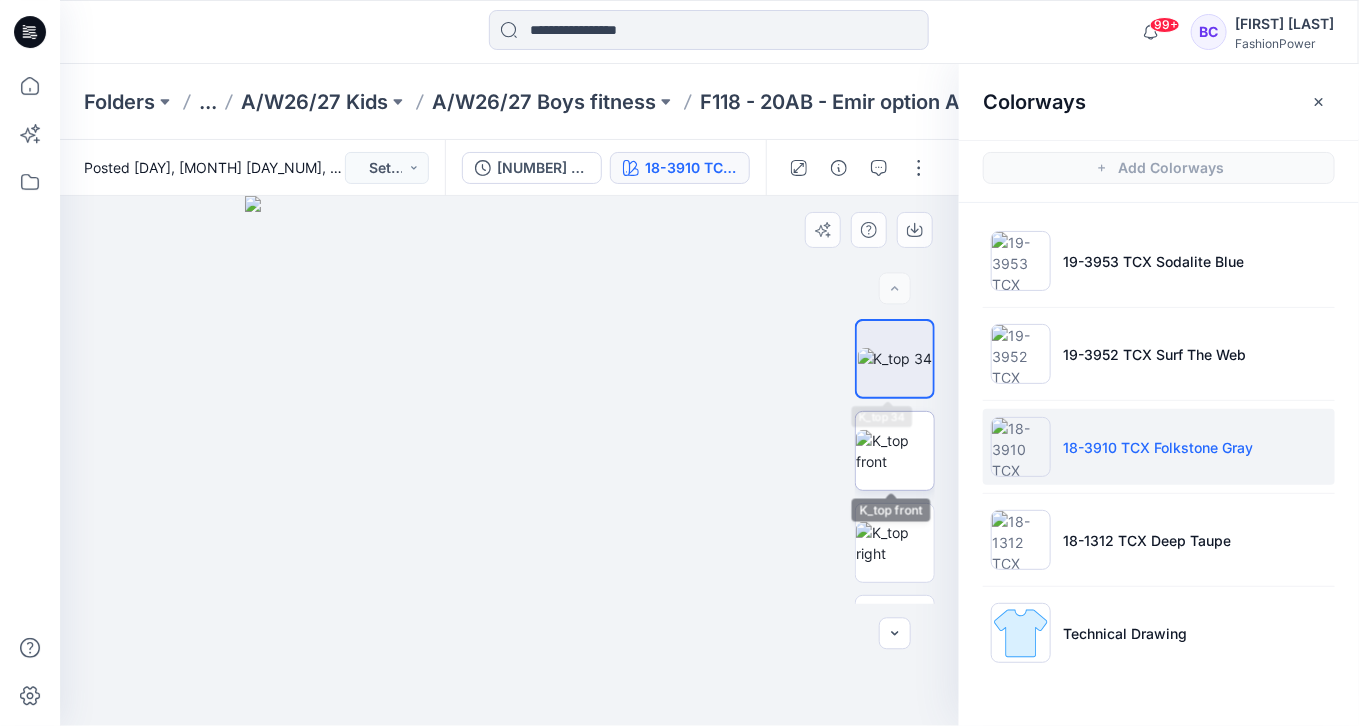 click at bounding box center [895, 451] 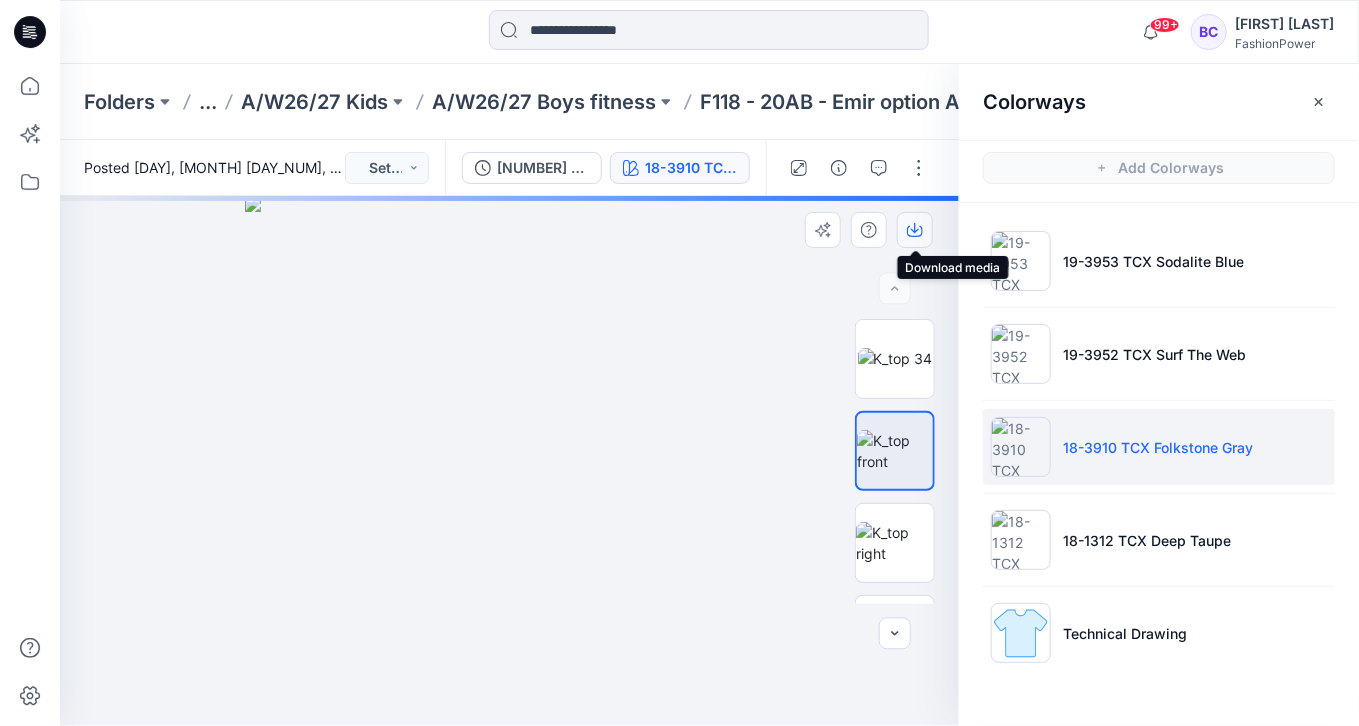 click 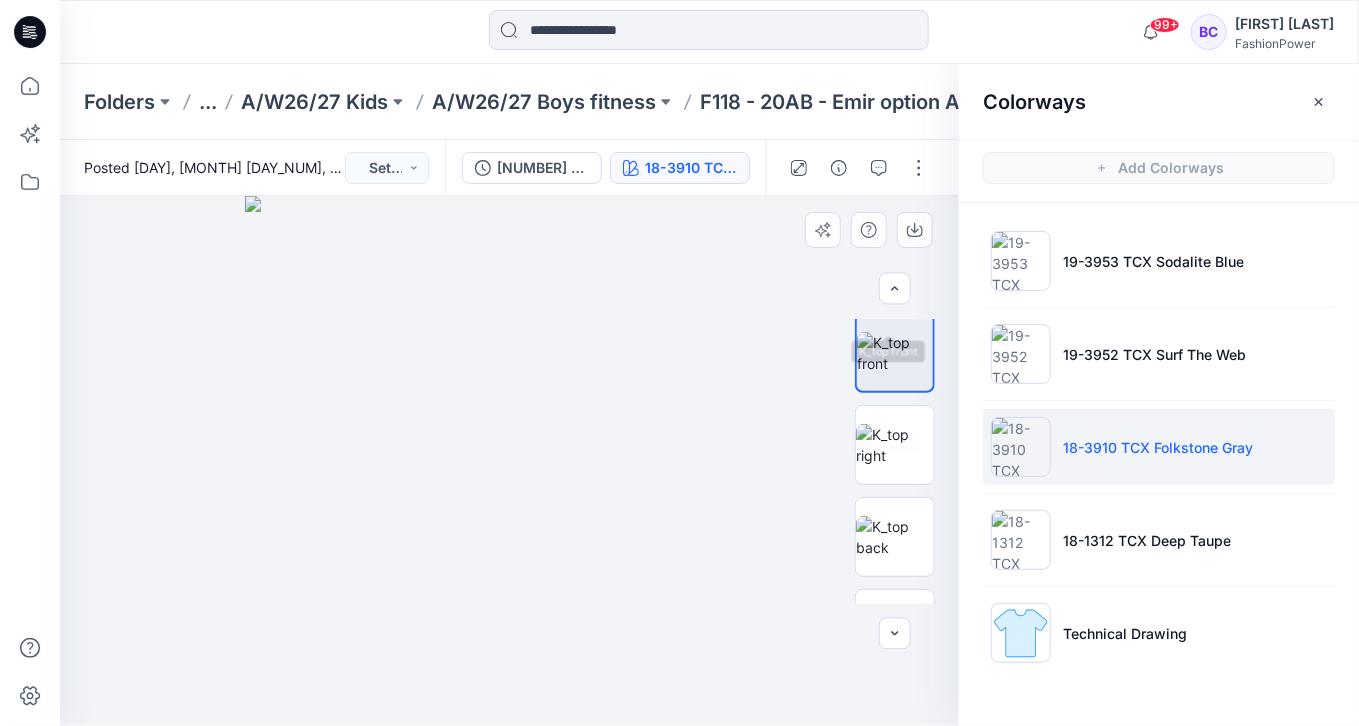 scroll, scrollTop: 160, scrollLeft: 0, axis: vertical 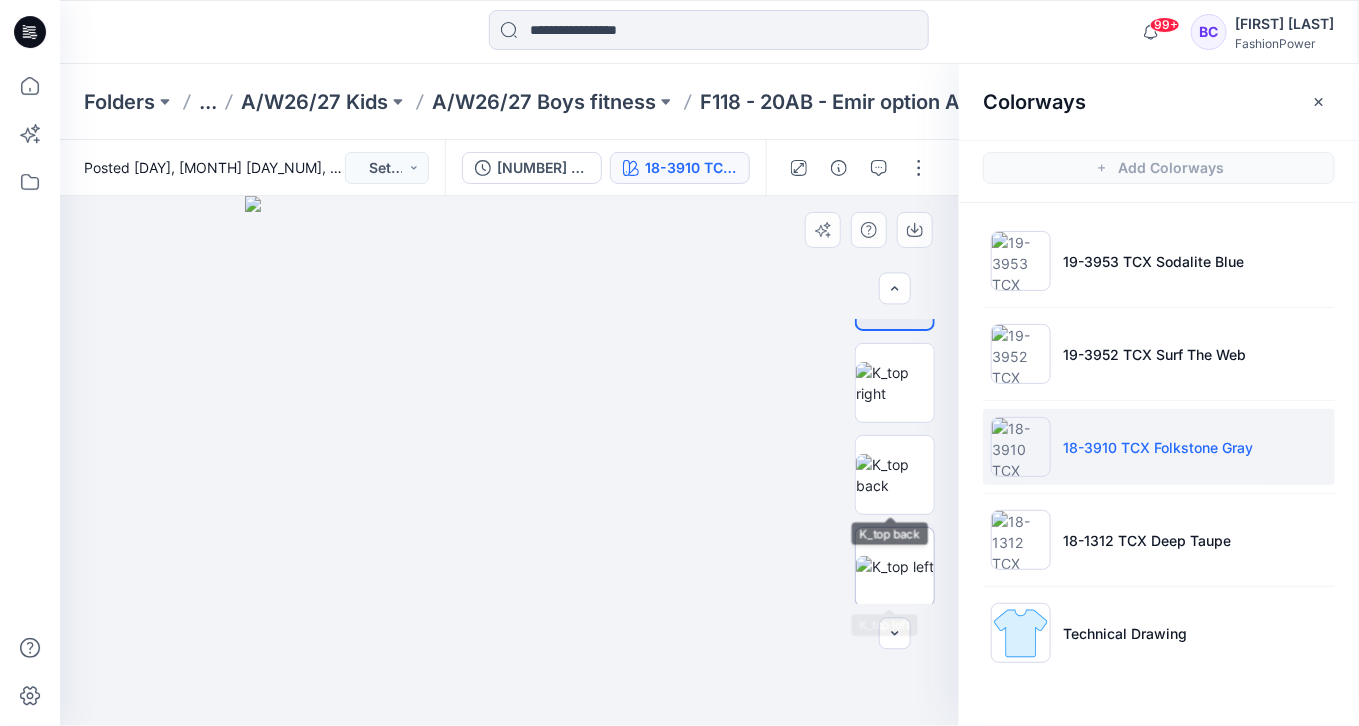drag, startPoint x: 885, startPoint y: 542, endPoint x: 887, endPoint y: 529, distance: 13.152946 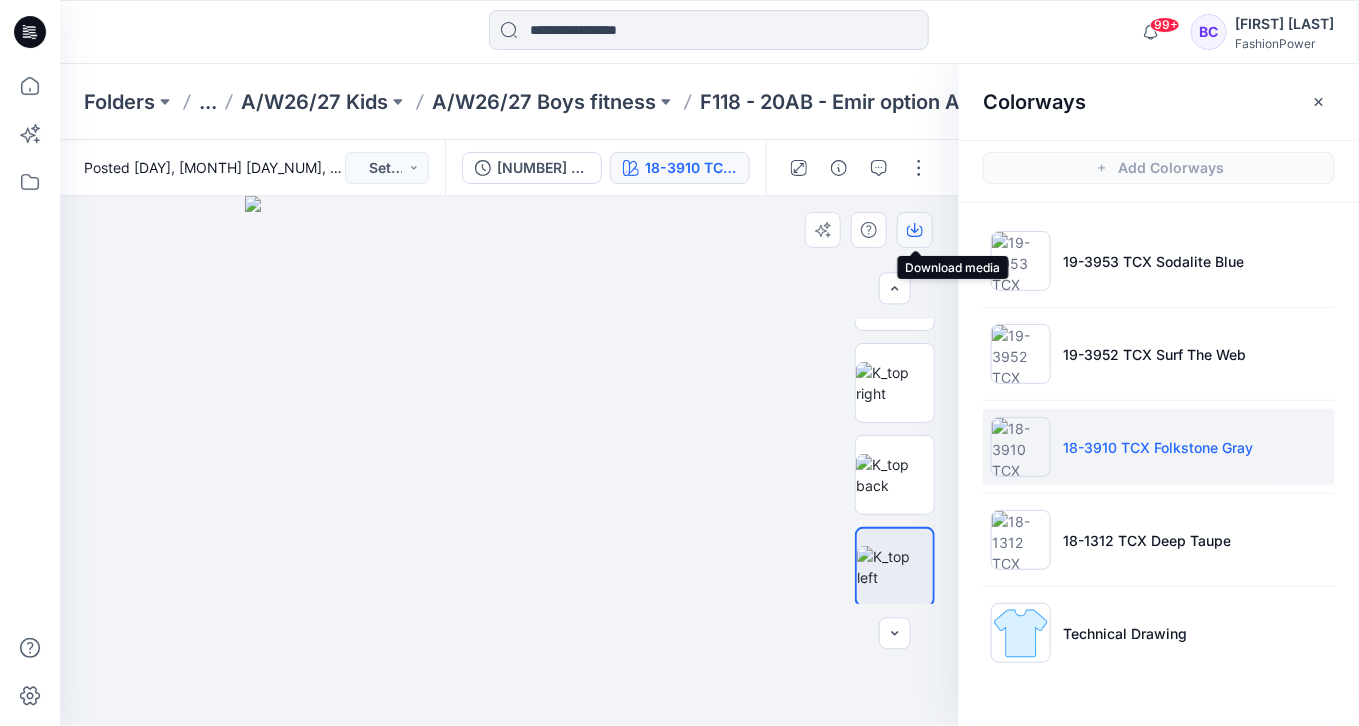 click 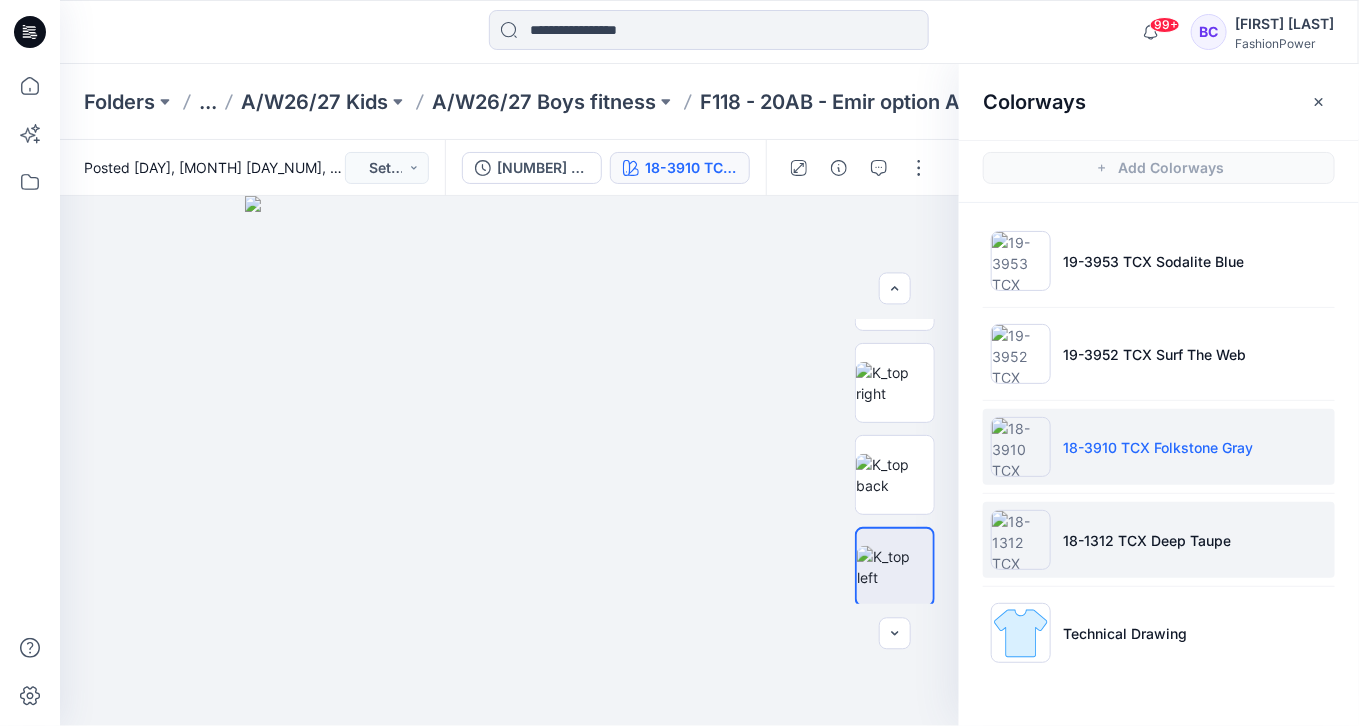click on "18-1312 TCX Deep Taupe" at bounding box center [1147, 540] 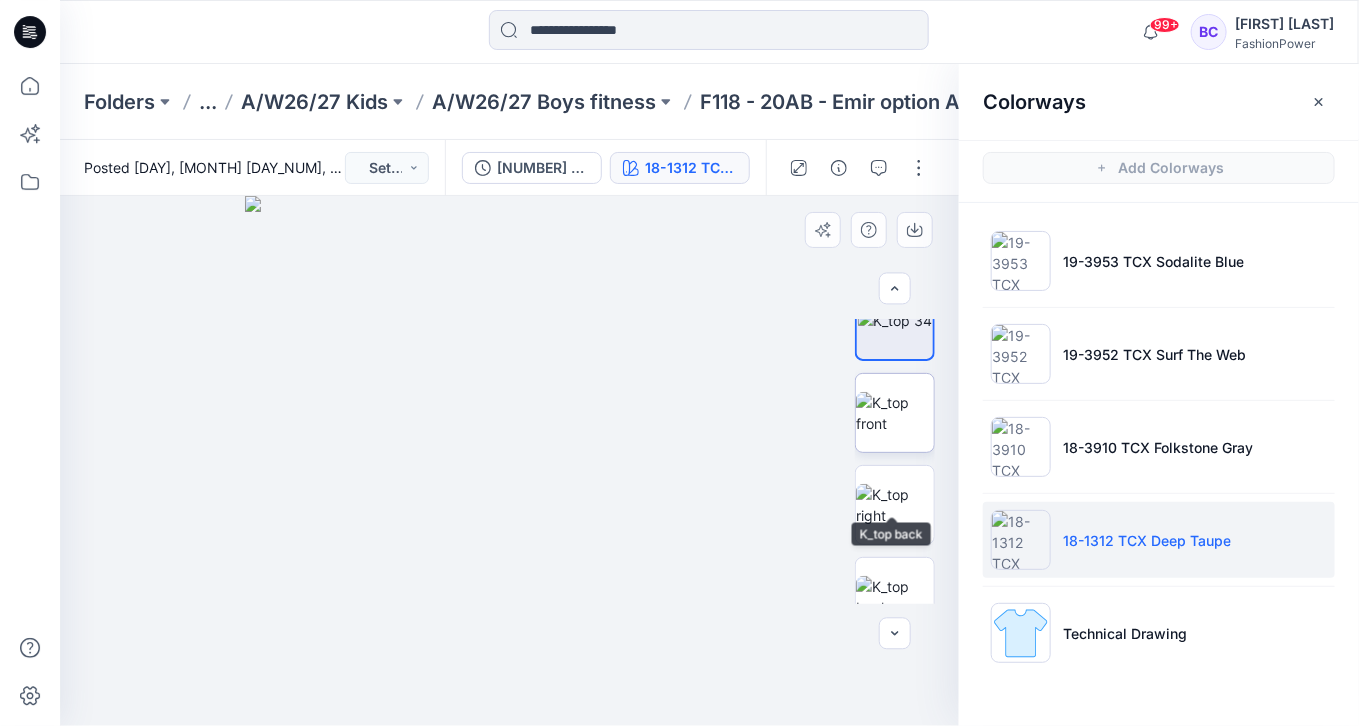 scroll, scrollTop: 0, scrollLeft: 0, axis: both 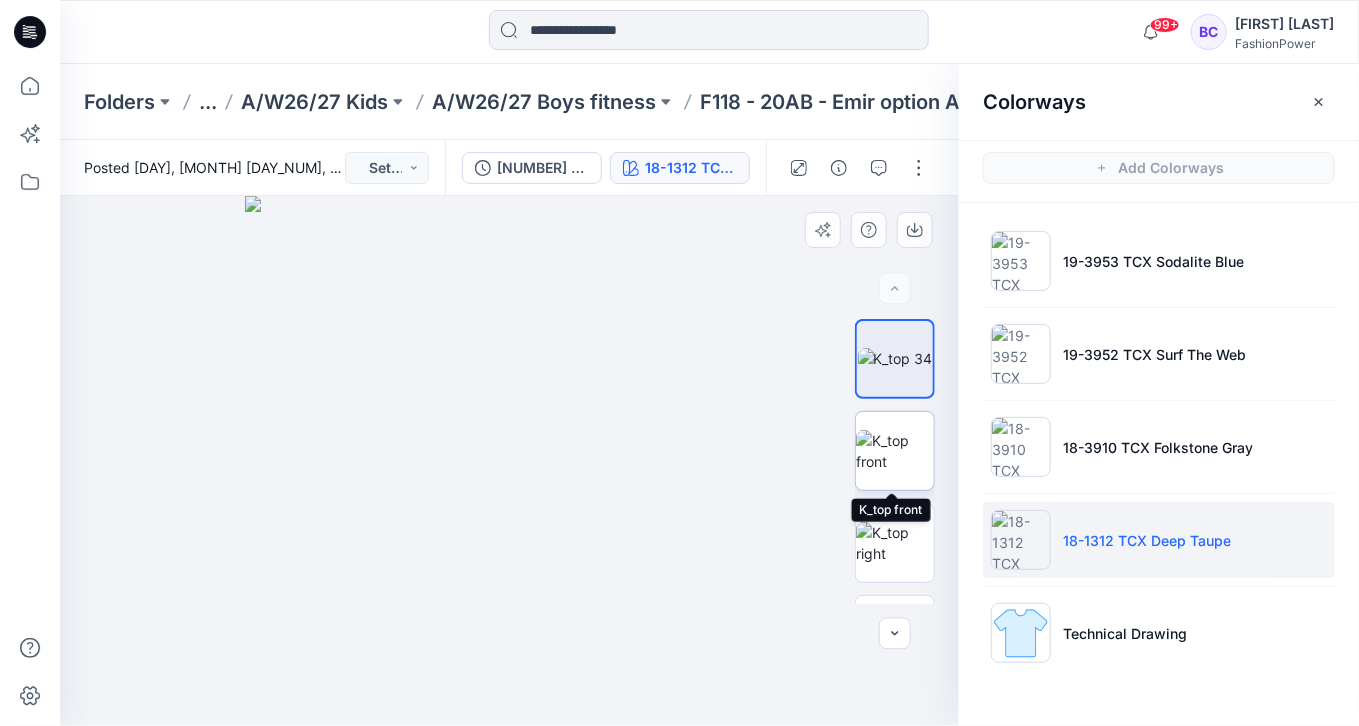 click at bounding box center [895, 451] 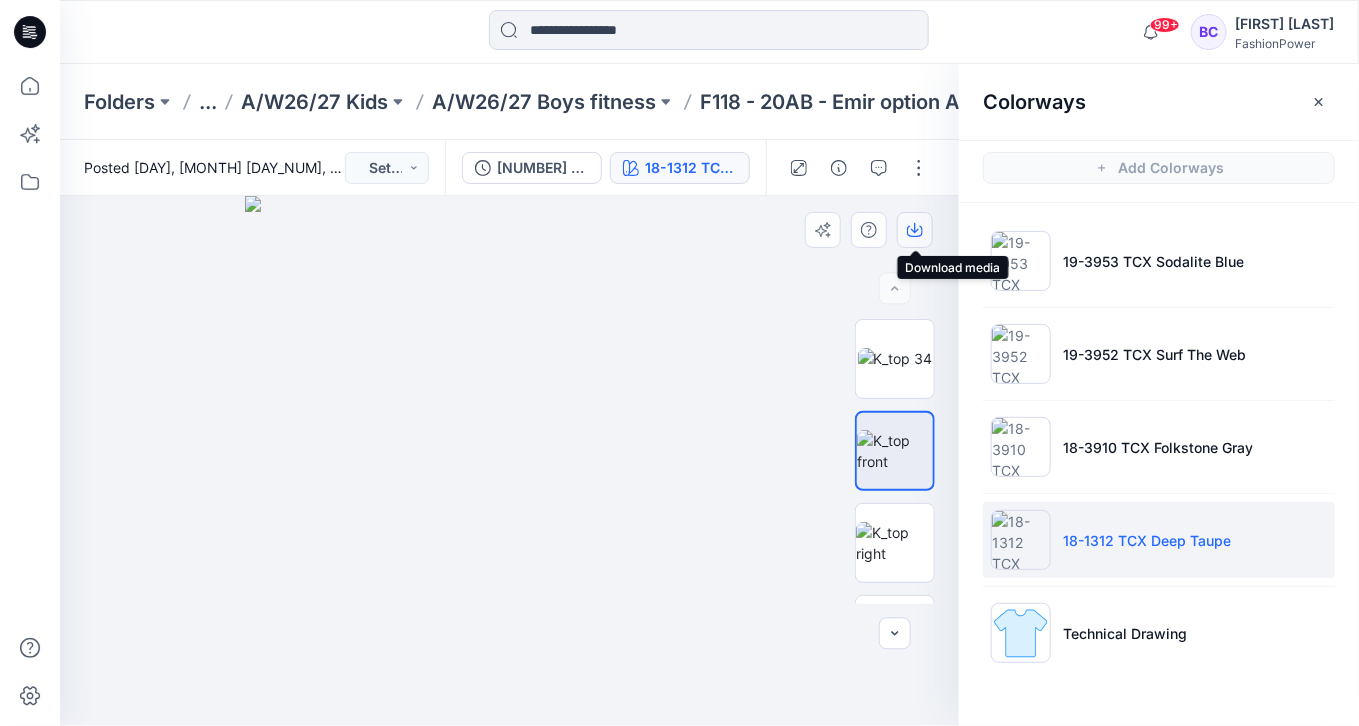 click 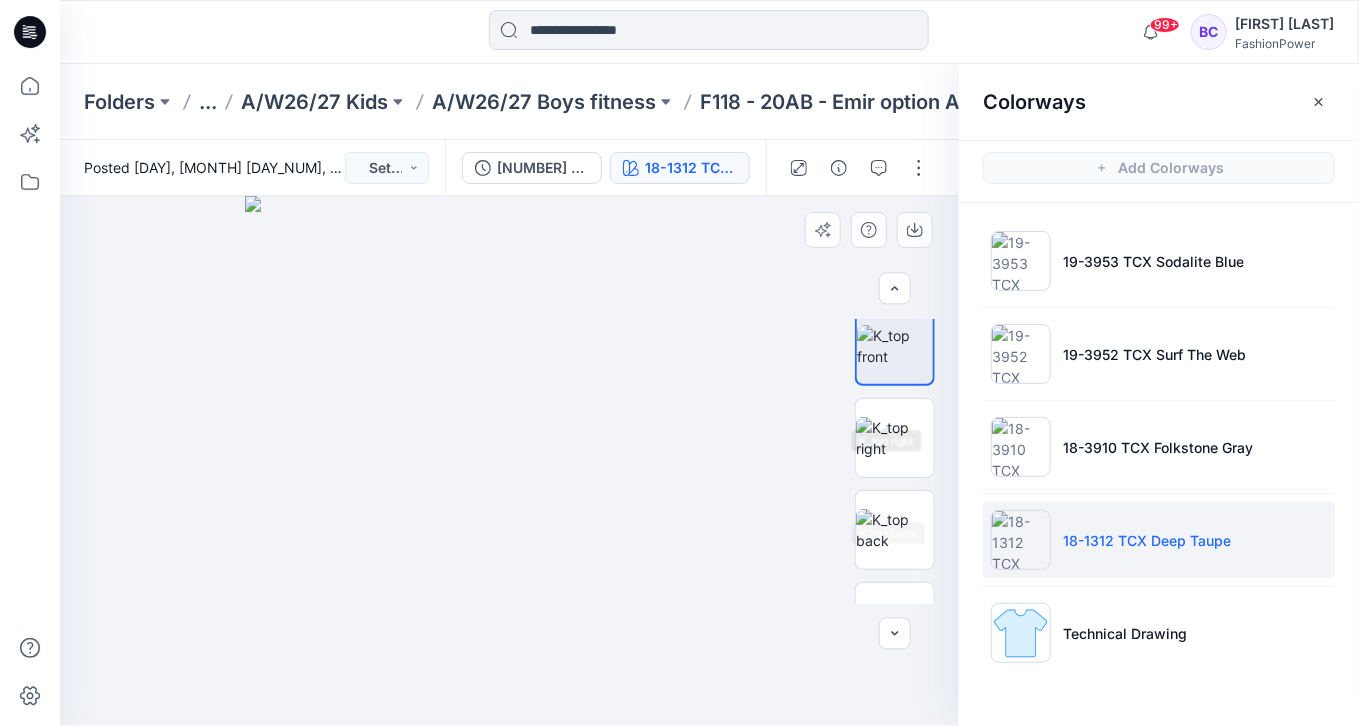 scroll, scrollTop: 160, scrollLeft: 0, axis: vertical 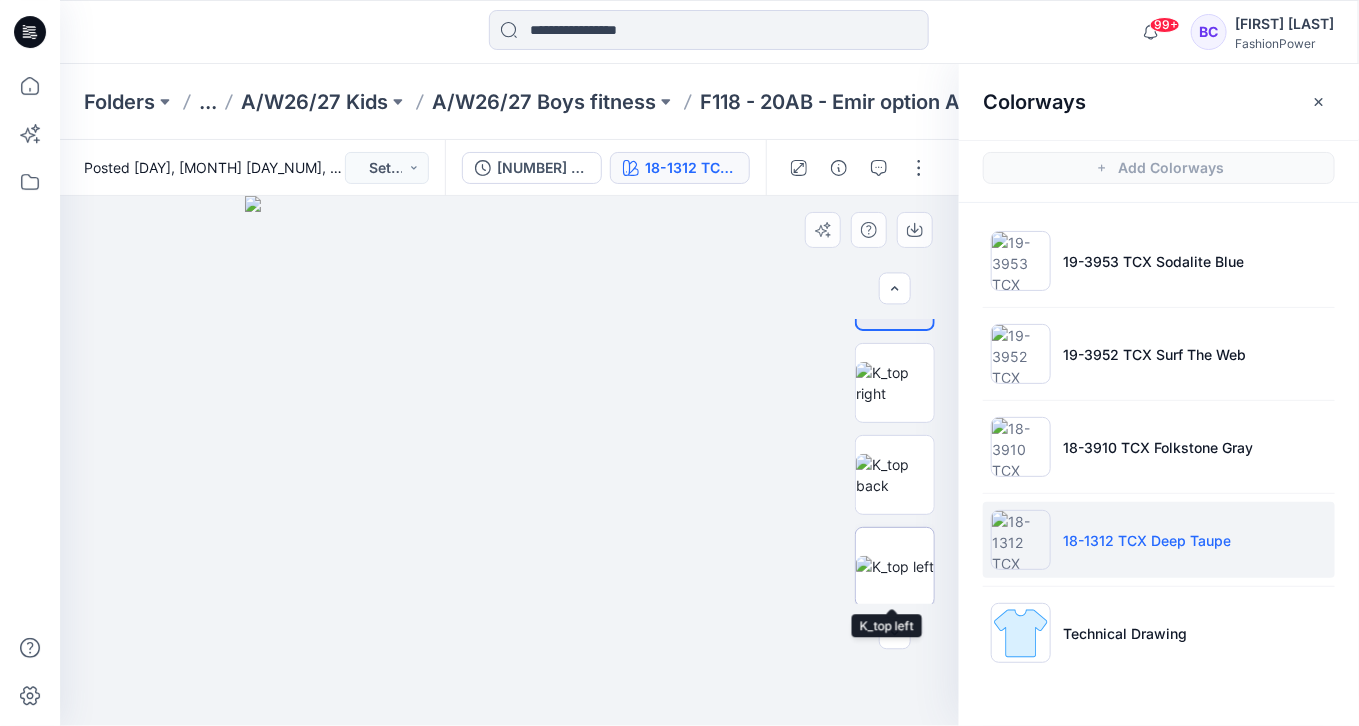 click at bounding box center [895, 566] 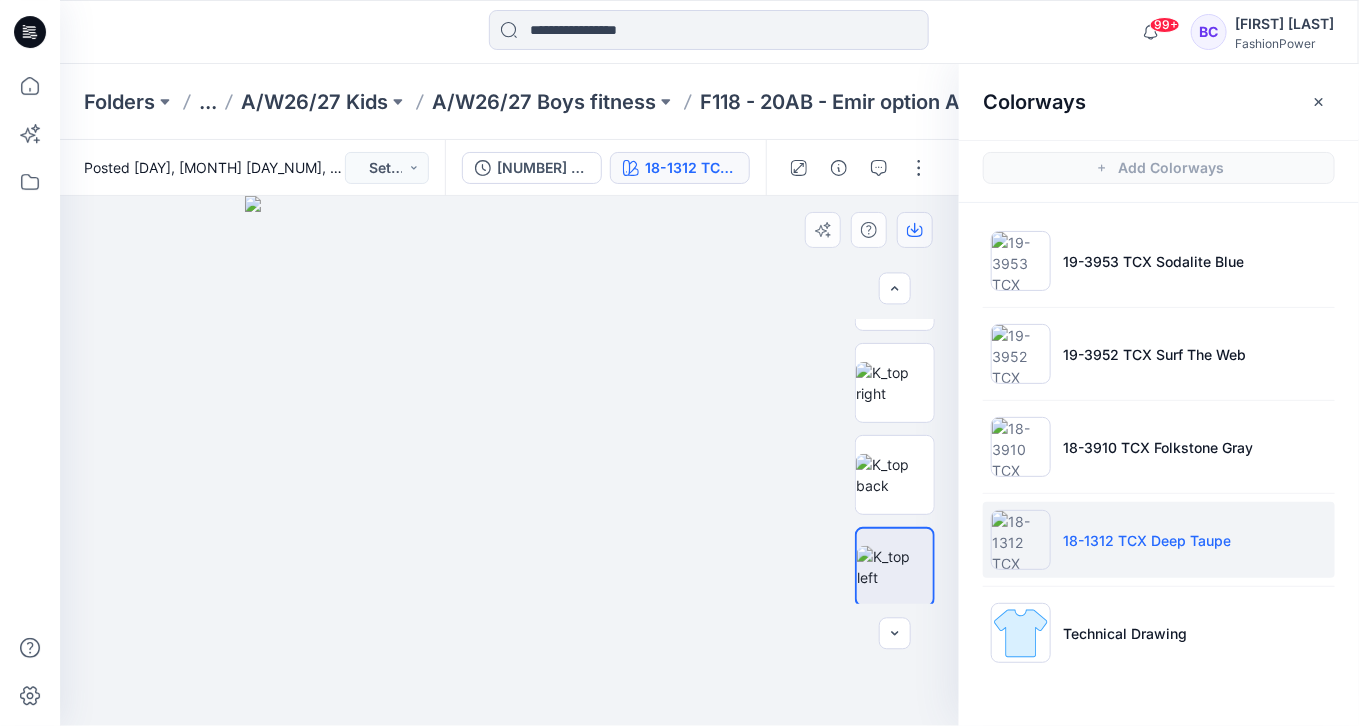 click at bounding box center (915, 230) 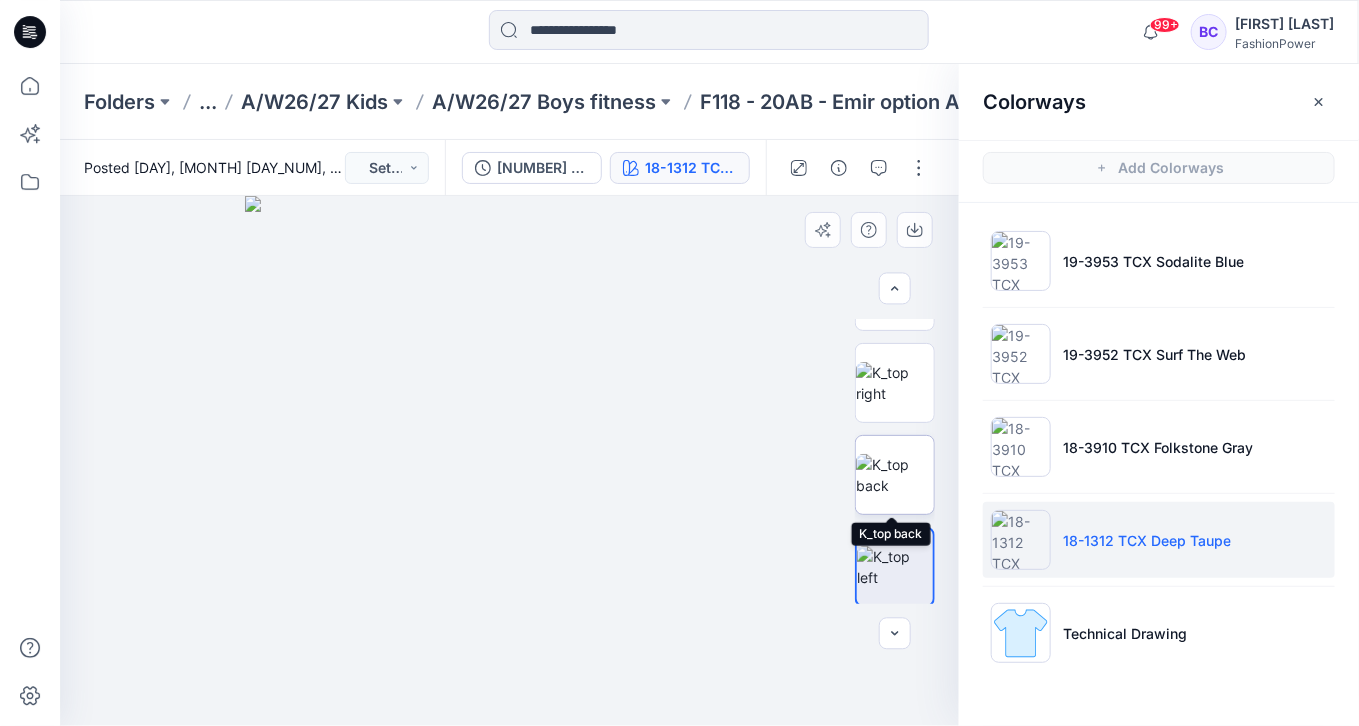 click at bounding box center (895, 475) 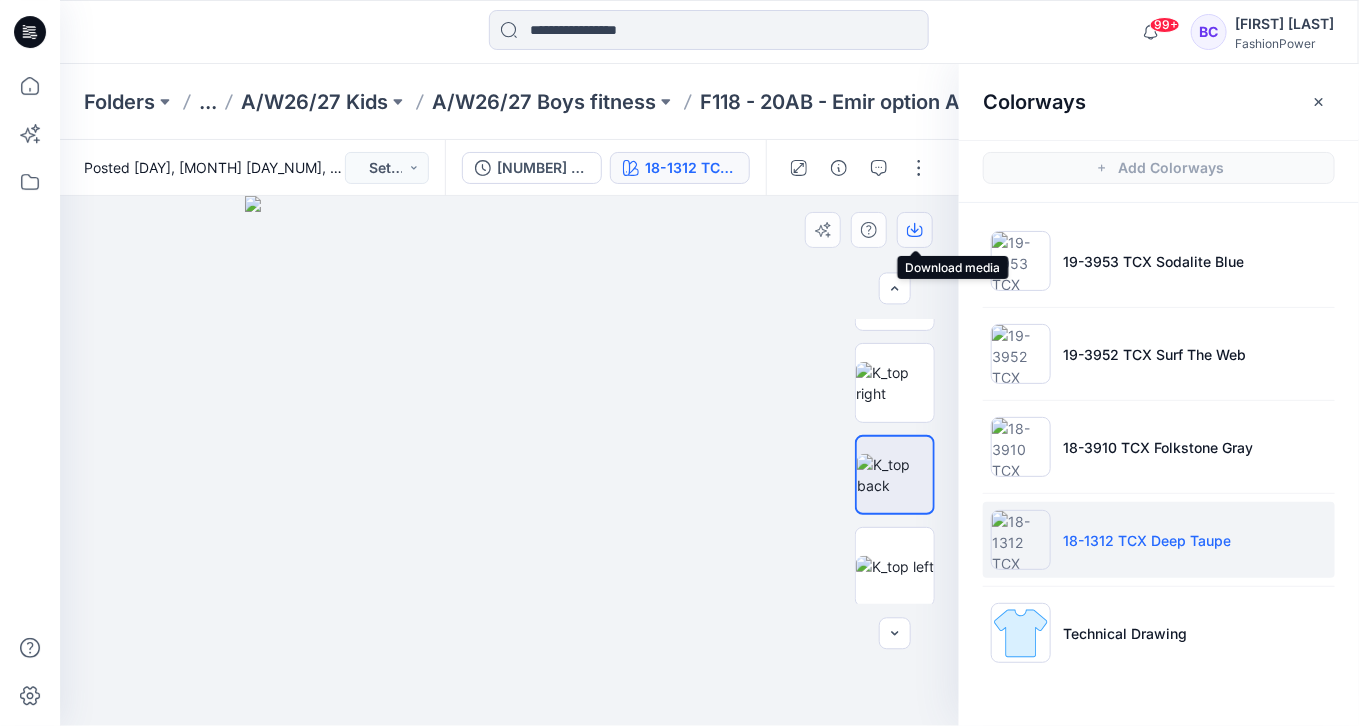 click 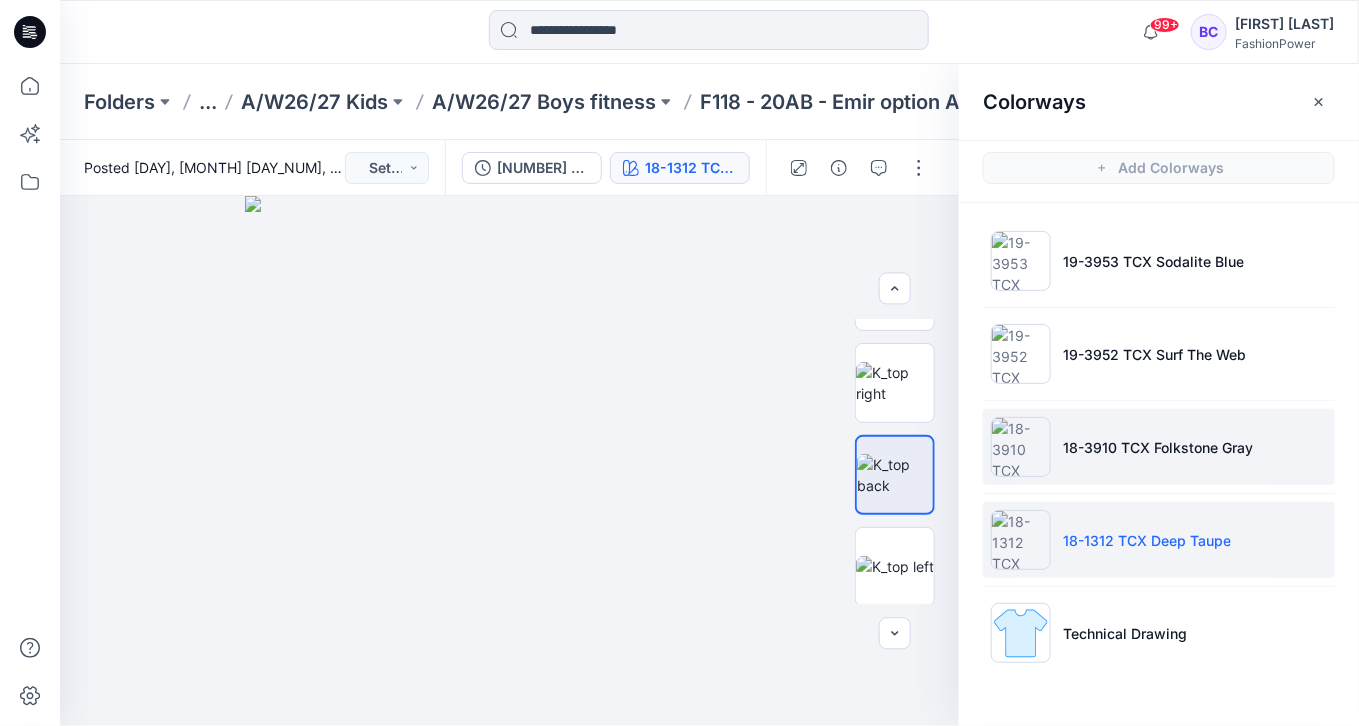 click on "18-3910 TCX Folkstone Gray" at bounding box center (1159, 447) 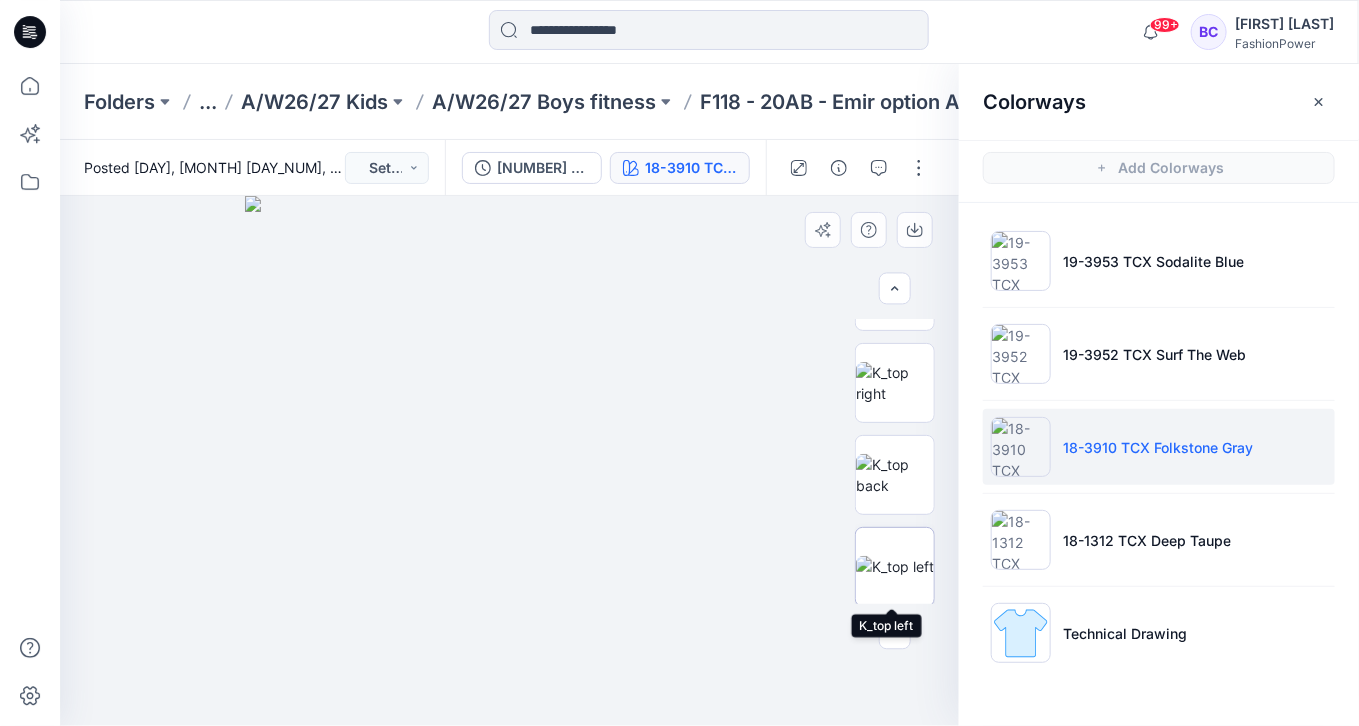 click at bounding box center (895, 566) 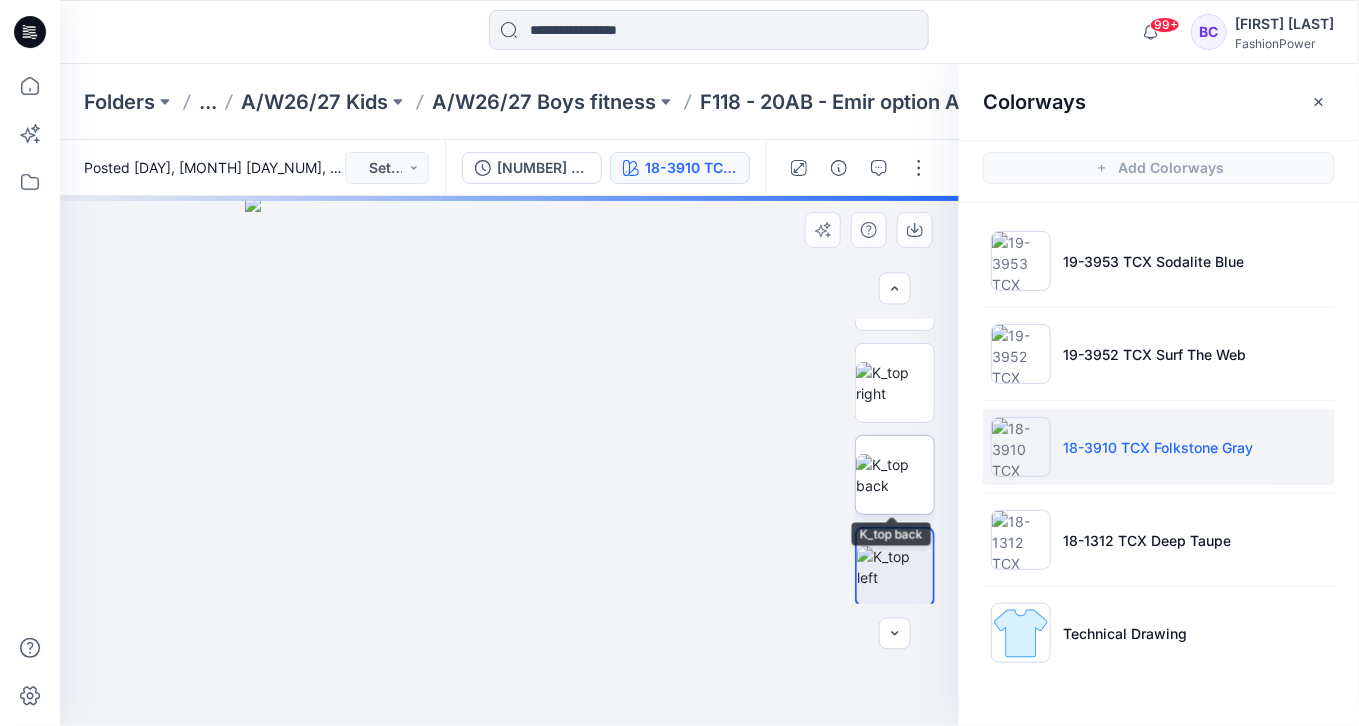click at bounding box center [895, 475] 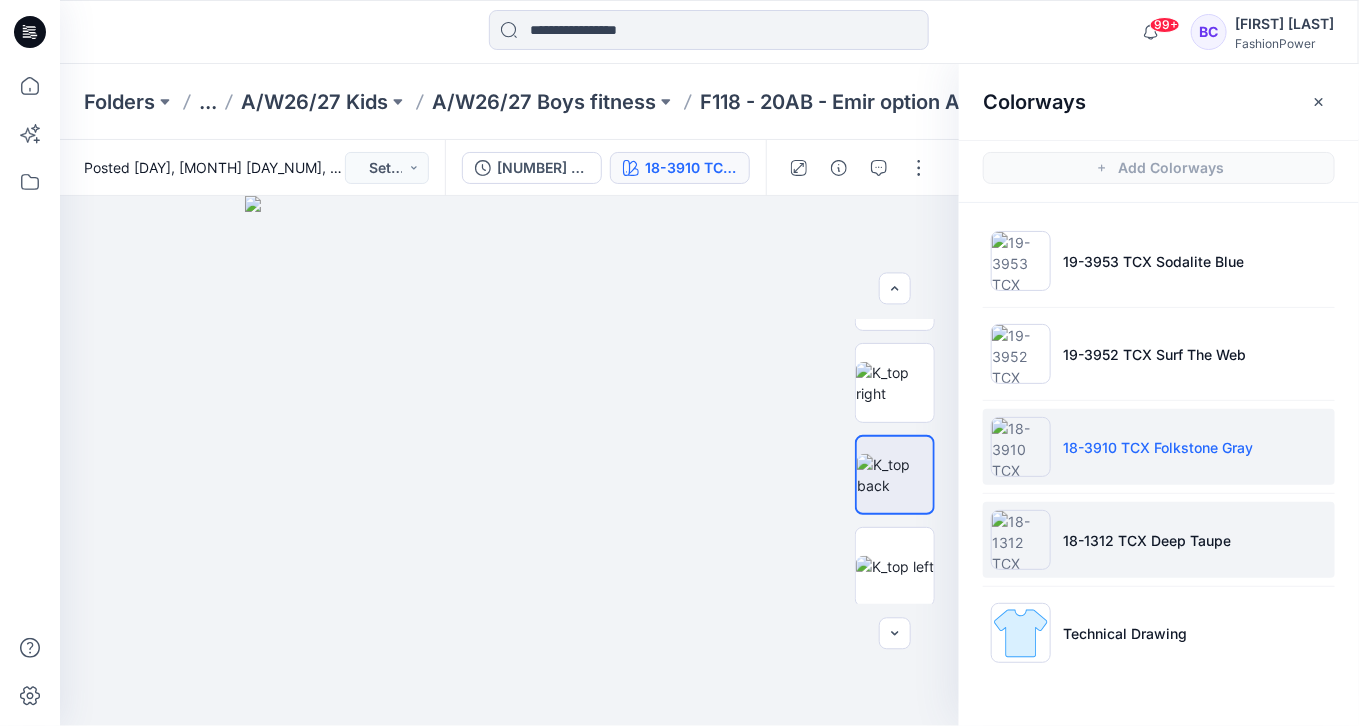 click on "18-1312 TCX Deep Taupe" at bounding box center (1159, 540) 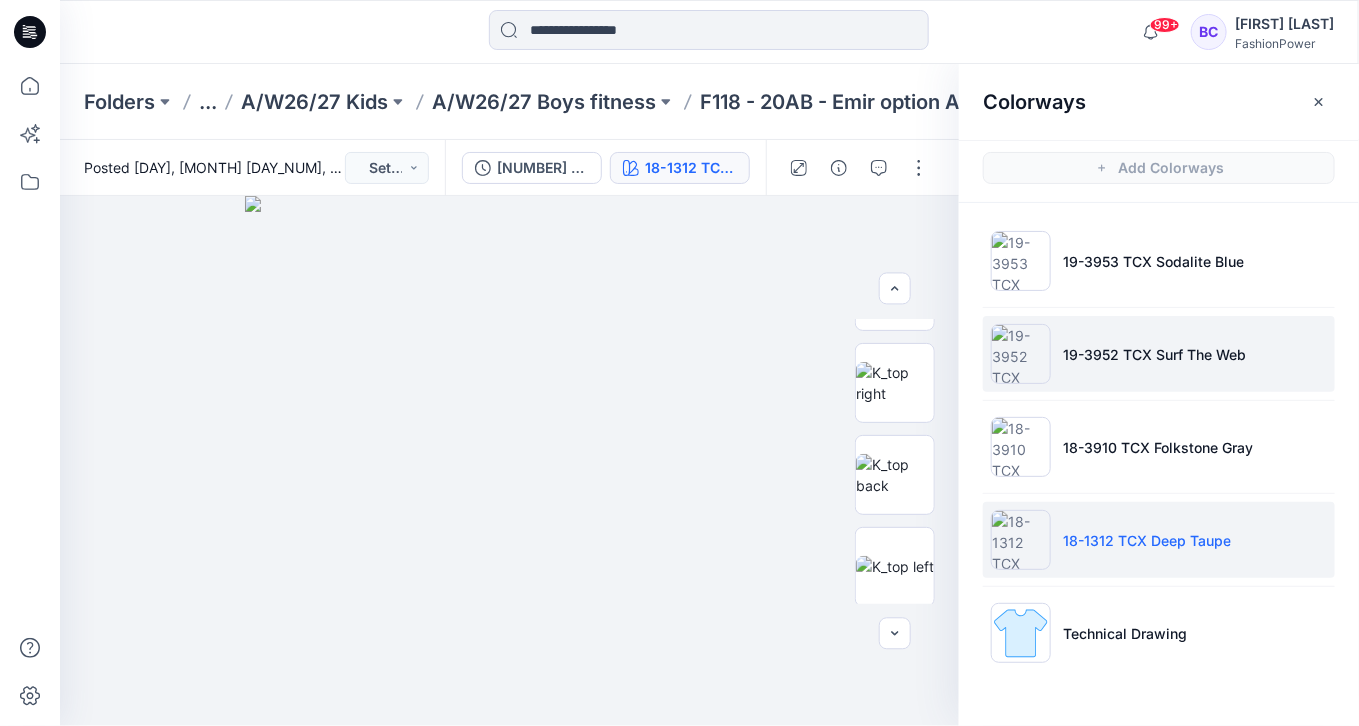 click on "19-3952 TCX Surf The Web" at bounding box center [1154, 354] 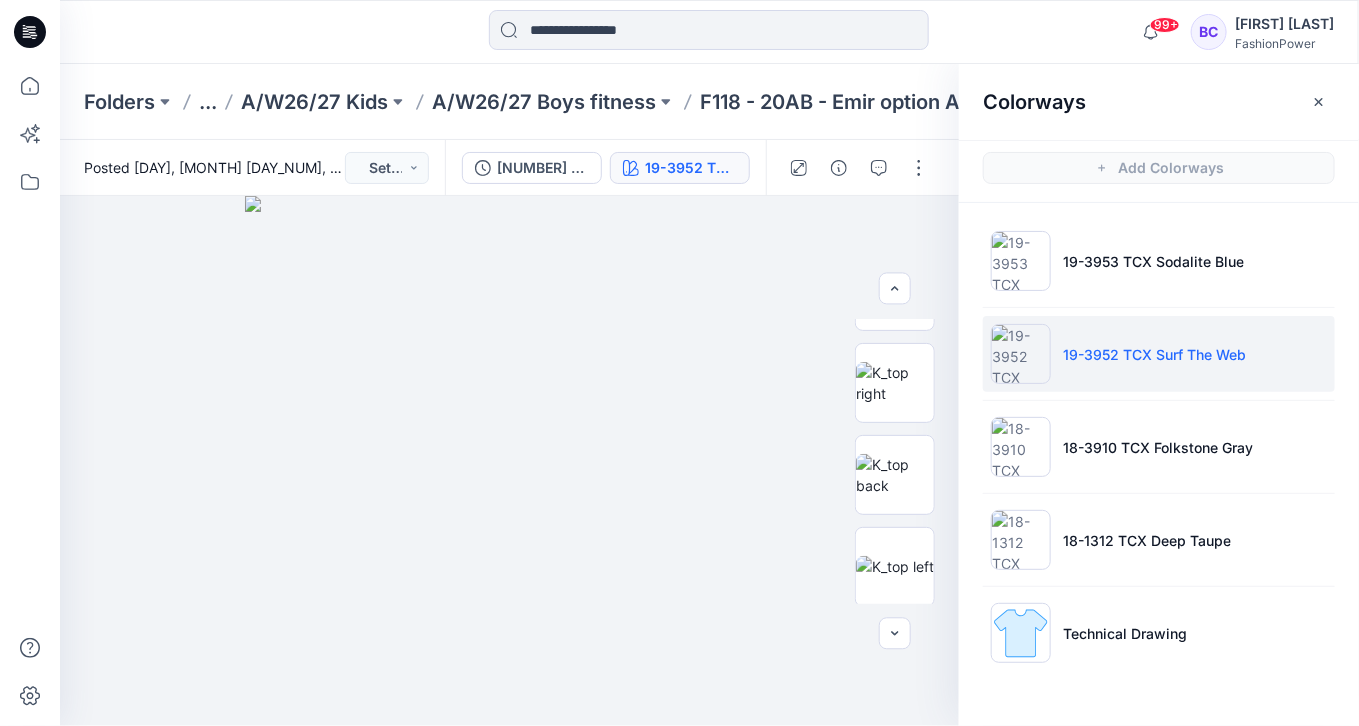 click on "F118 - 20AB - Emir option A" at bounding box center [830, 102] 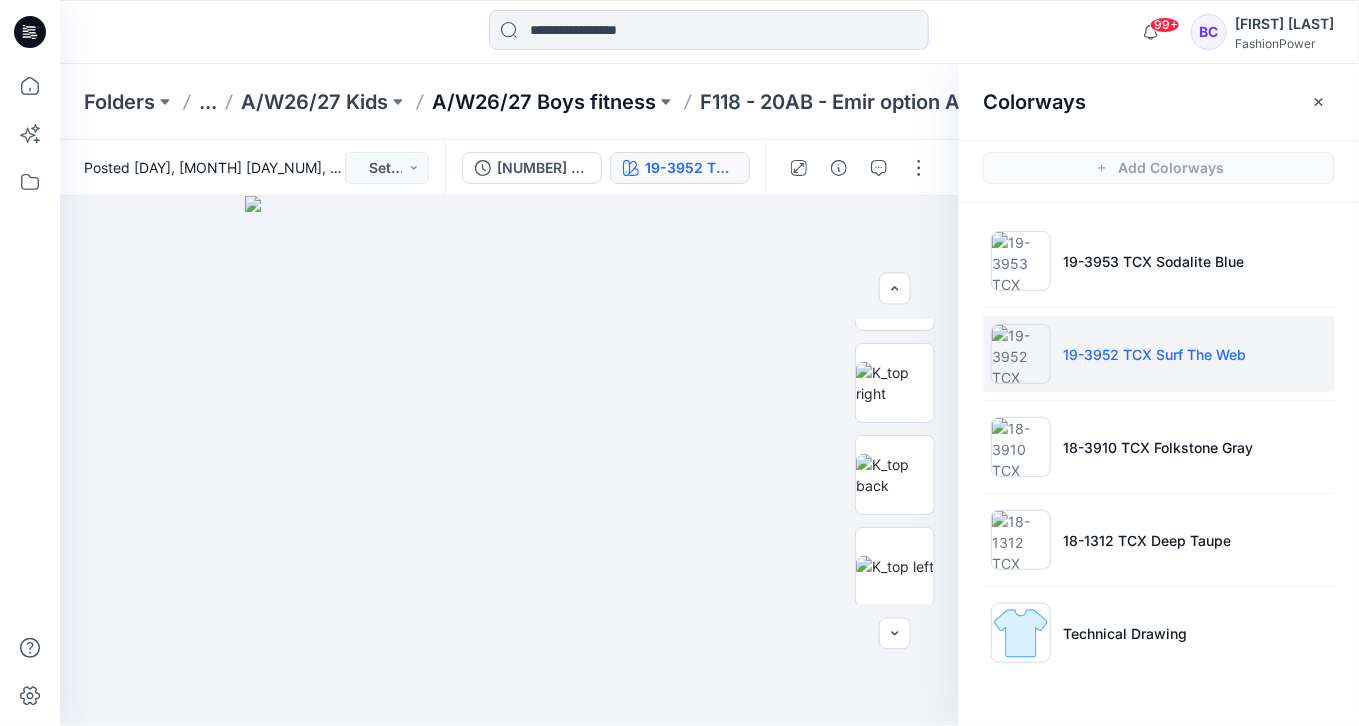 click on "A/W26/27 Boys fitness" at bounding box center [544, 102] 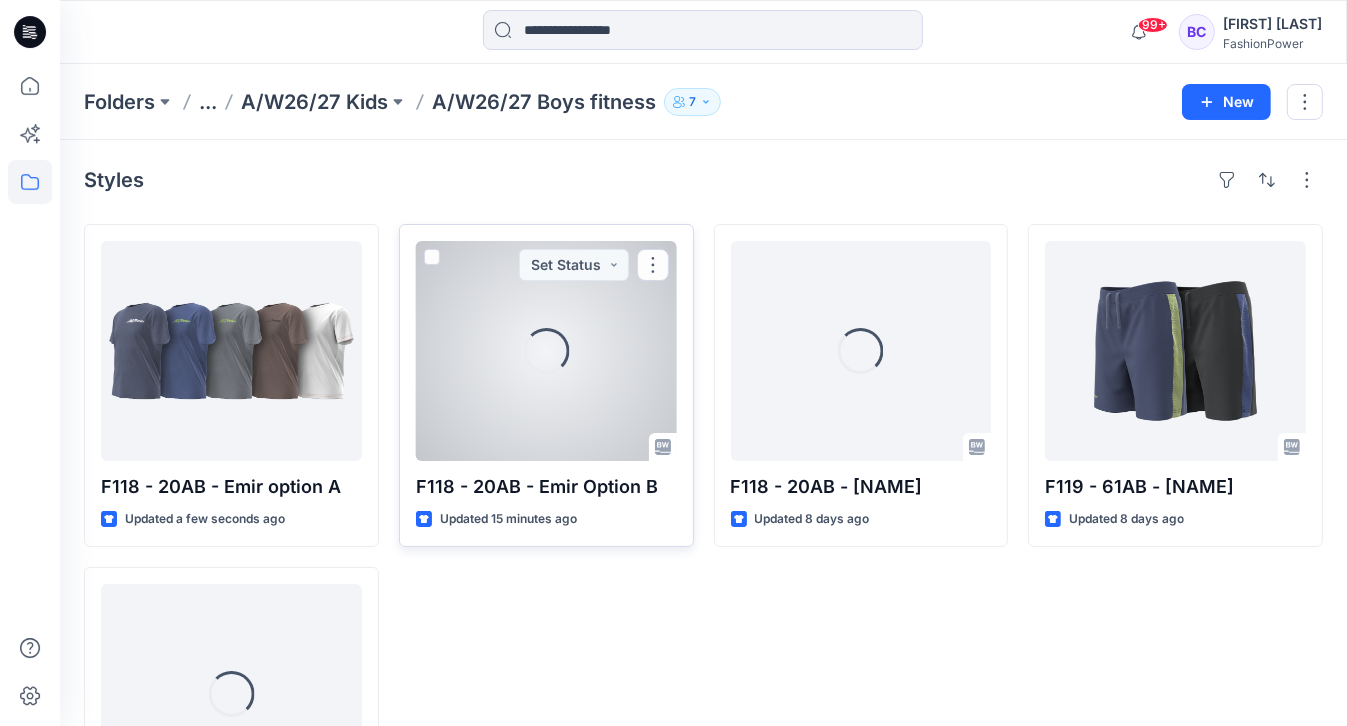 click at bounding box center (546, 351) 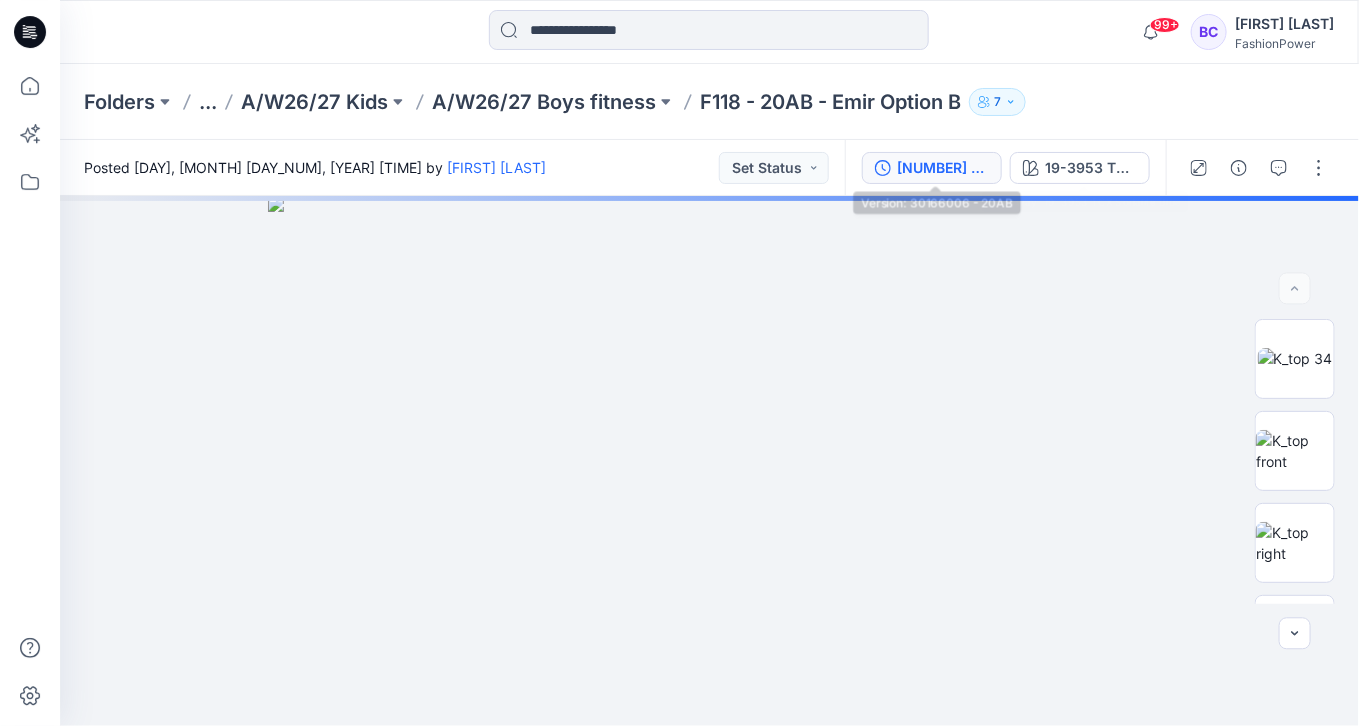 click on "[NUMBER] - [NAME]" at bounding box center [943, 168] 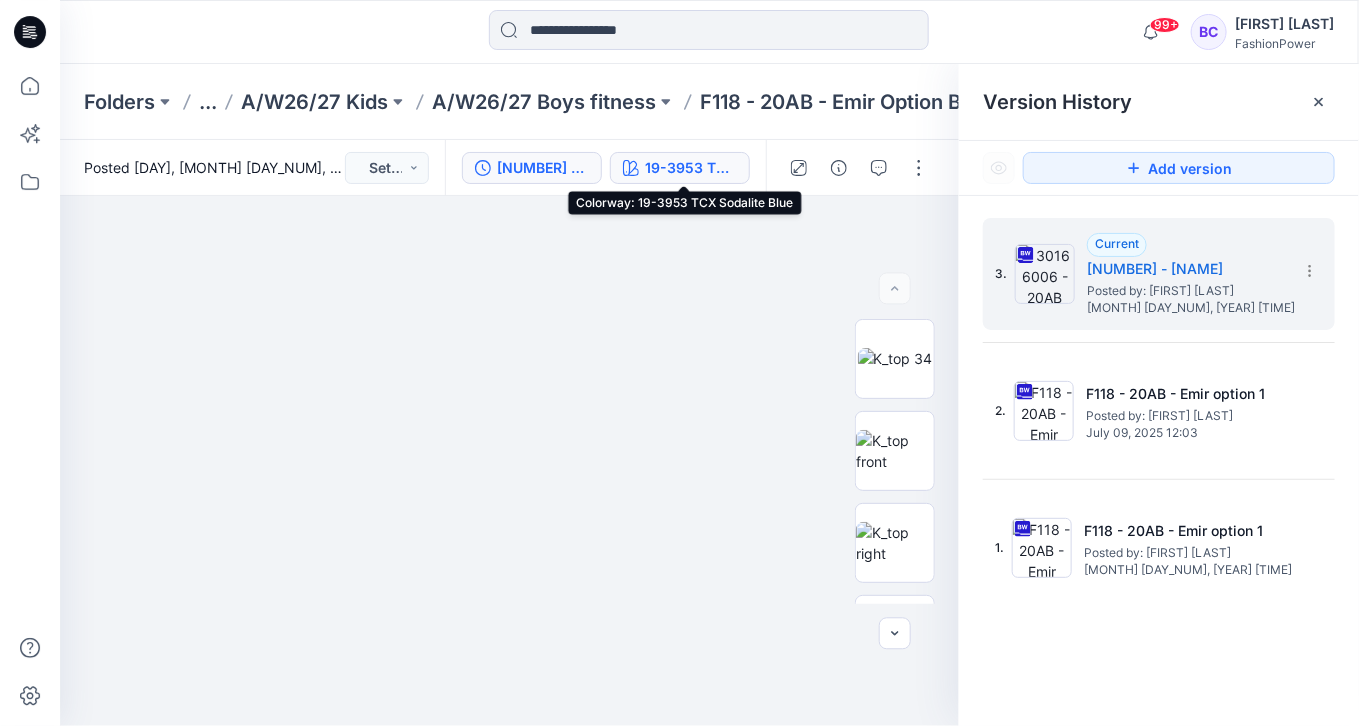 click on "19-3953 TCX Sodalite Blue" at bounding box center (691, 168) 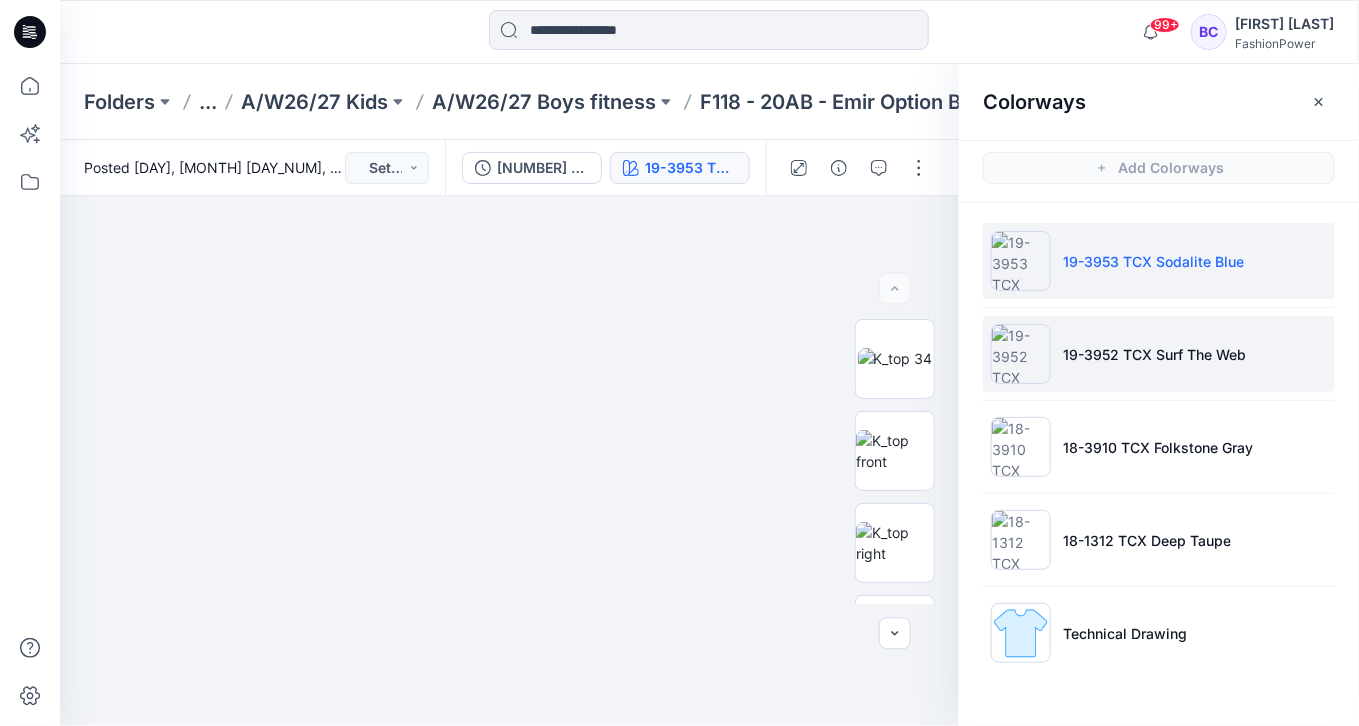 click on "19-3952 TCX Surf The Web" at bounding box center [1154, 354] 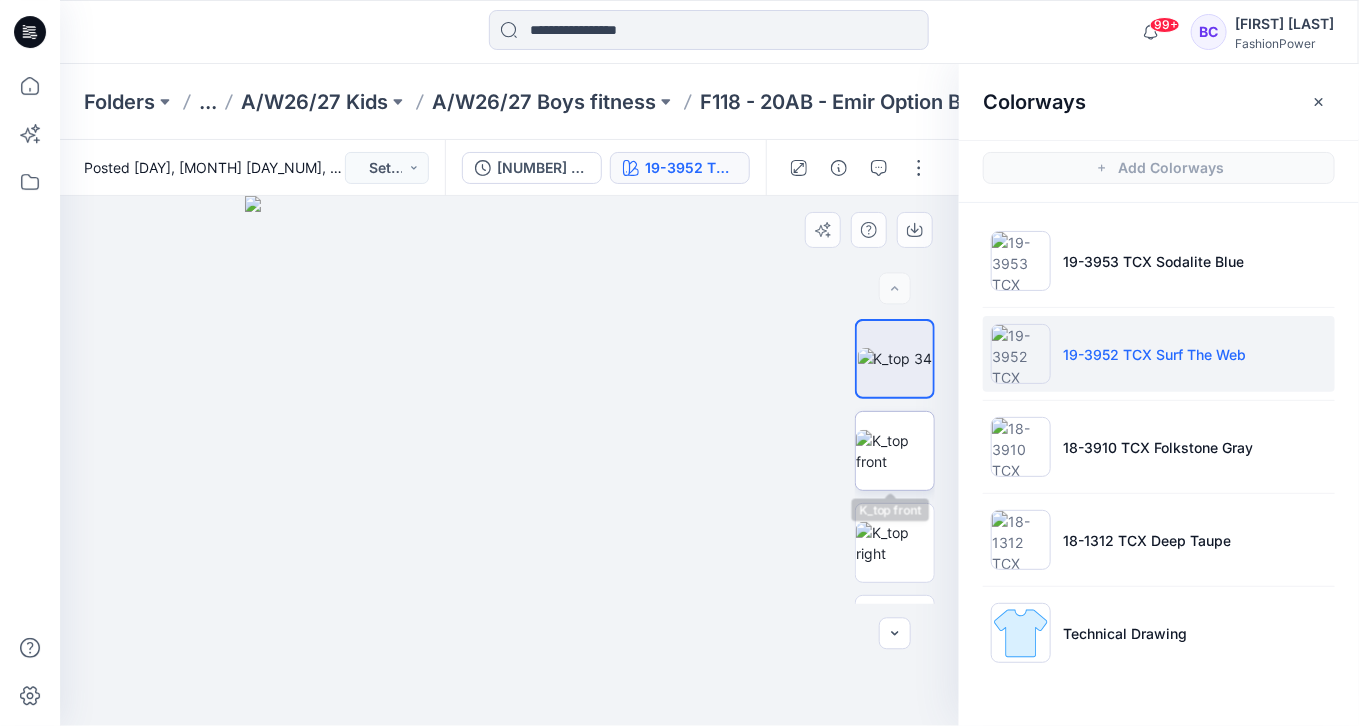 click at bounding box center [895, 451] 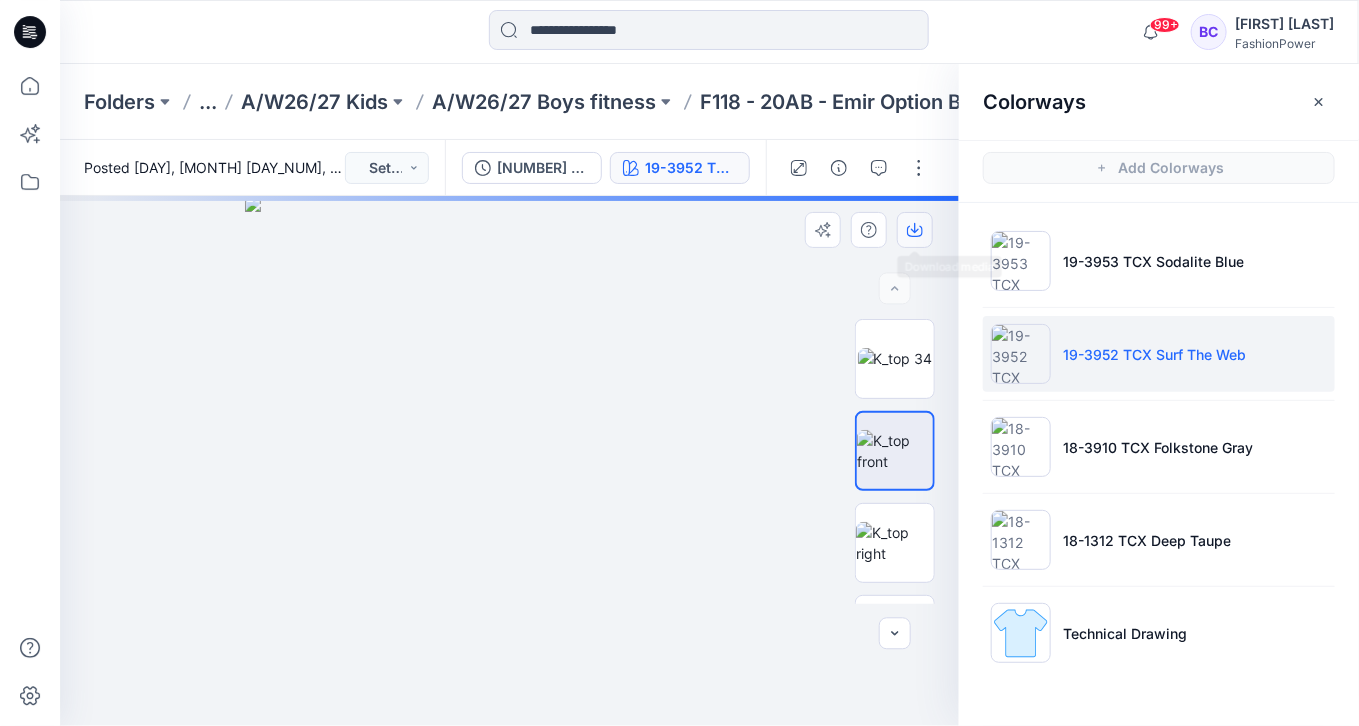 click 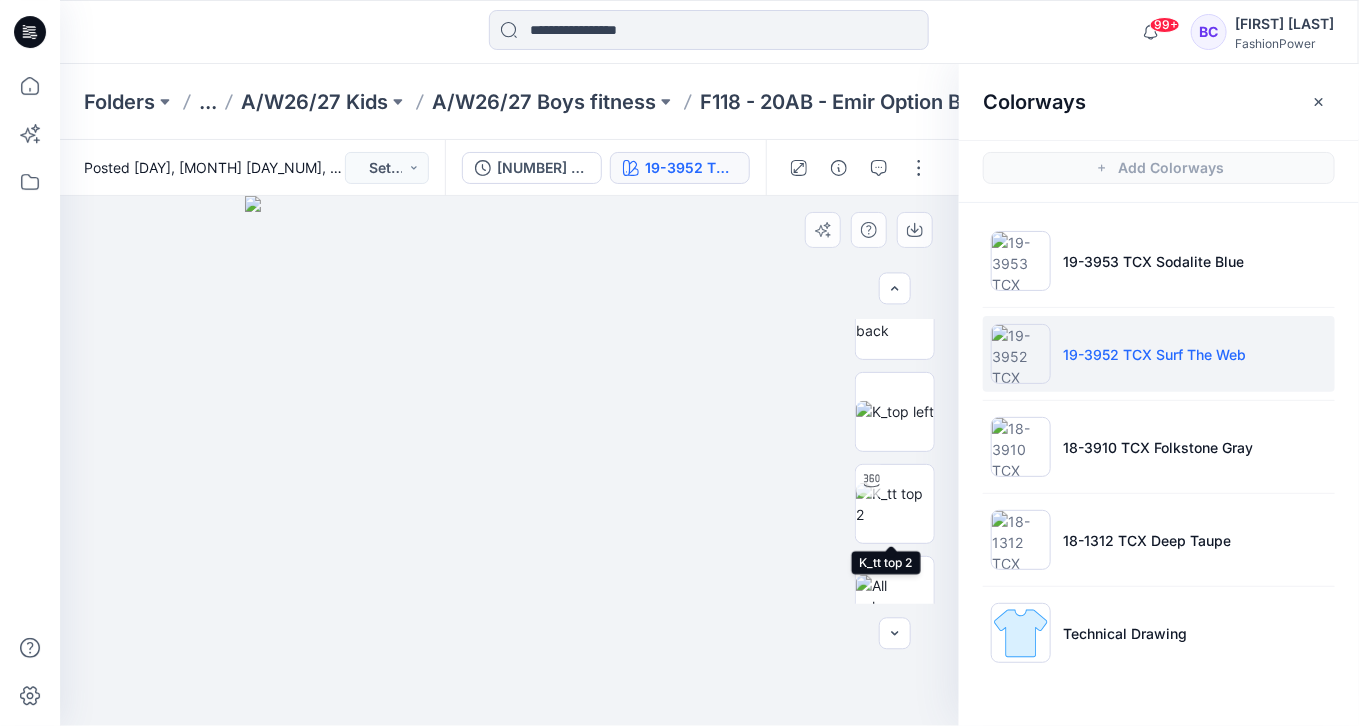 scroll, scrollTop: 347, scrollLeft: 0, axis: vertical 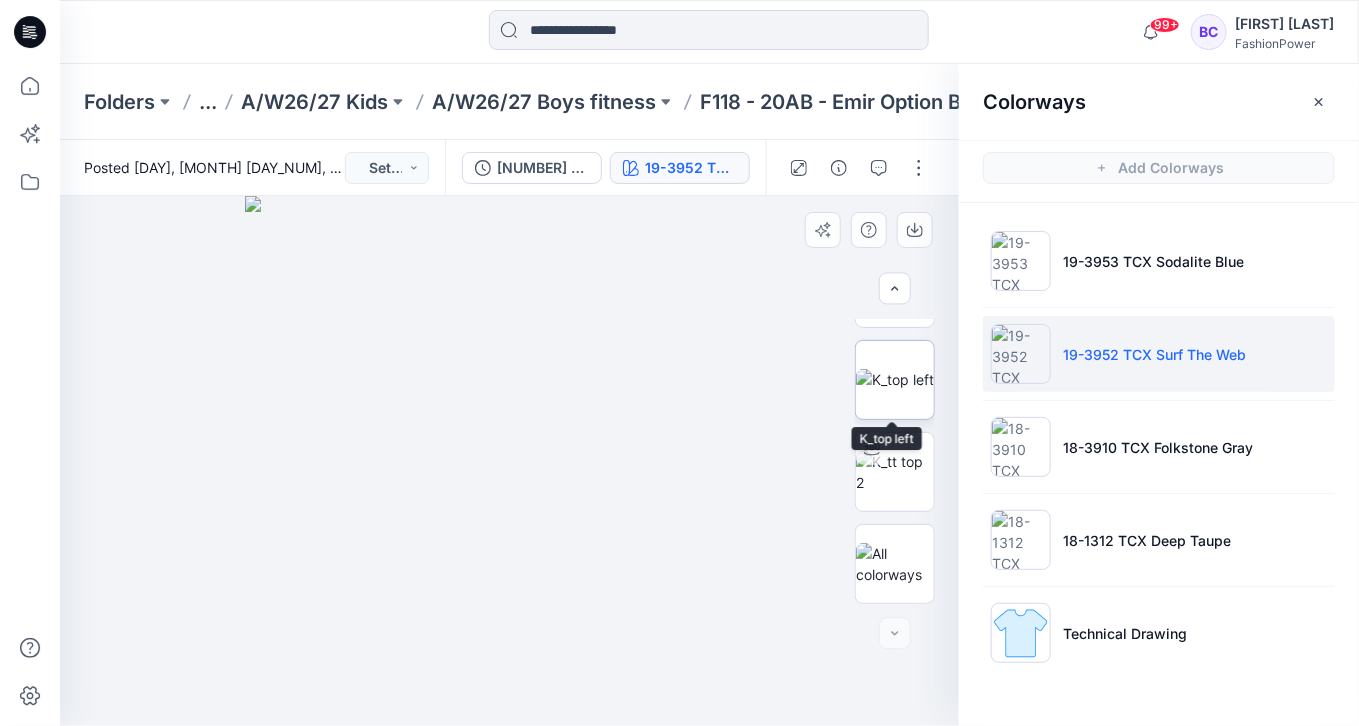 click at bounding box center (895, 379) 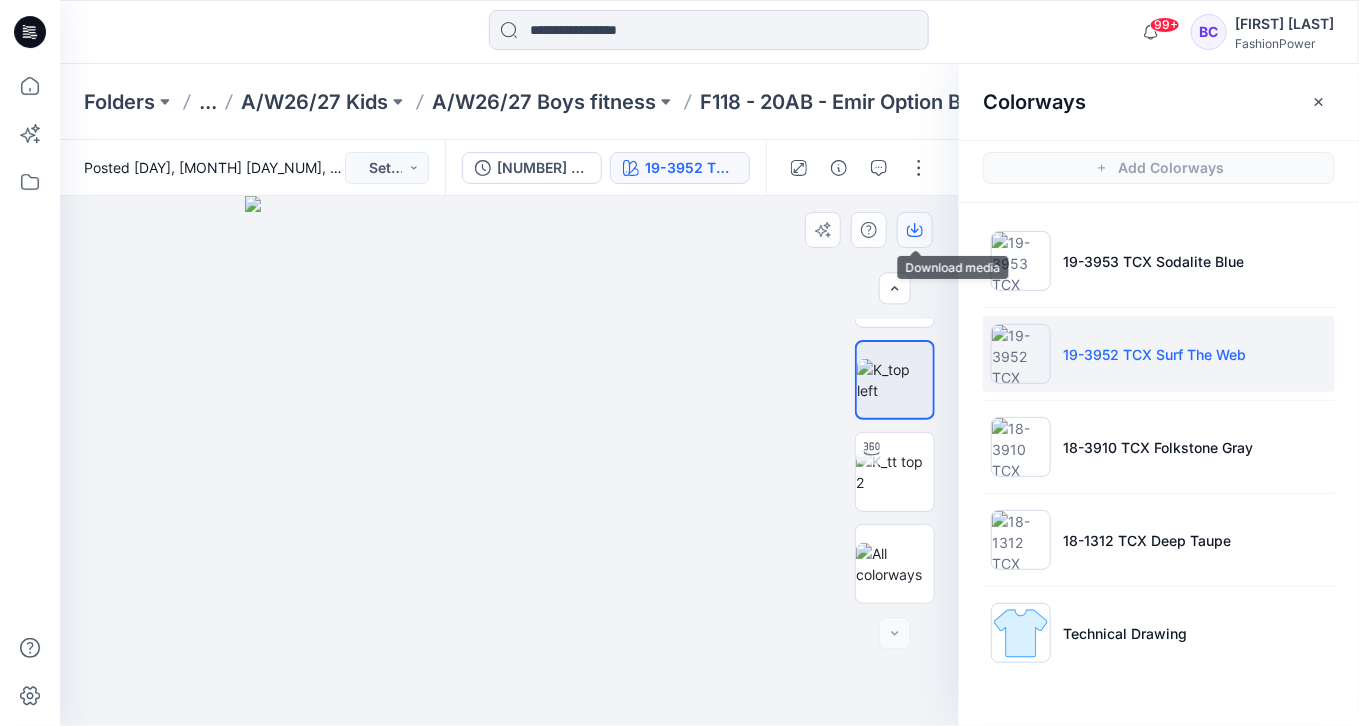 click 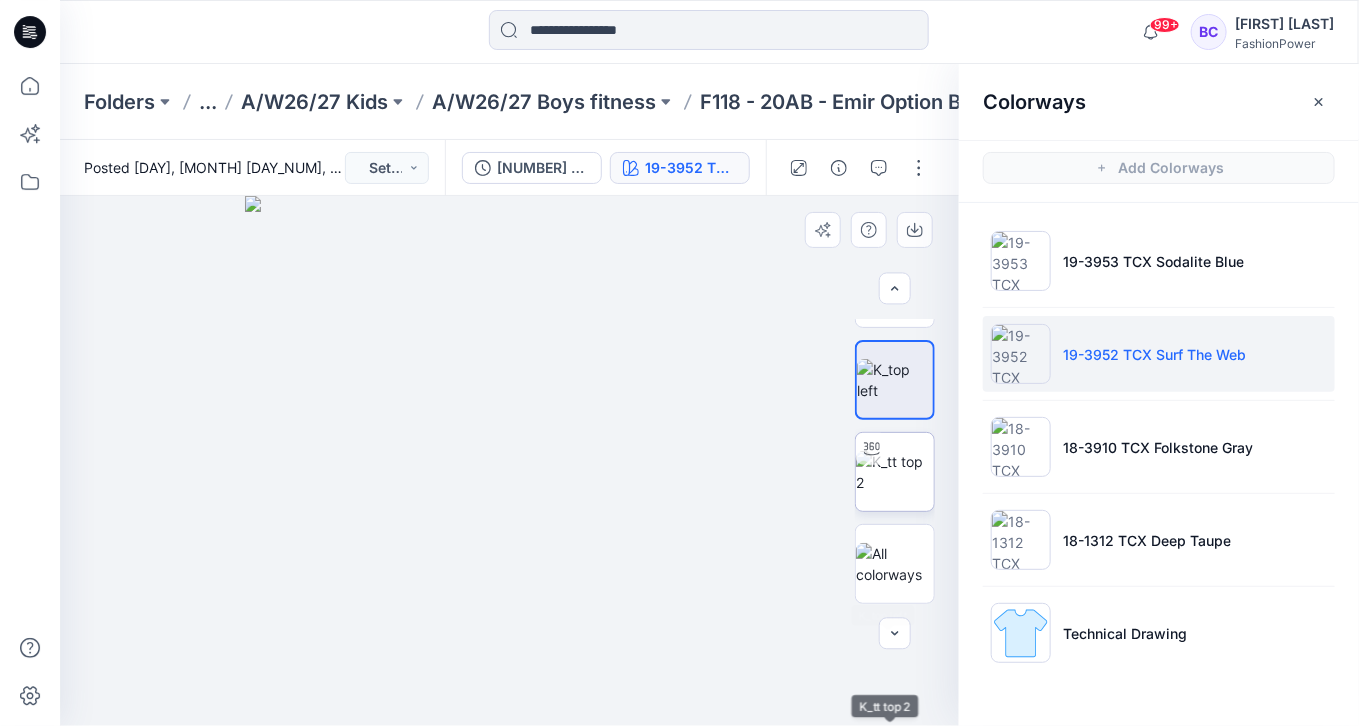 scroll, scrollTop: 0, scrollLeft: 0, axis: both 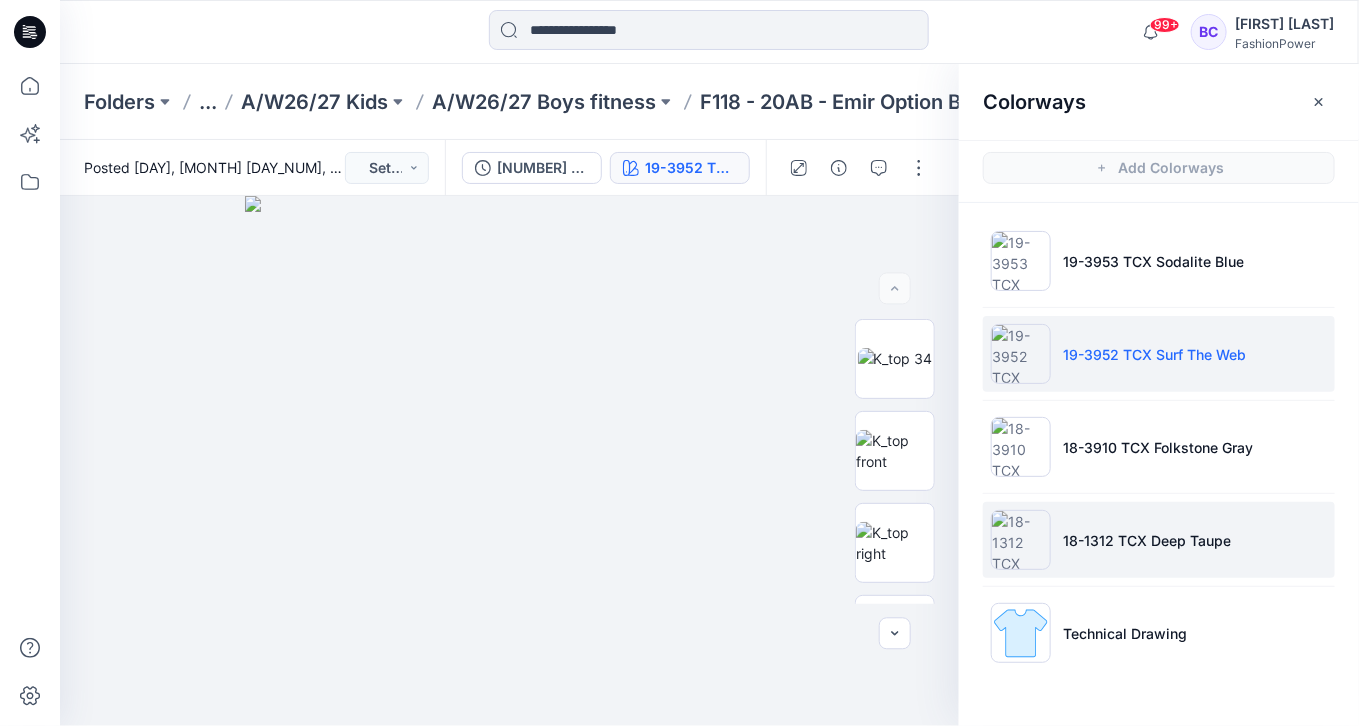 click on "18-1312 TCX Deep Taupe" at bounding box center [1159, 540] 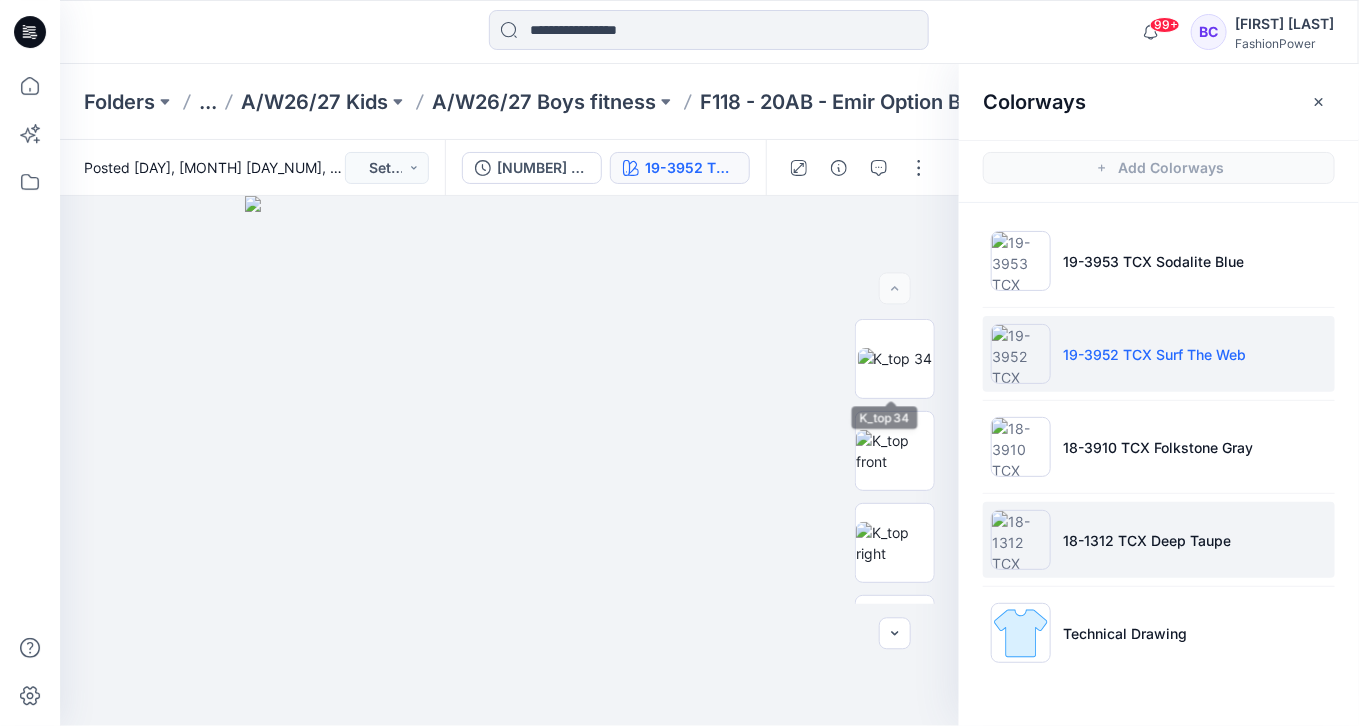 click on "18-1312 TCX Deep Taupe" at bounding box center [1147, 540] 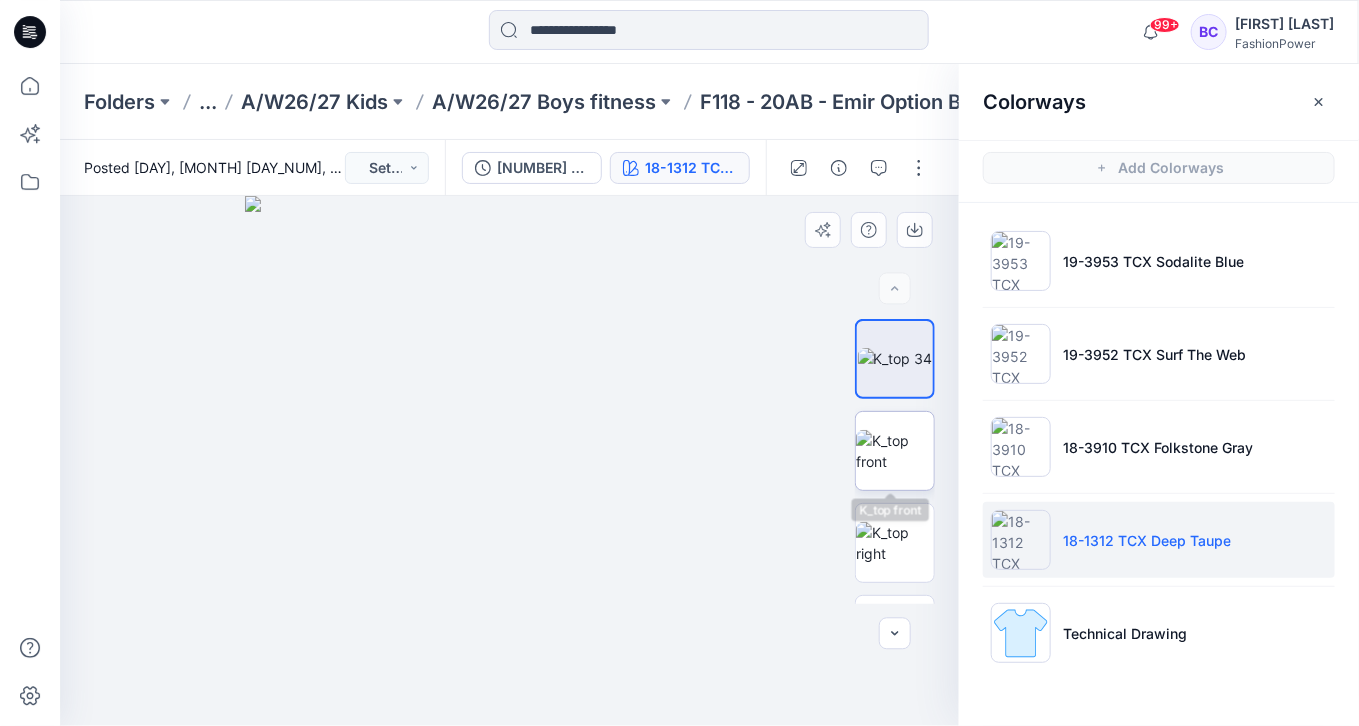 click at bounding box center [895, 451] 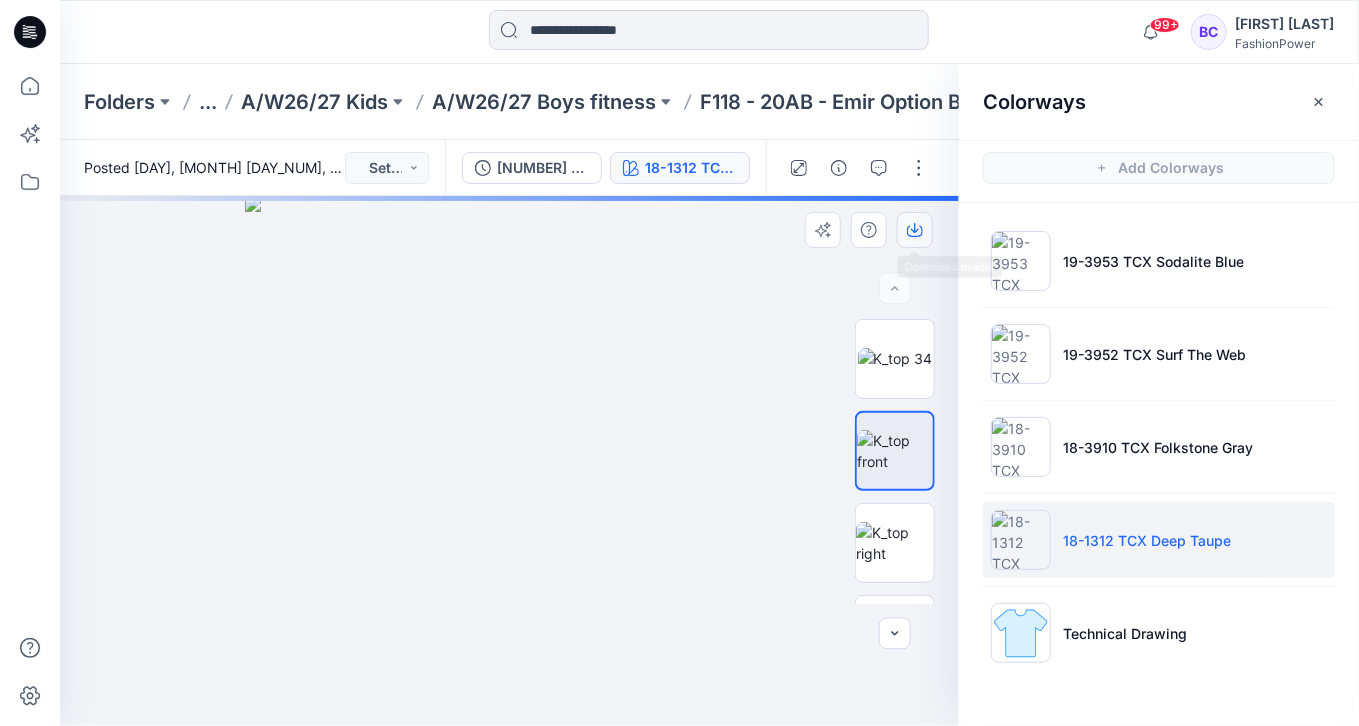 click 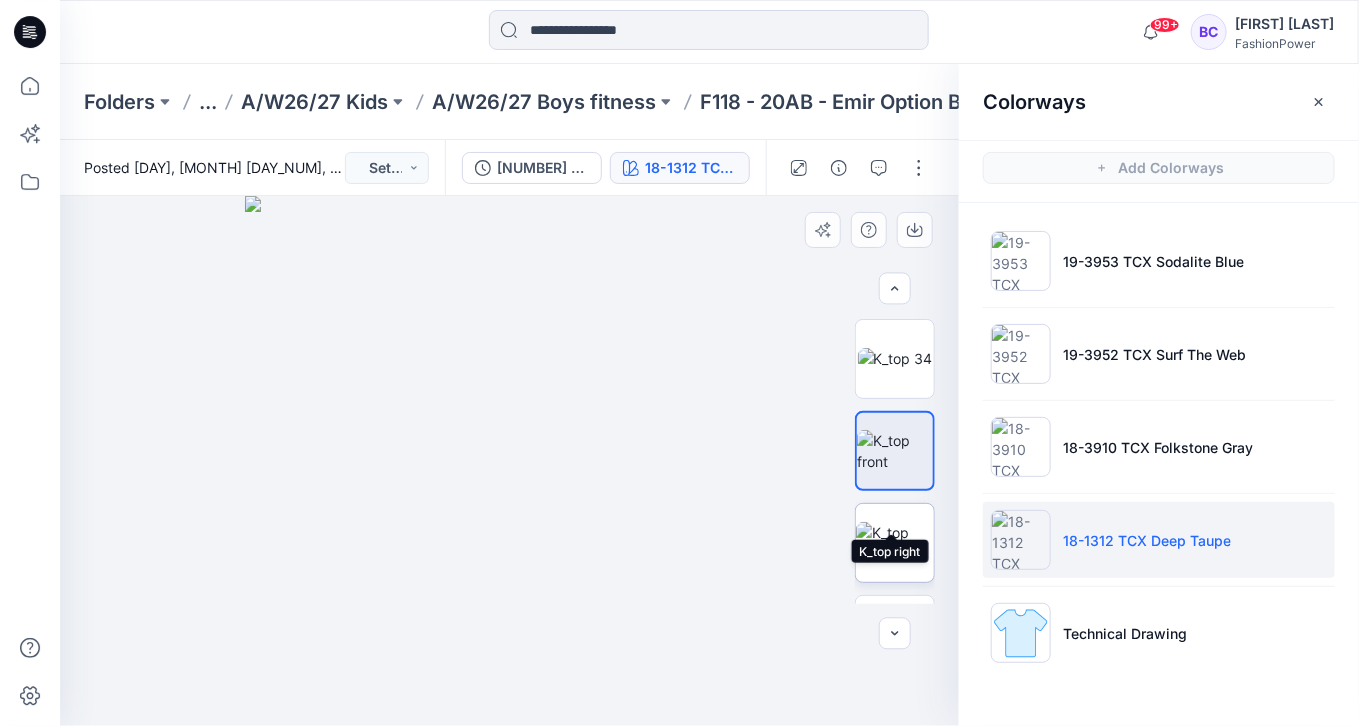 scroll, scrollTop: 148, scrollLeft: 0, axis: vertical 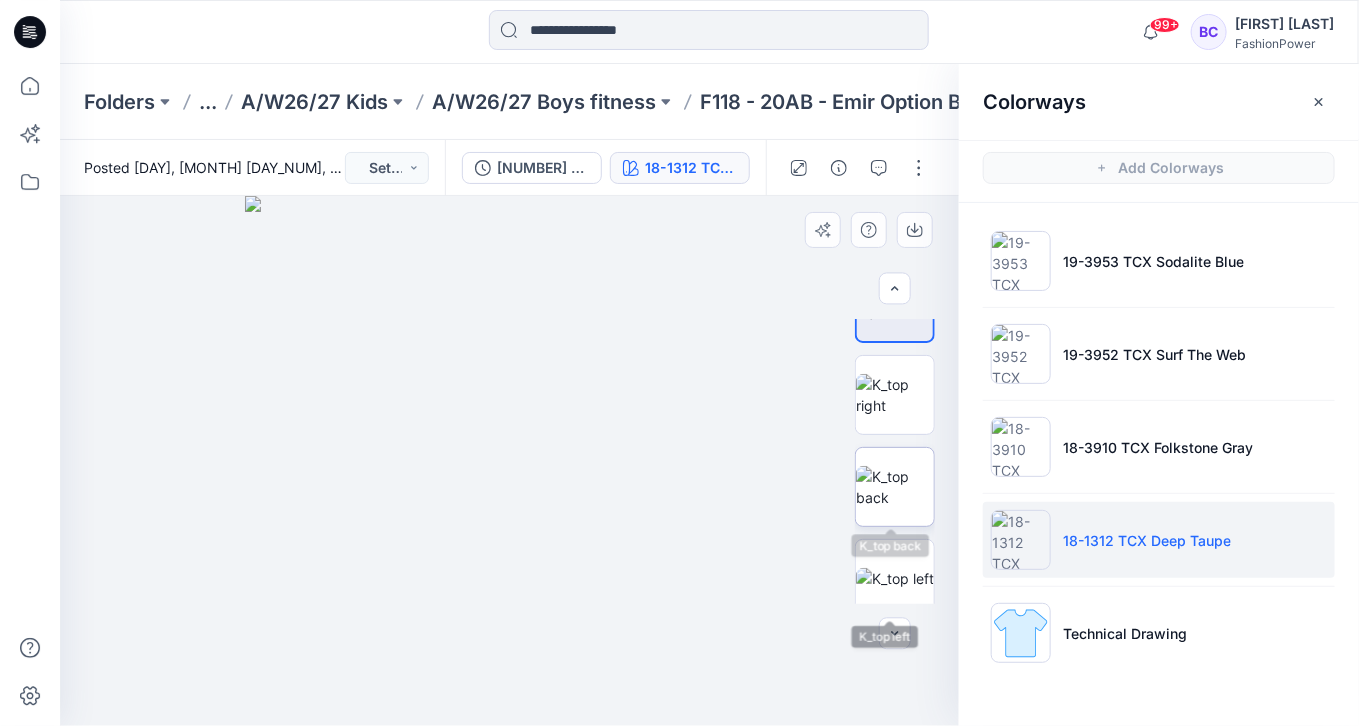 click at bounding box center [895, 487] 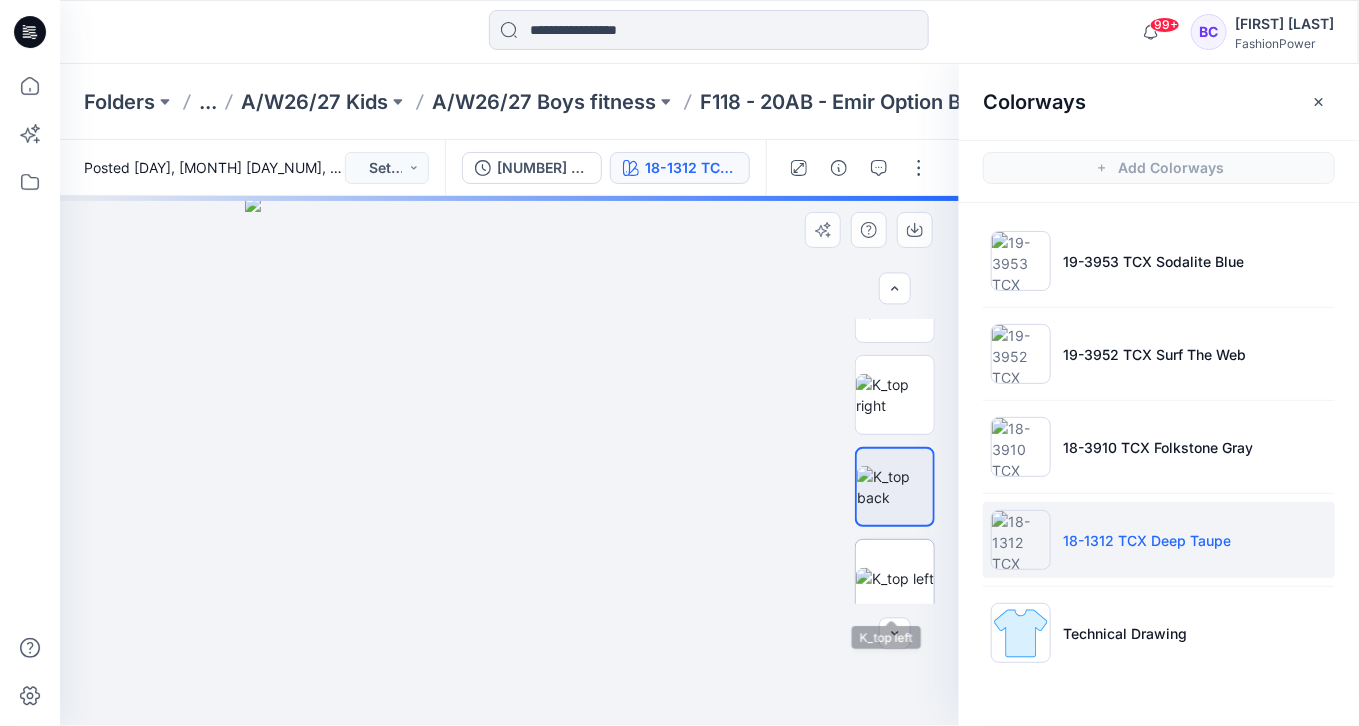 click at bounding box center (895, 578) 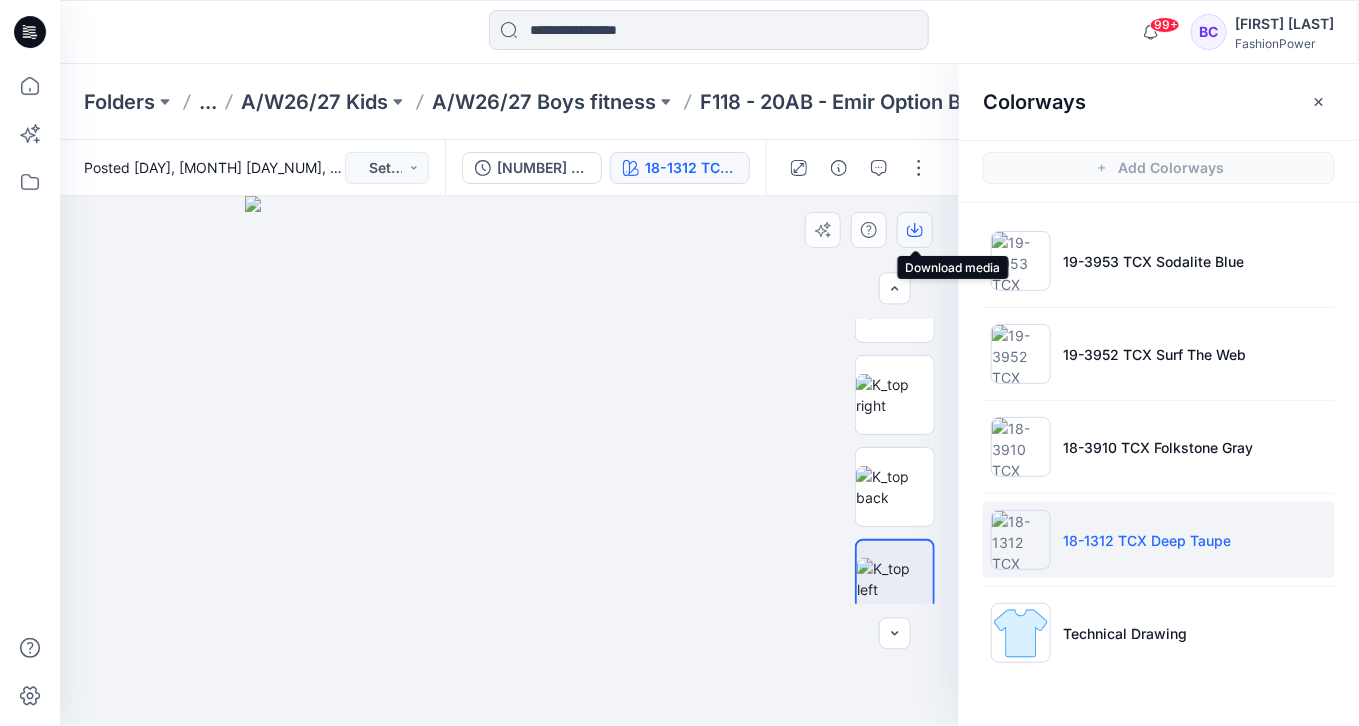 click 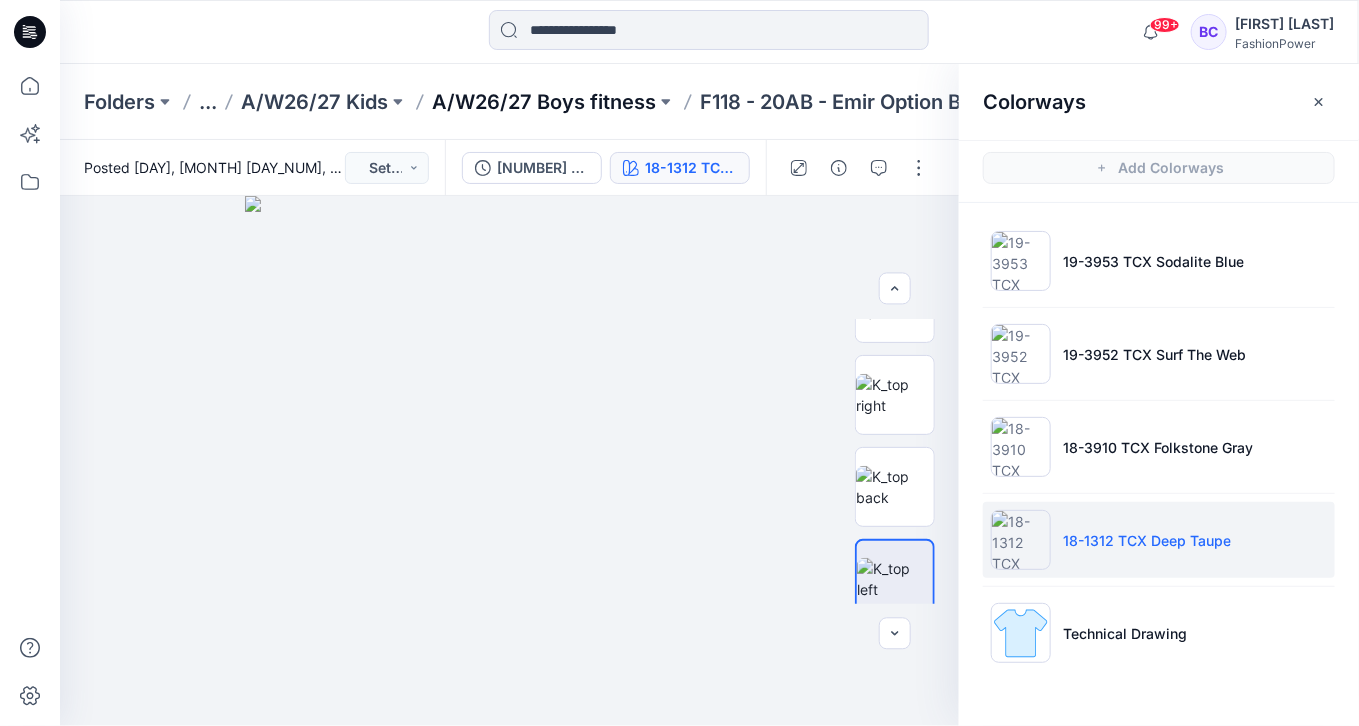 click on "A/W26/27 Boys fitness" at bounding box center [544, 102] 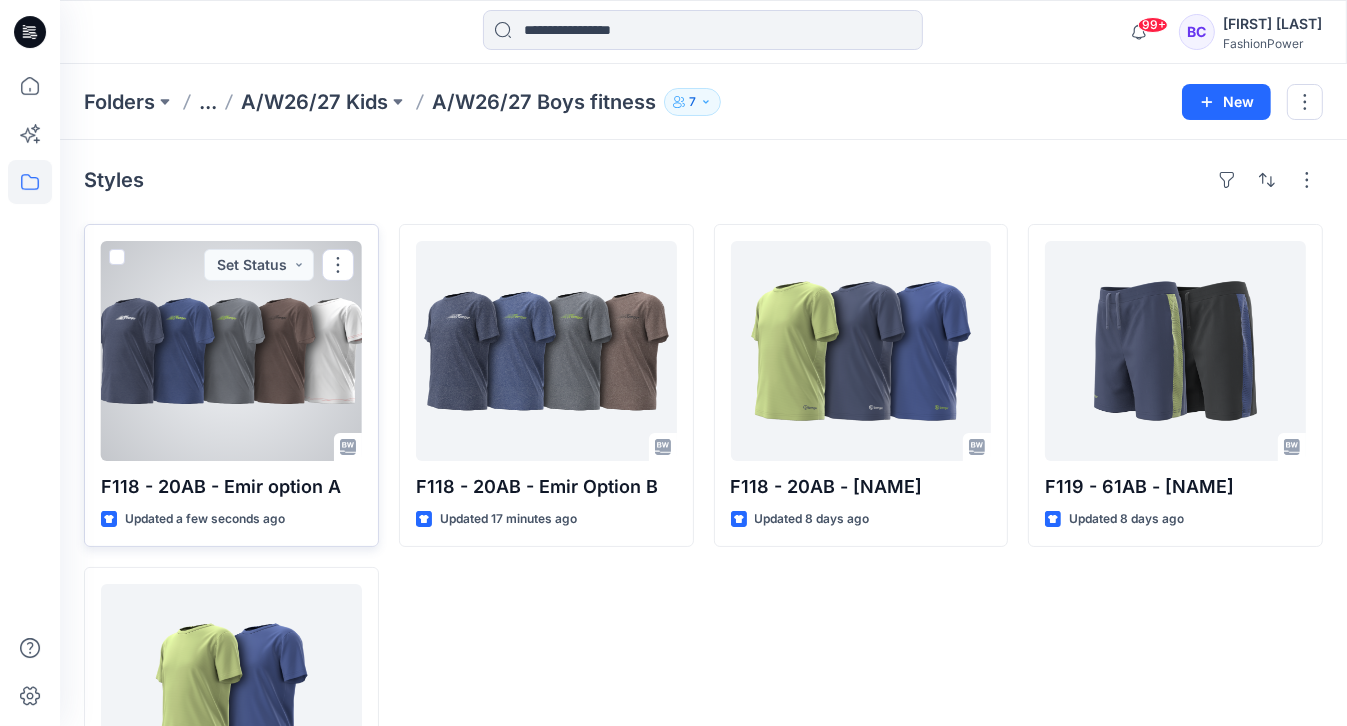 click at bounding box center [231, 351] 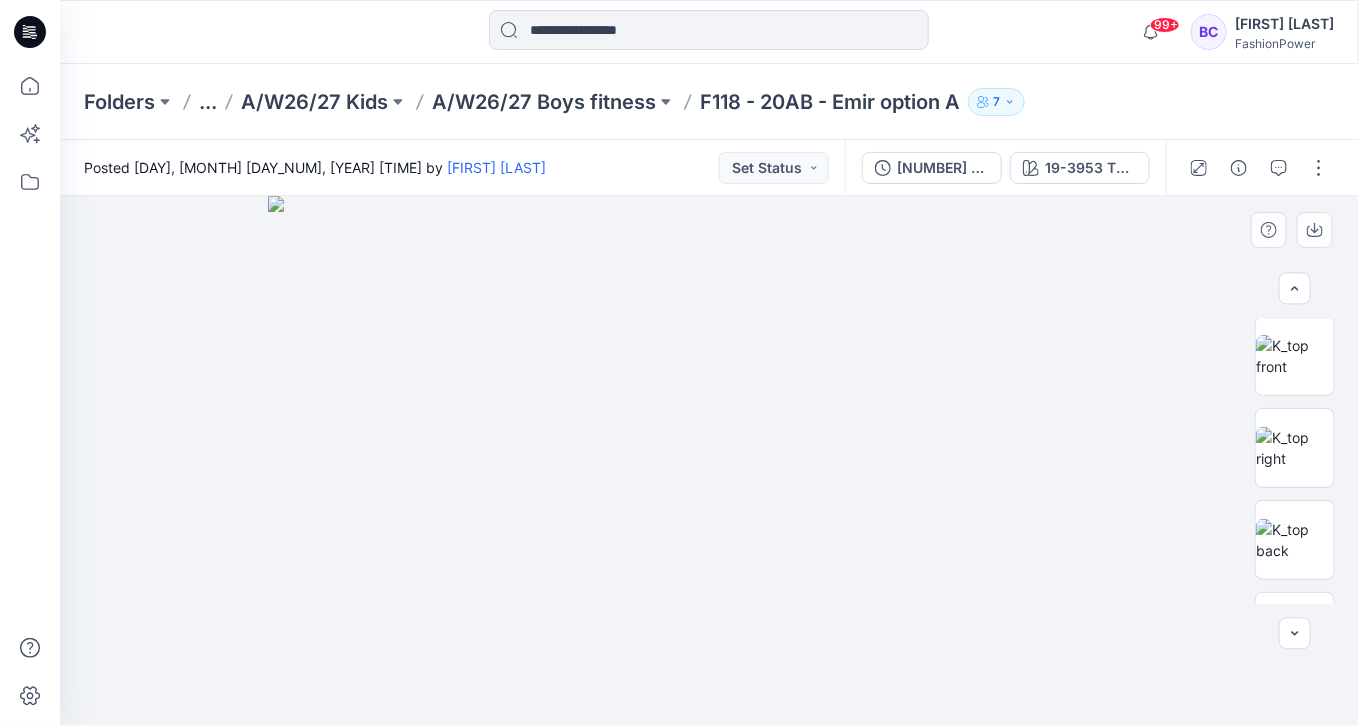 scroll, scrollTop: 96, scrollLeft: 0, axis: vertical 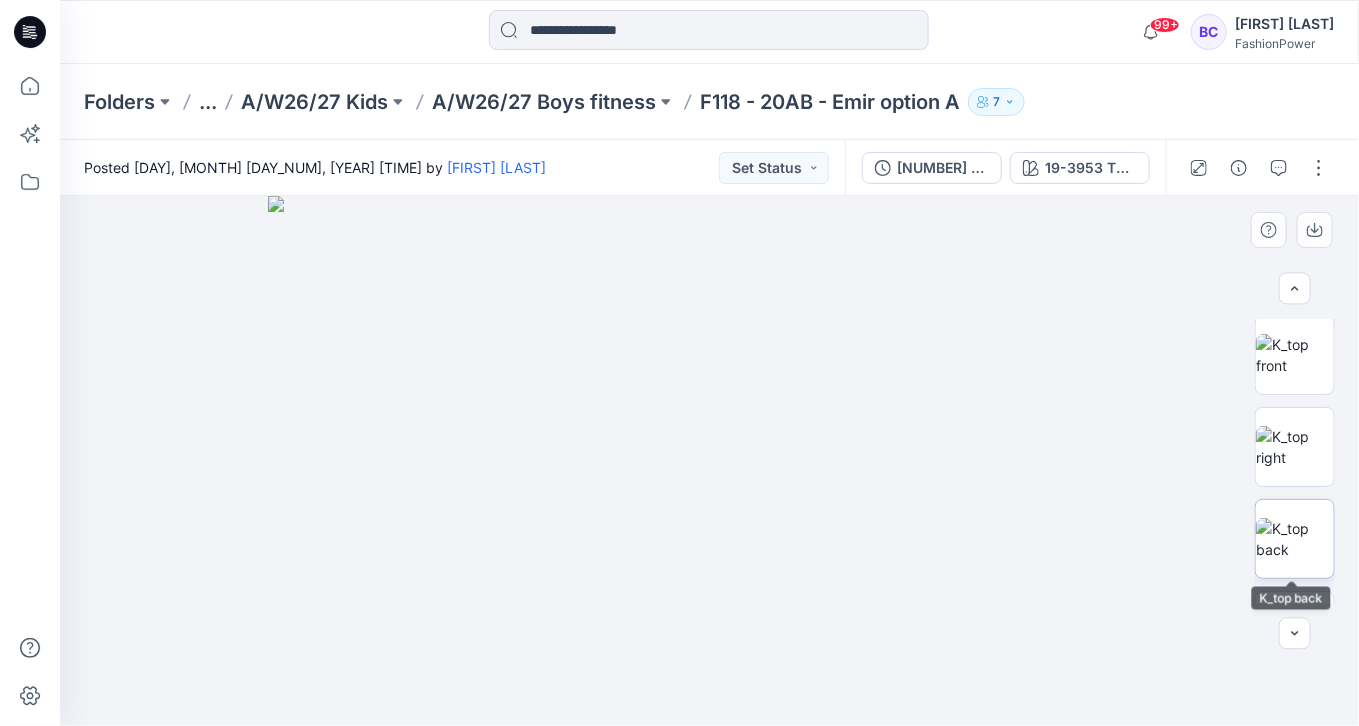 click at bounding box center (1295, 539) 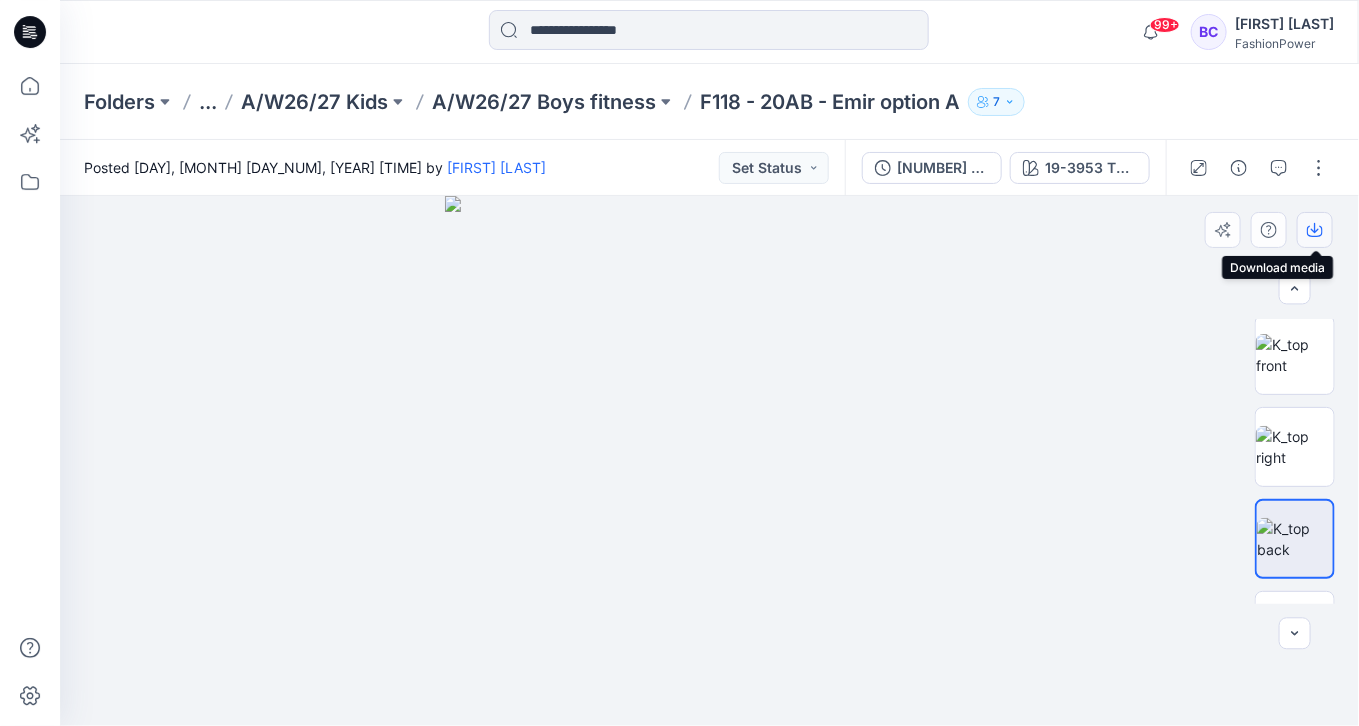 click 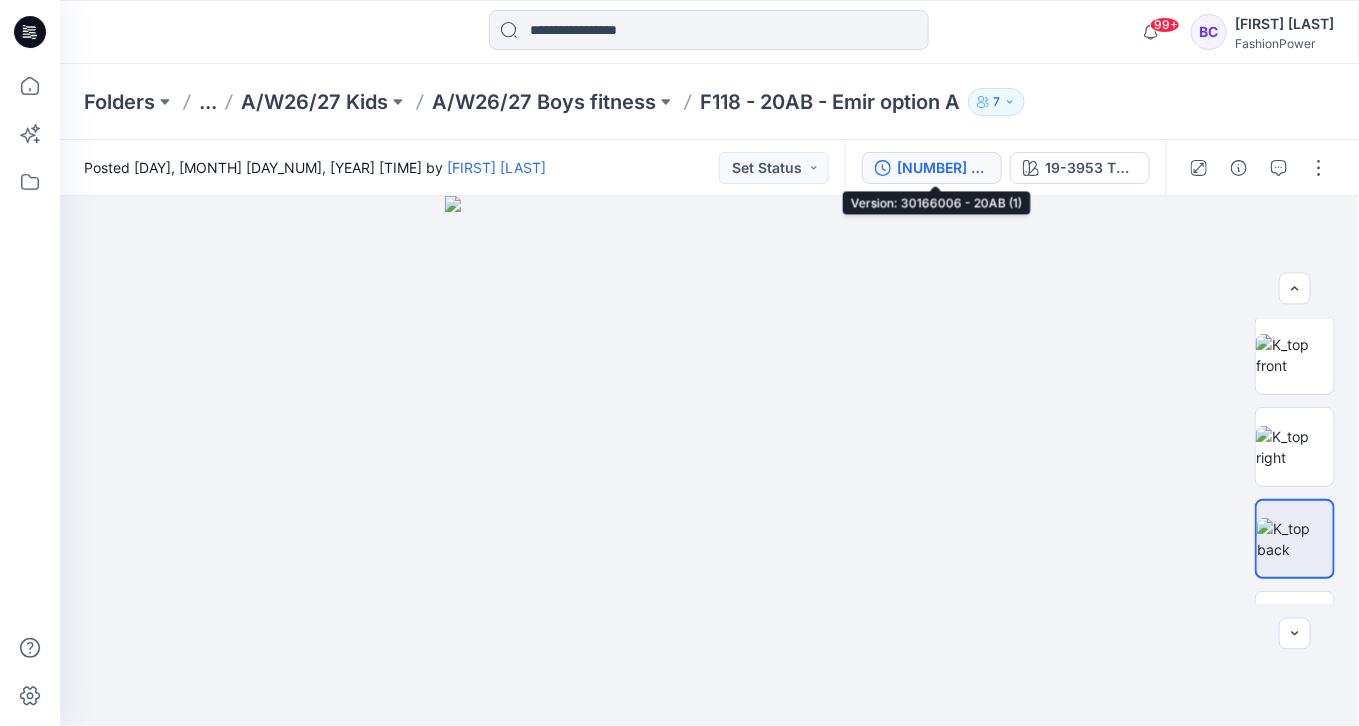 click on "[NUMBER] - [NAME] (1)" at bounding box center [943, 168] 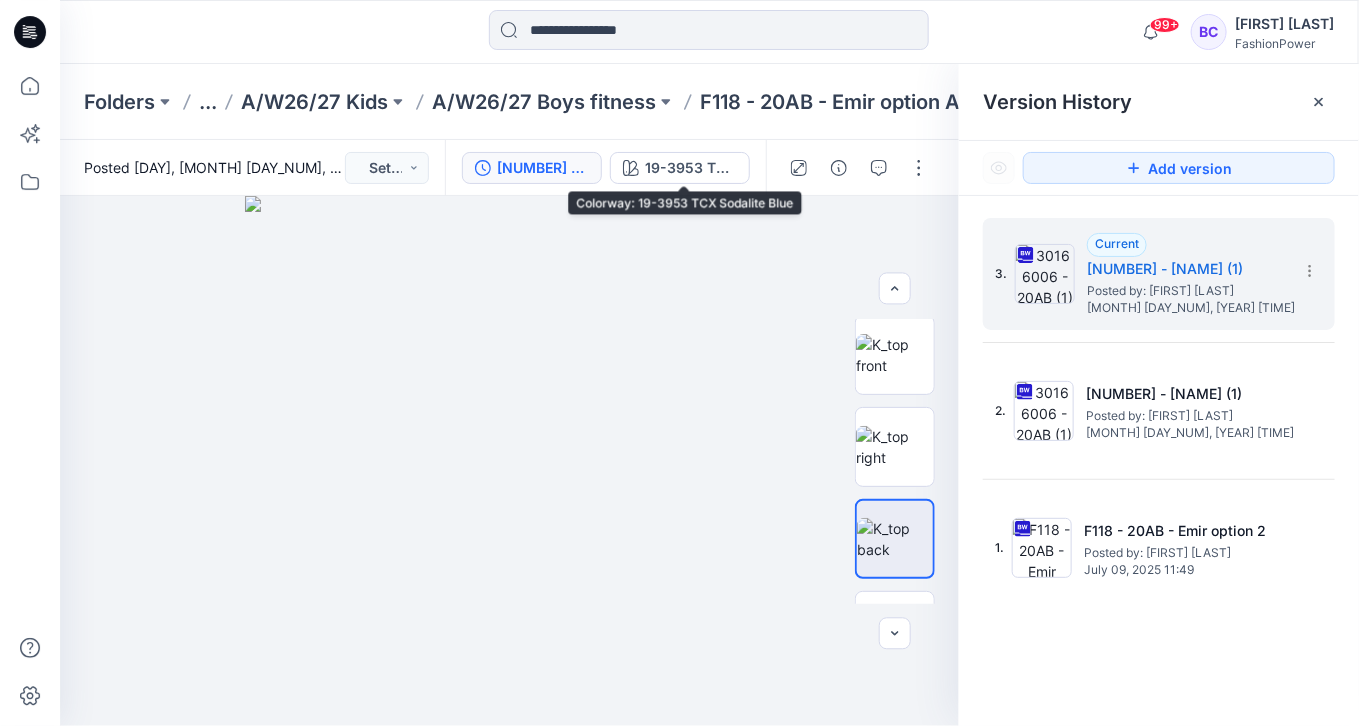 click on "[NUMBER] - [NAME] (1) [COLORWAY]" at bounding box center [605, 168] 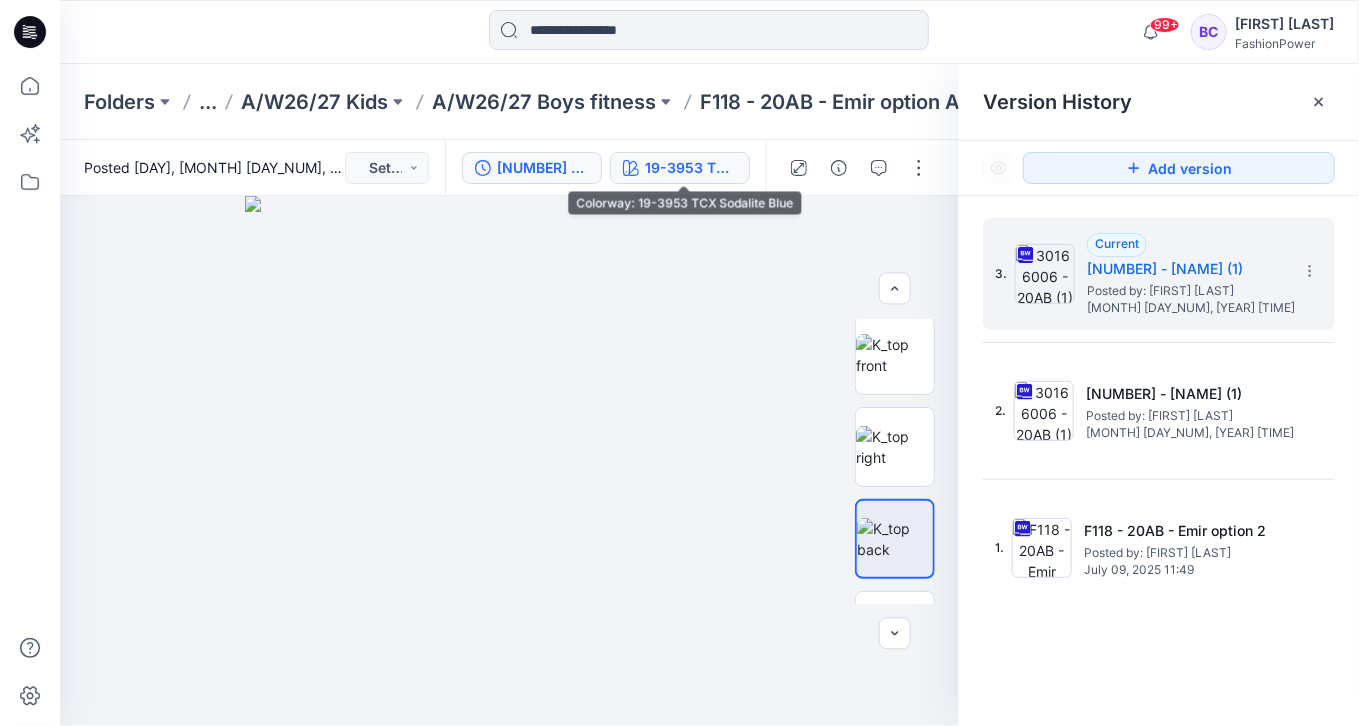 click on "19-3953 TCX Sodalite Blue" at bounding box center (691, 168) 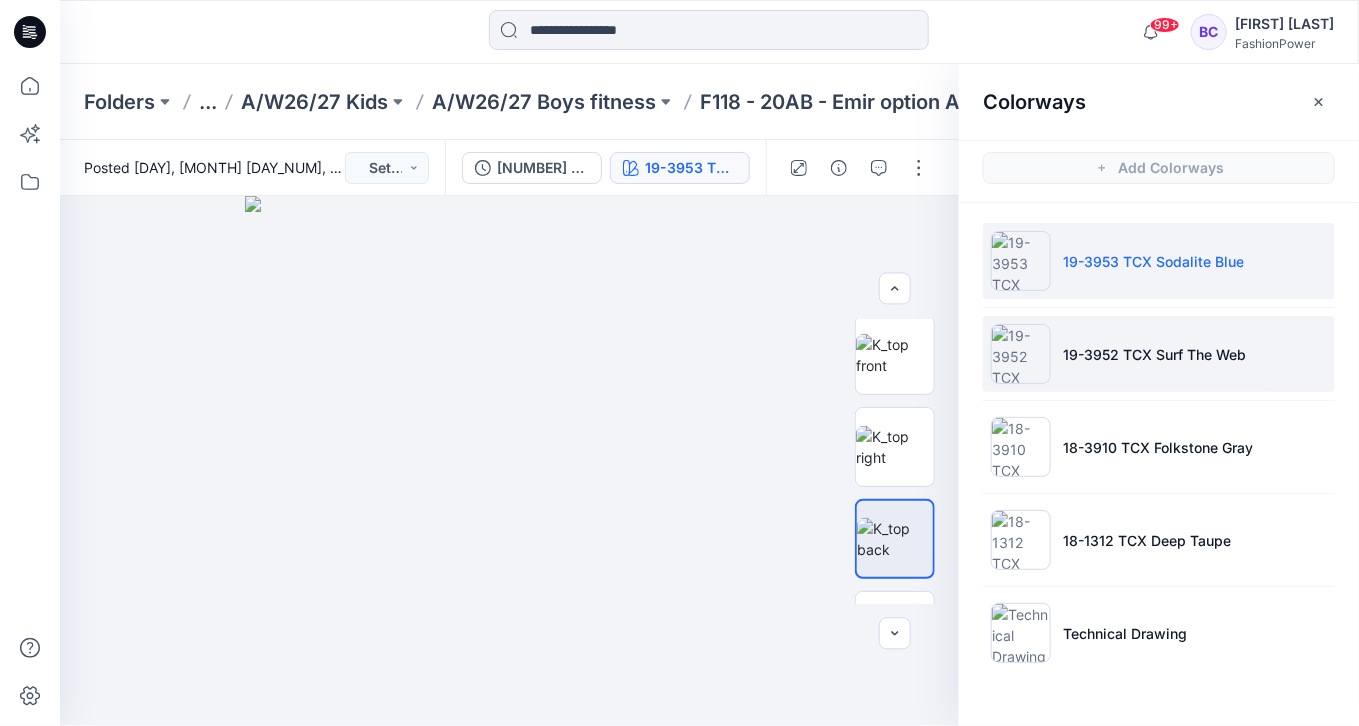 click on "19-3952 TCX Surf The Web" at bounding box center [1154, 354] 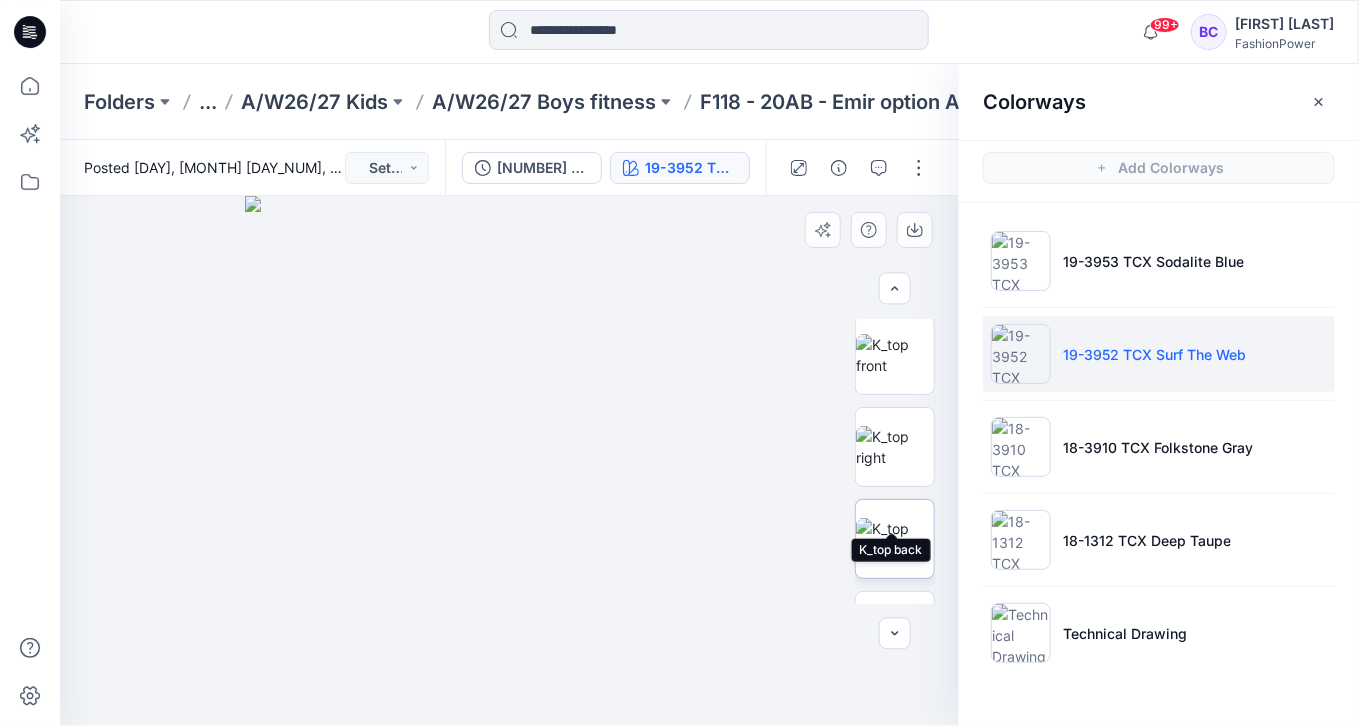 scroll, scrollTop: 163, scrollLeft: 0, axis: vertical 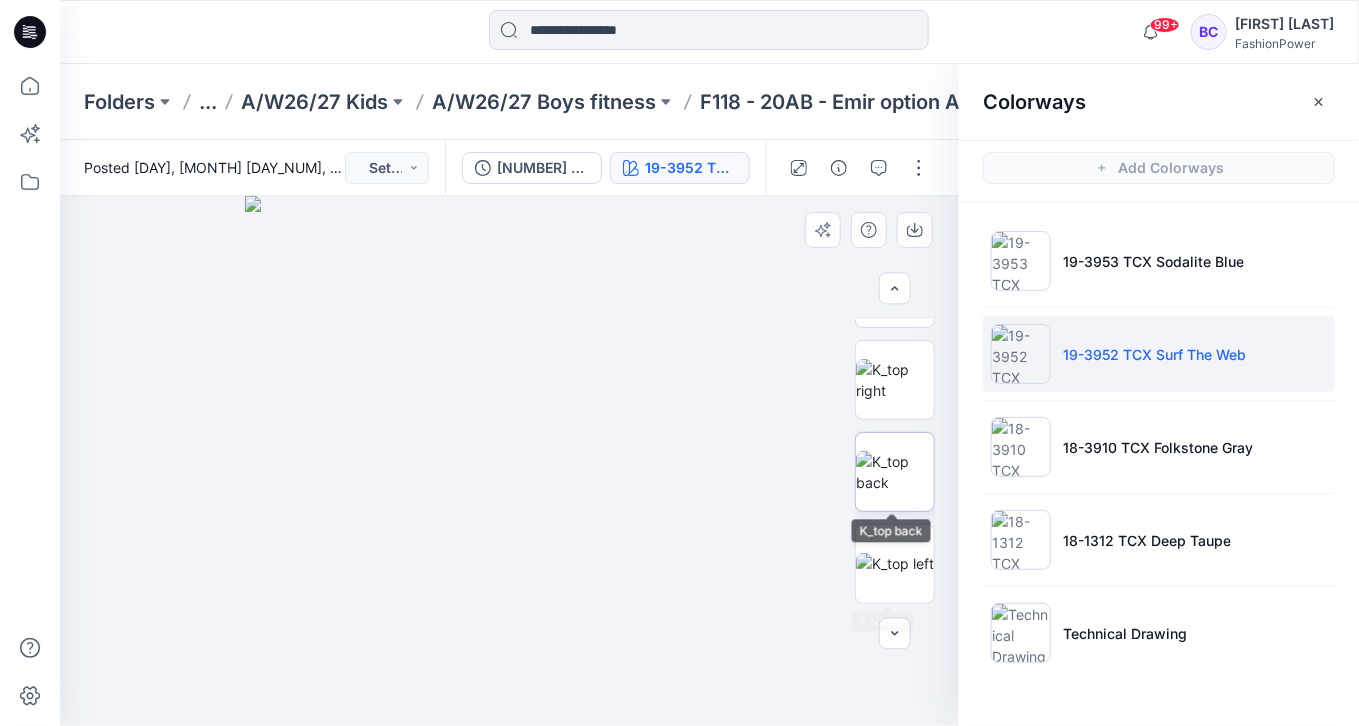 click at bounding box center (895, 472) 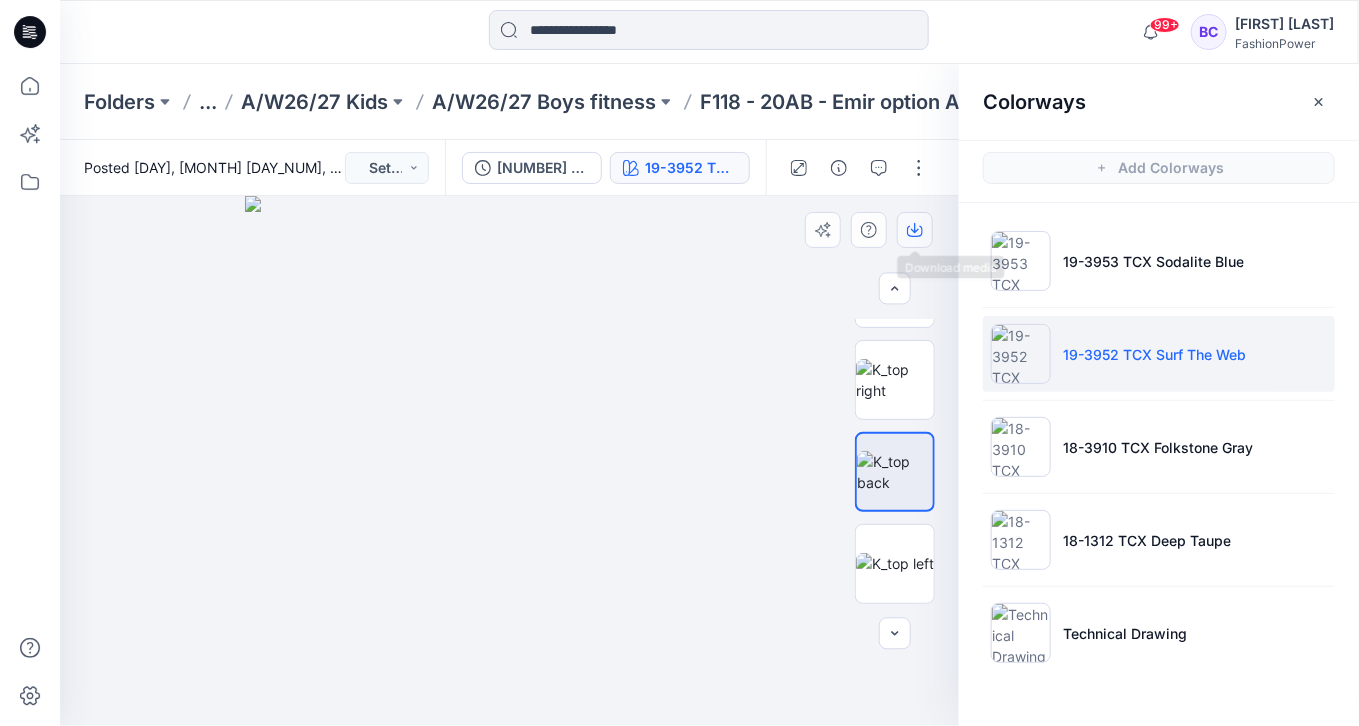 click at bounding box center [915, 230] 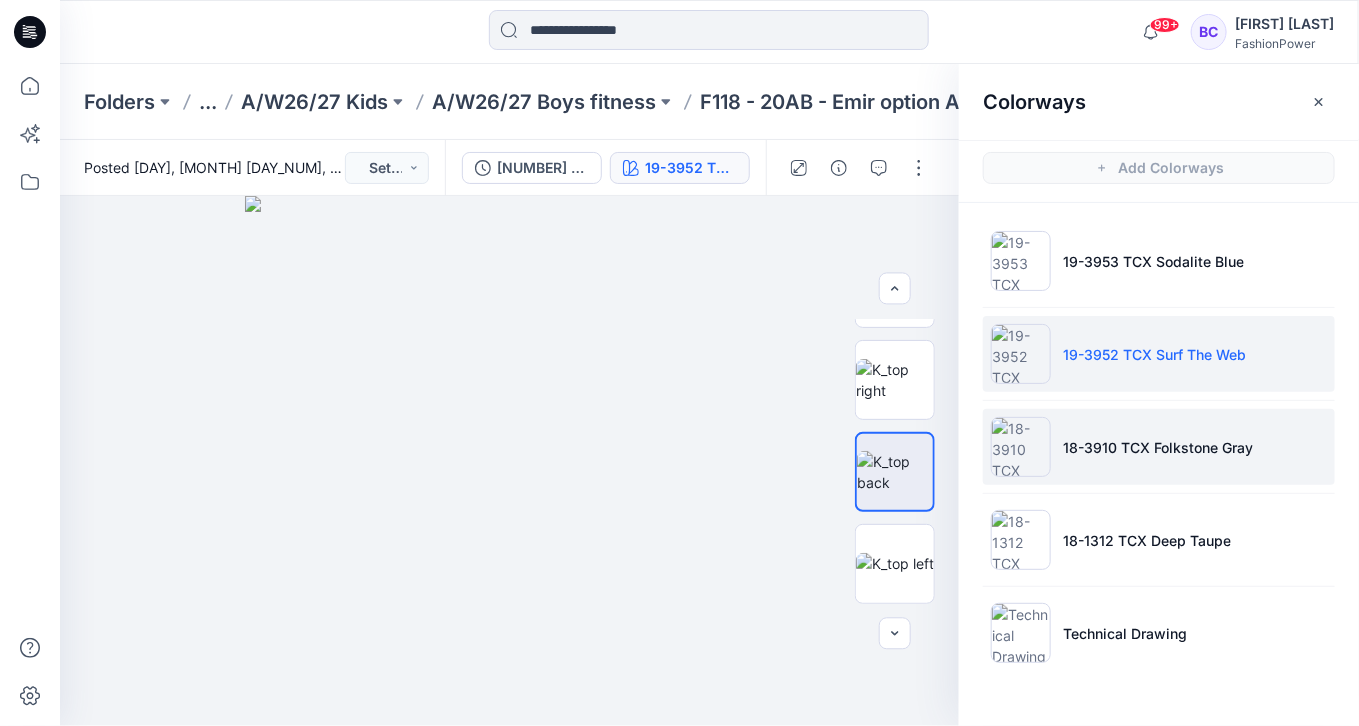 click on "18-3910 TCX Folkstone Gray" at bounding box center [1159, 447] 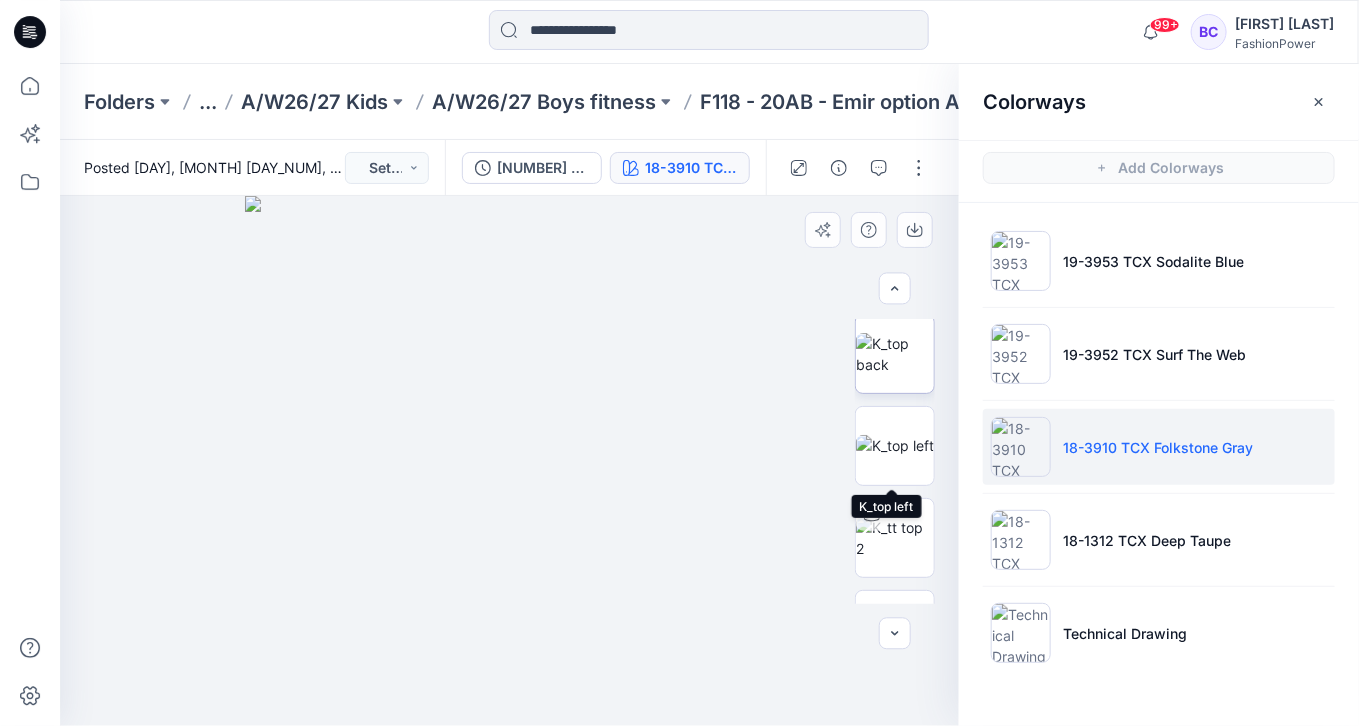 scroll, scrollTop: 278, scrollLeft: 0, axis: vertical 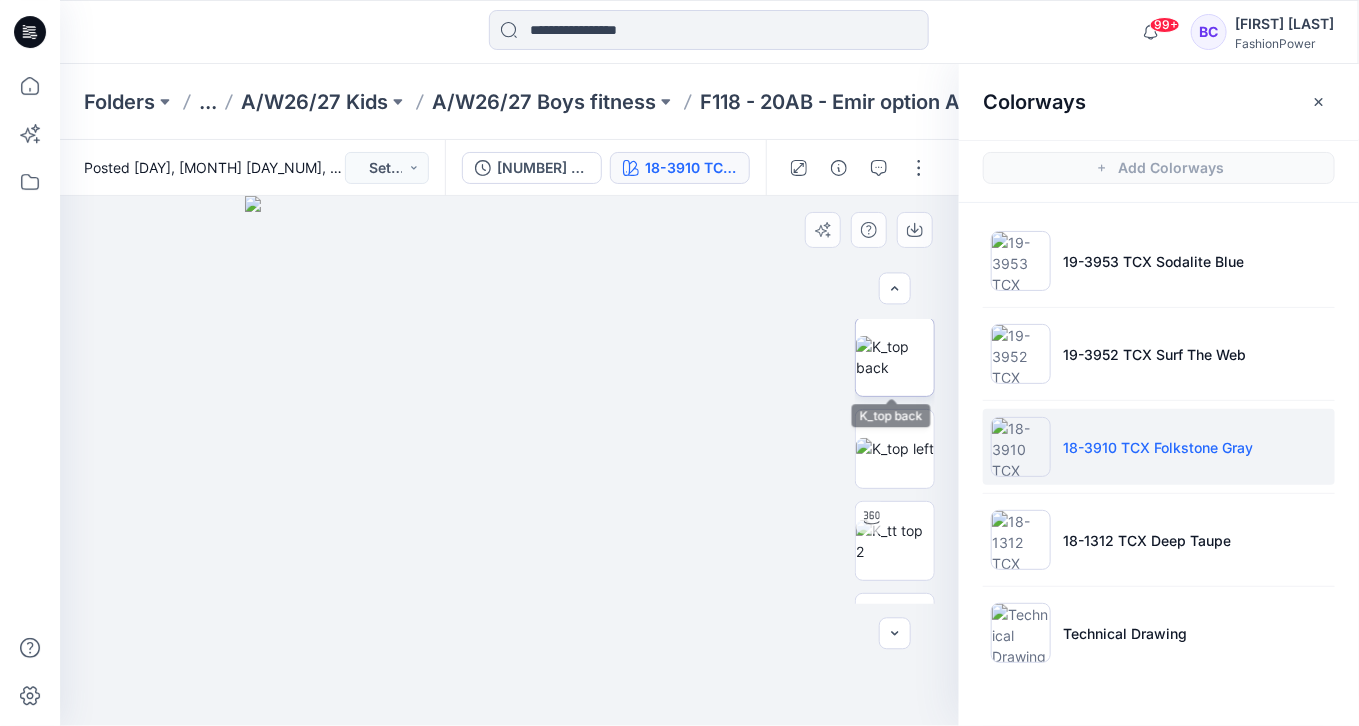 click at bounding box center (895, 357) 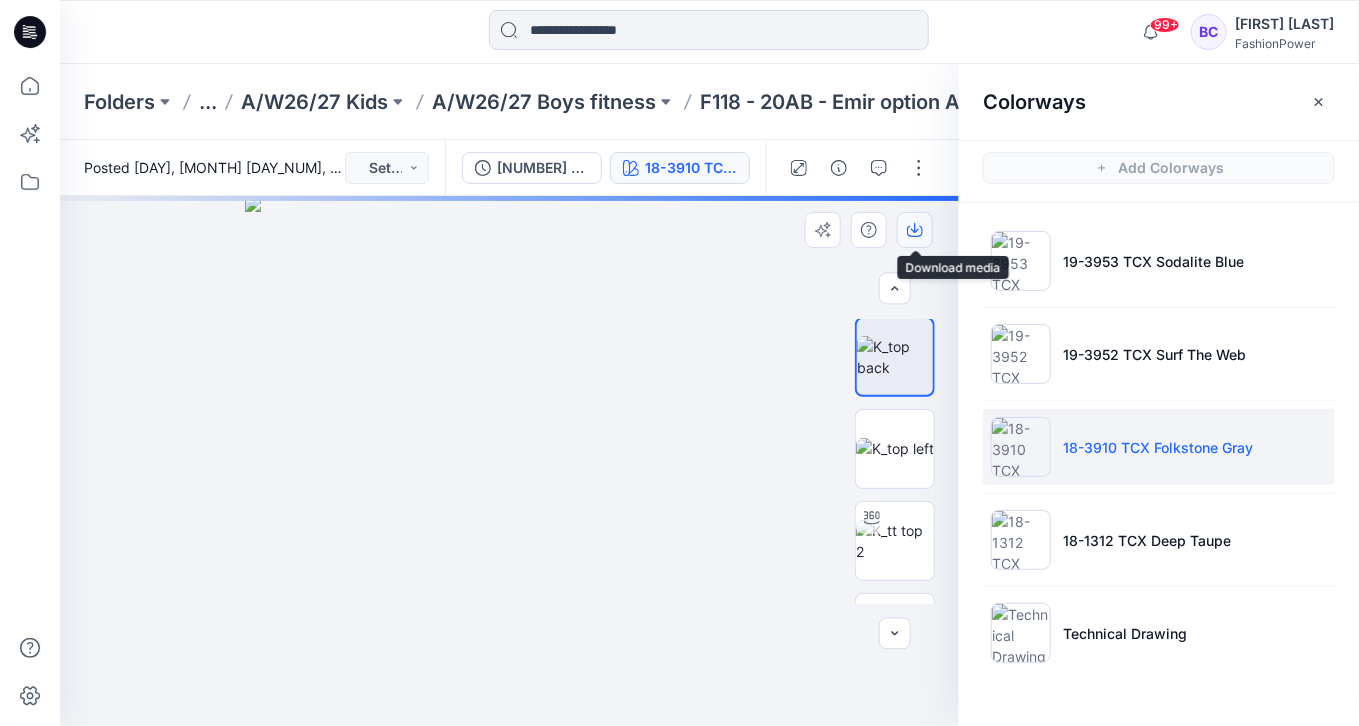 click 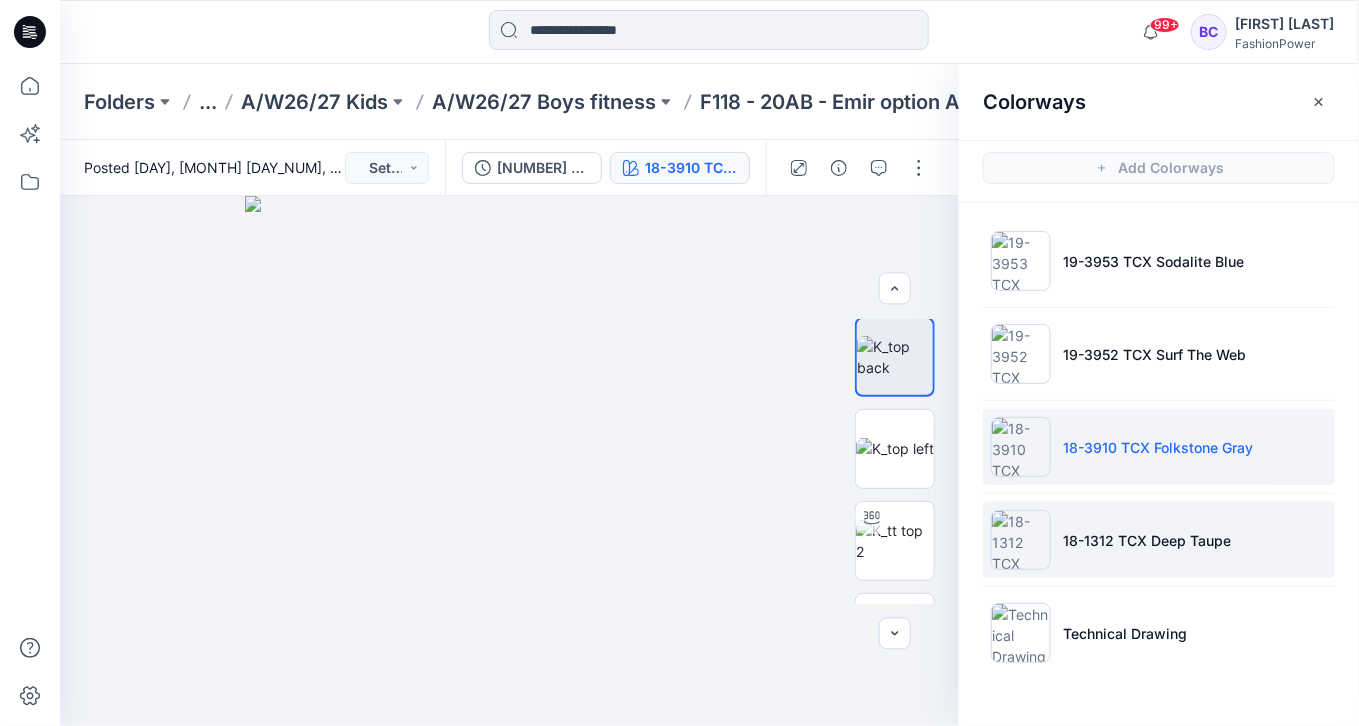 click on "18-1312 TCX Deep Taupe" at bounding box center (1147, 540) 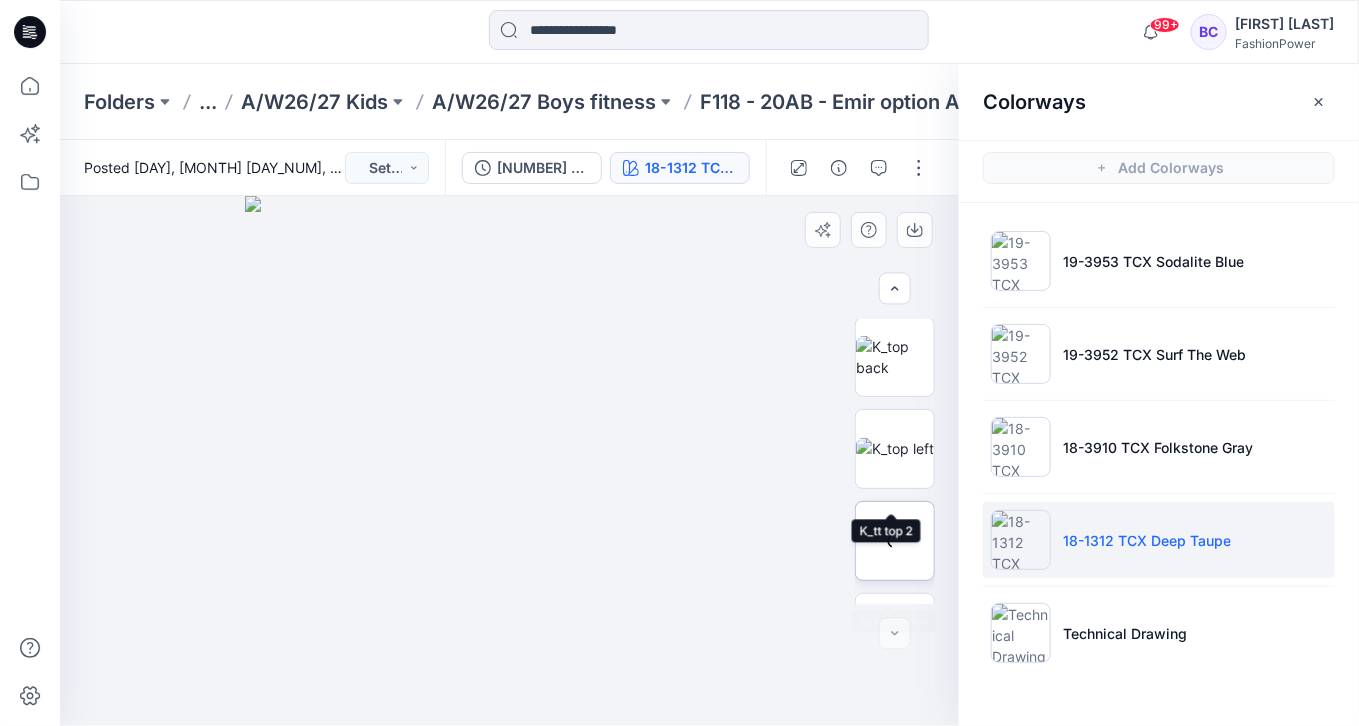 scroll, scrollTop: 347, scrollLeft: 0, axis: vertical 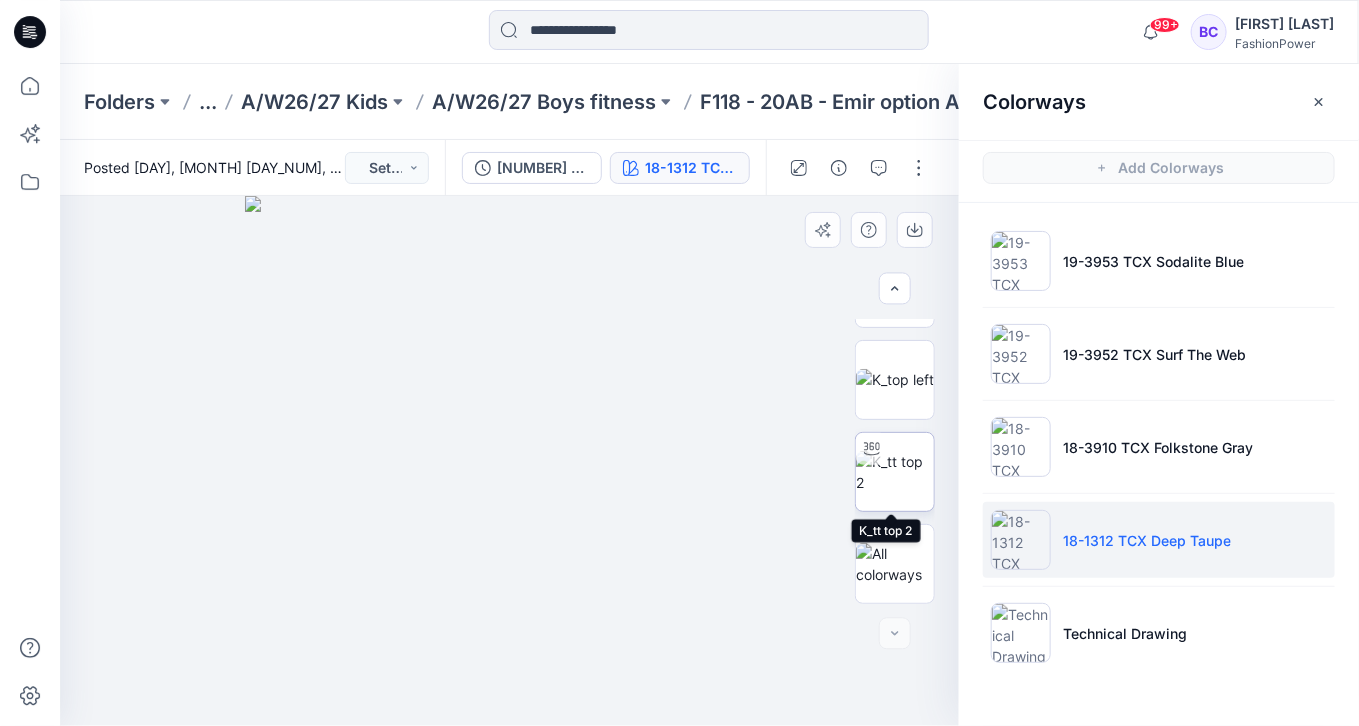 click at bounding box center (895, 472) 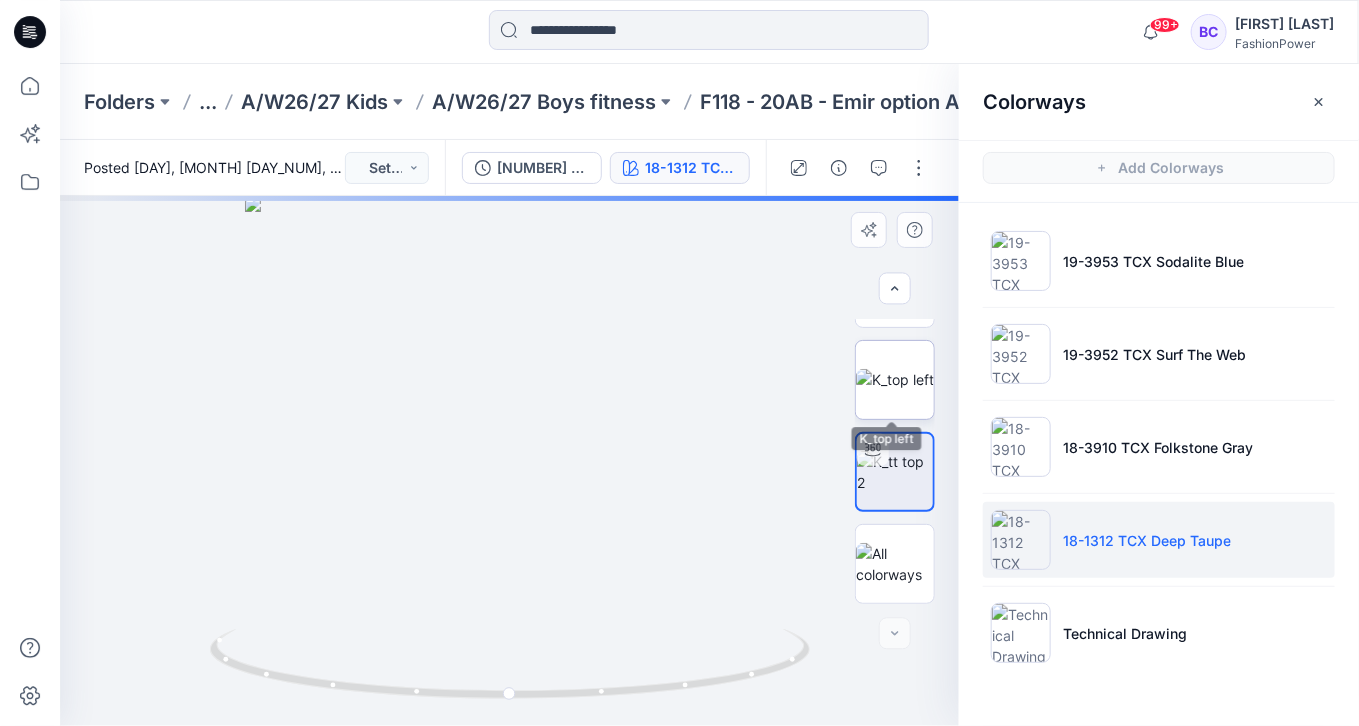 click at bounding box center (895, 379) 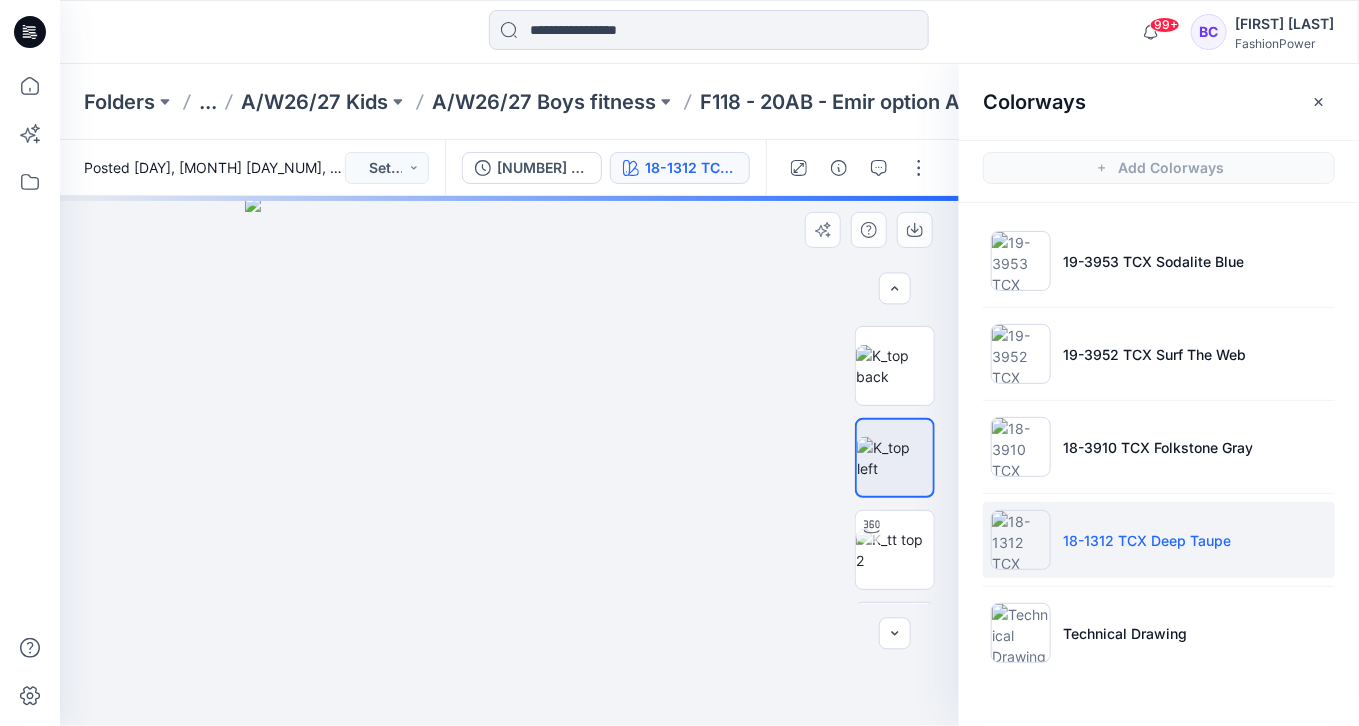 scroll, scrollTop: 267, scrollLeft: 0, axis: vertical 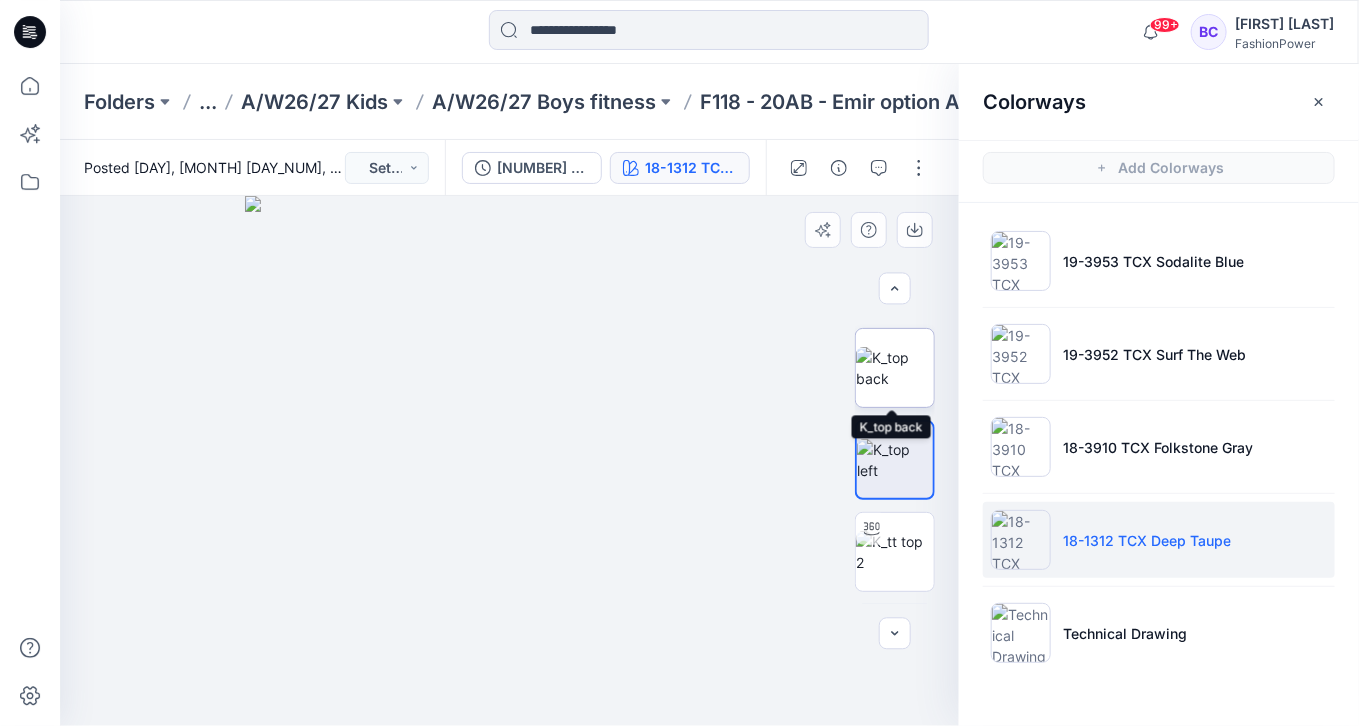 click at bounding box center (895, 368) 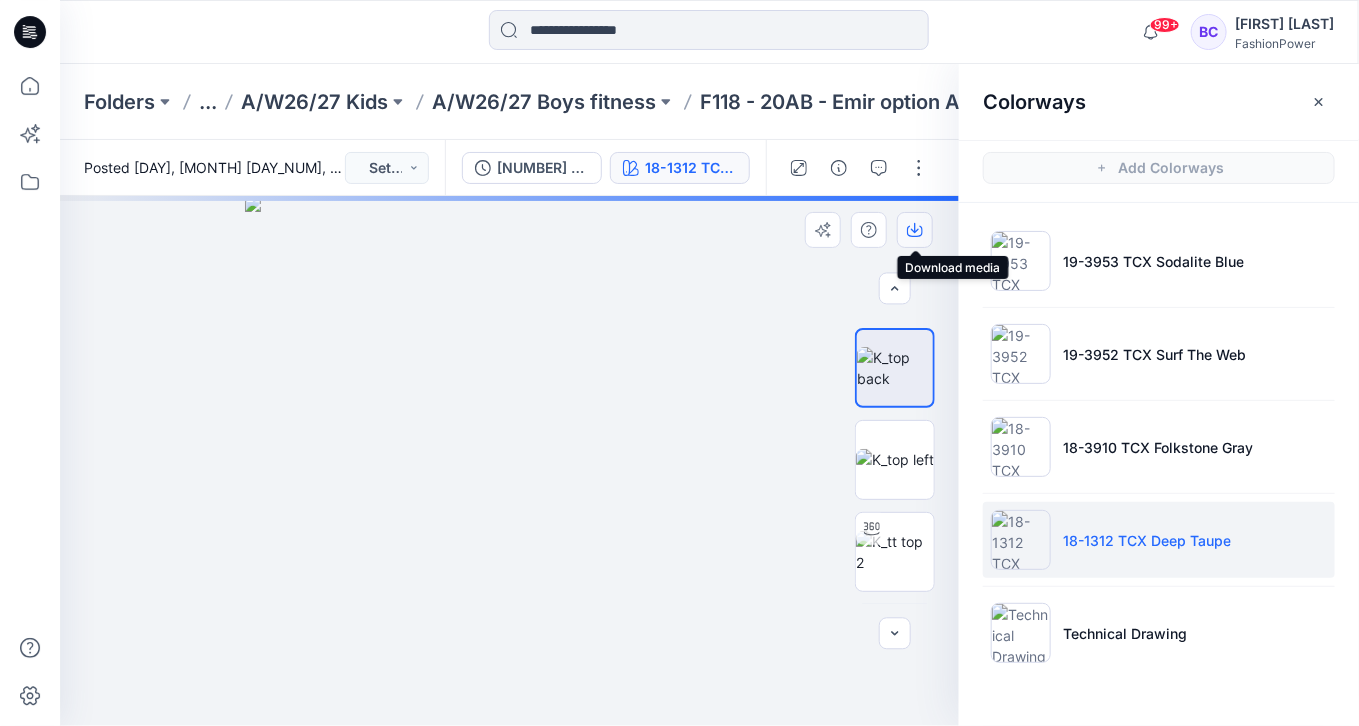 click 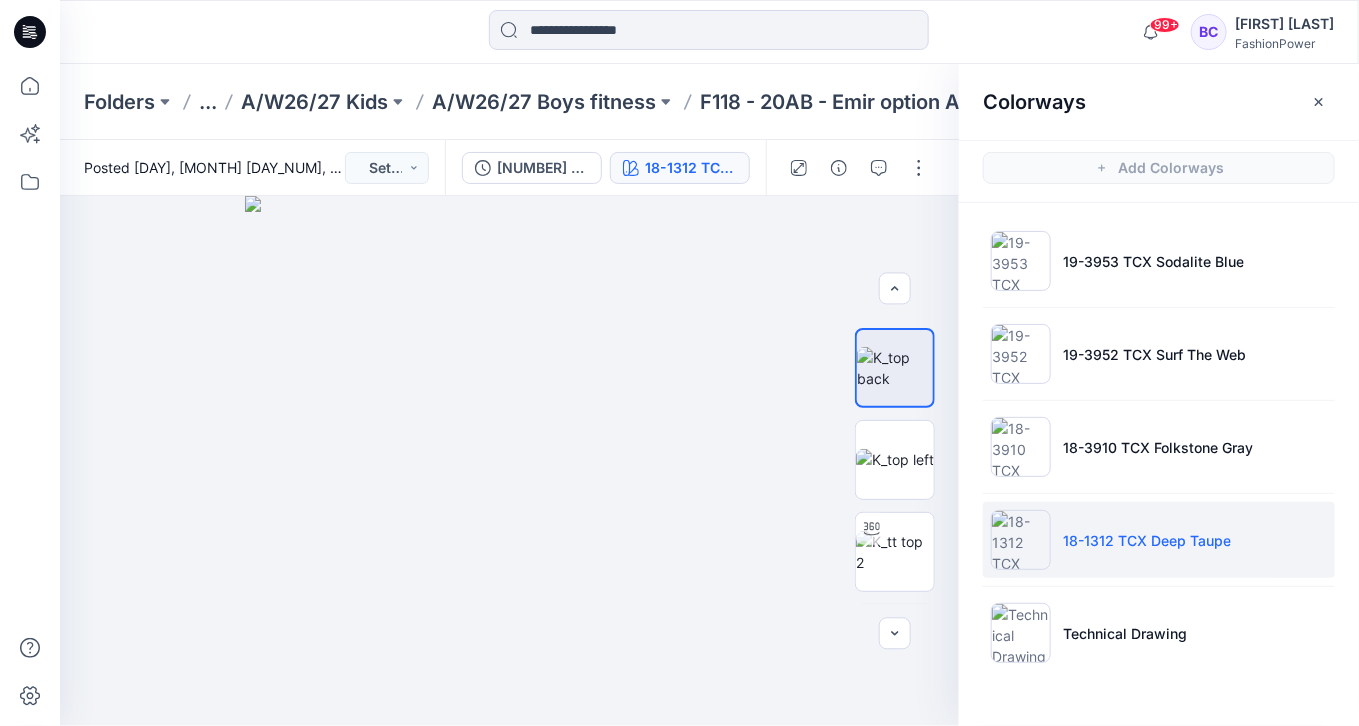 click on "19-3953 TCX Sodalite Blue 19-3952 TCX Surf The Web 18-3910 TCX Folkstone Gray 18-1312 TCX Deep Taupe Technical Drawing" at bounding box center (1159, 447) 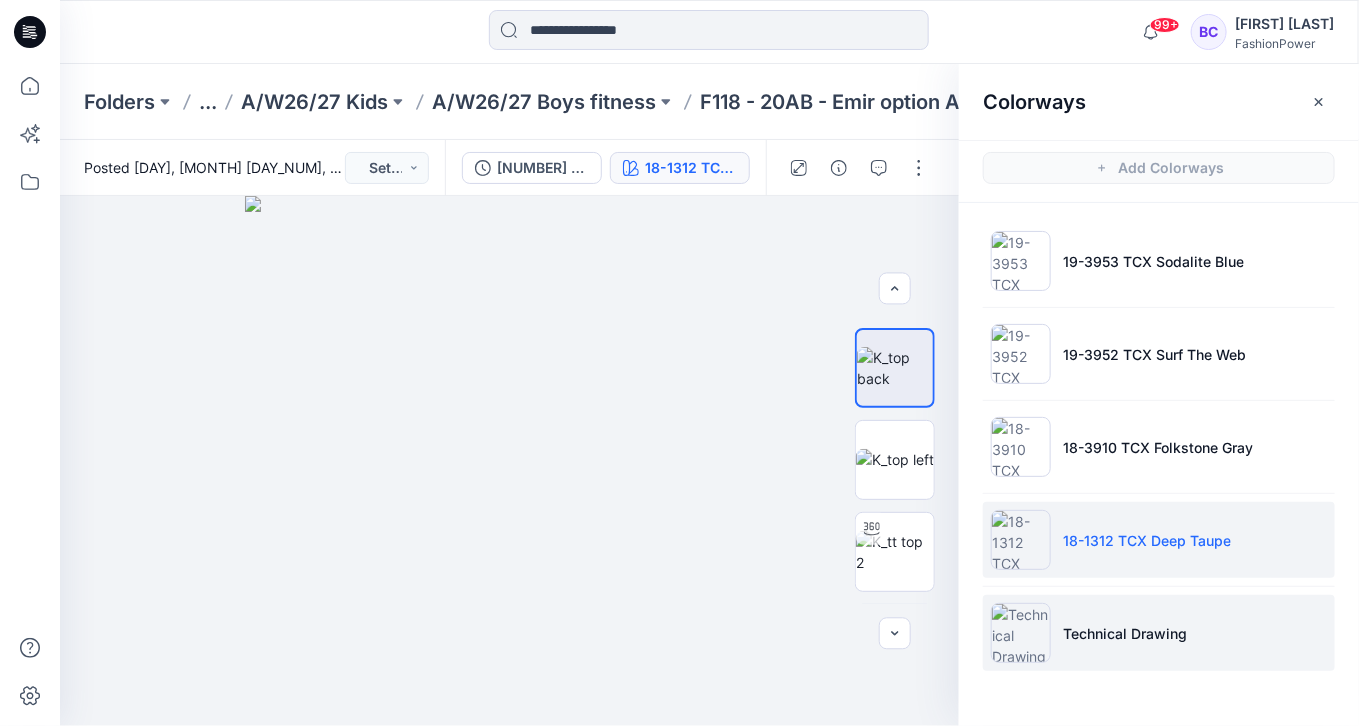 click on "Technical Drawing" at bounding box center (1159, 633) 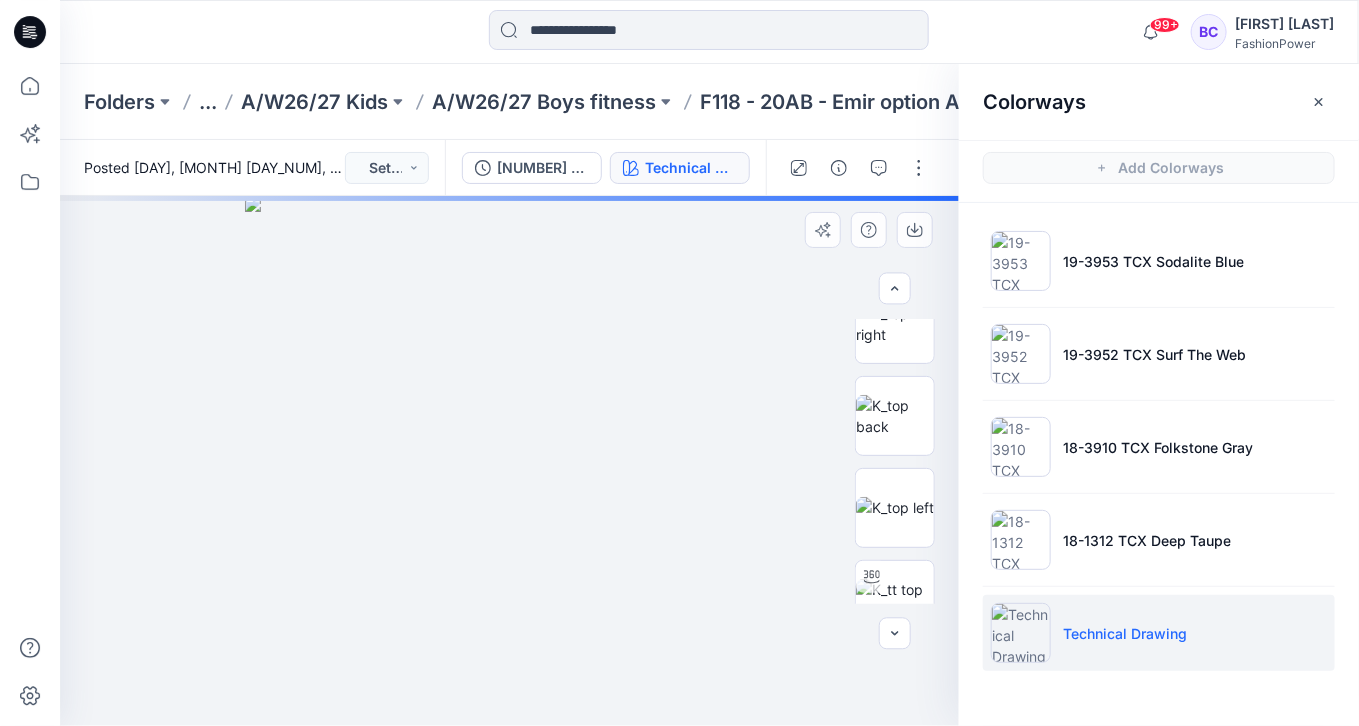 scroll, scrollTop: 220, scrollLeft: 0, axis: vertical 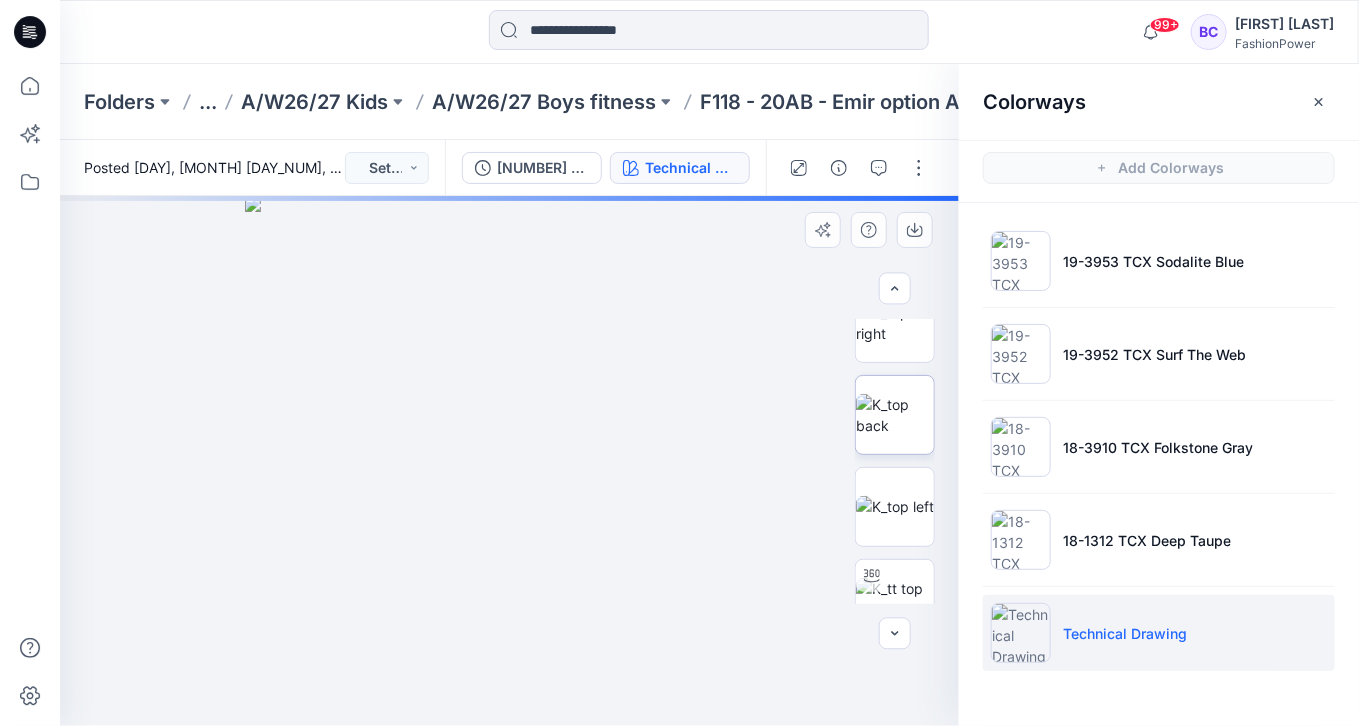 click at bounding box center [895, 415] 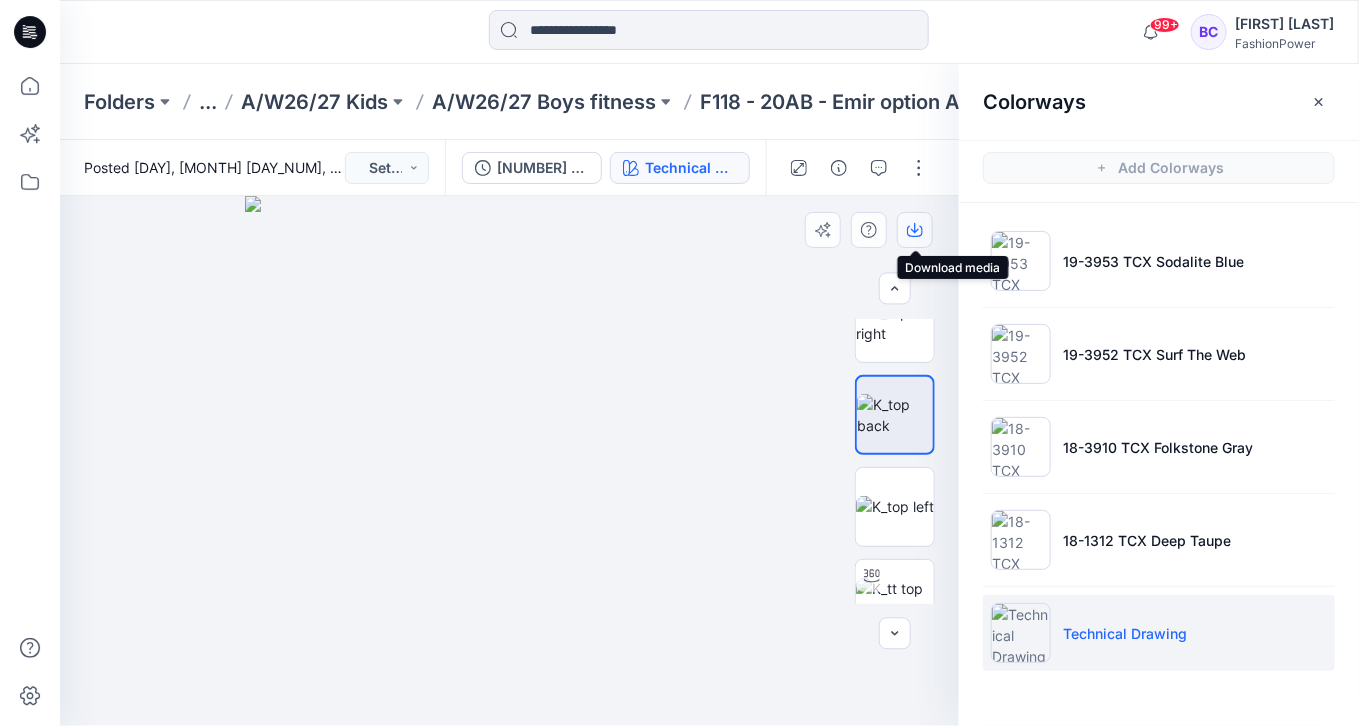 click 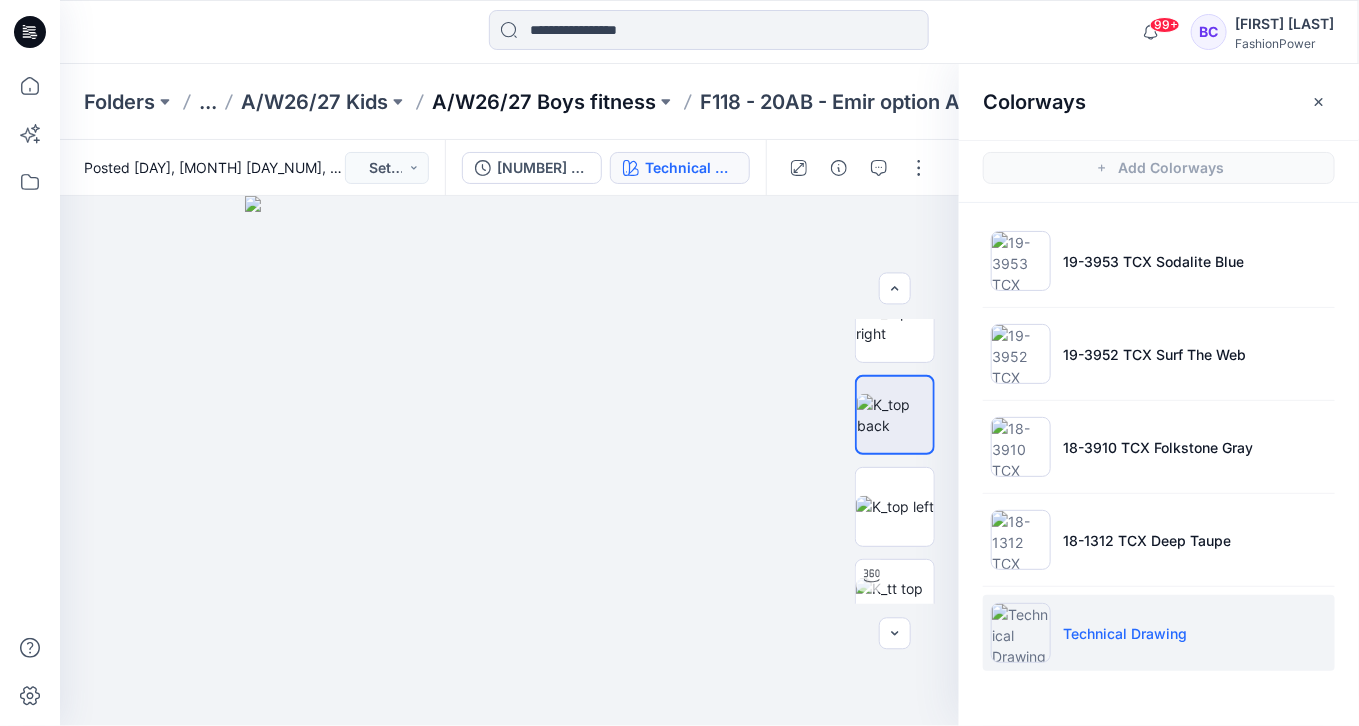 click on "A/W26/27 Boys fitness" at bounding box center [544, 102] 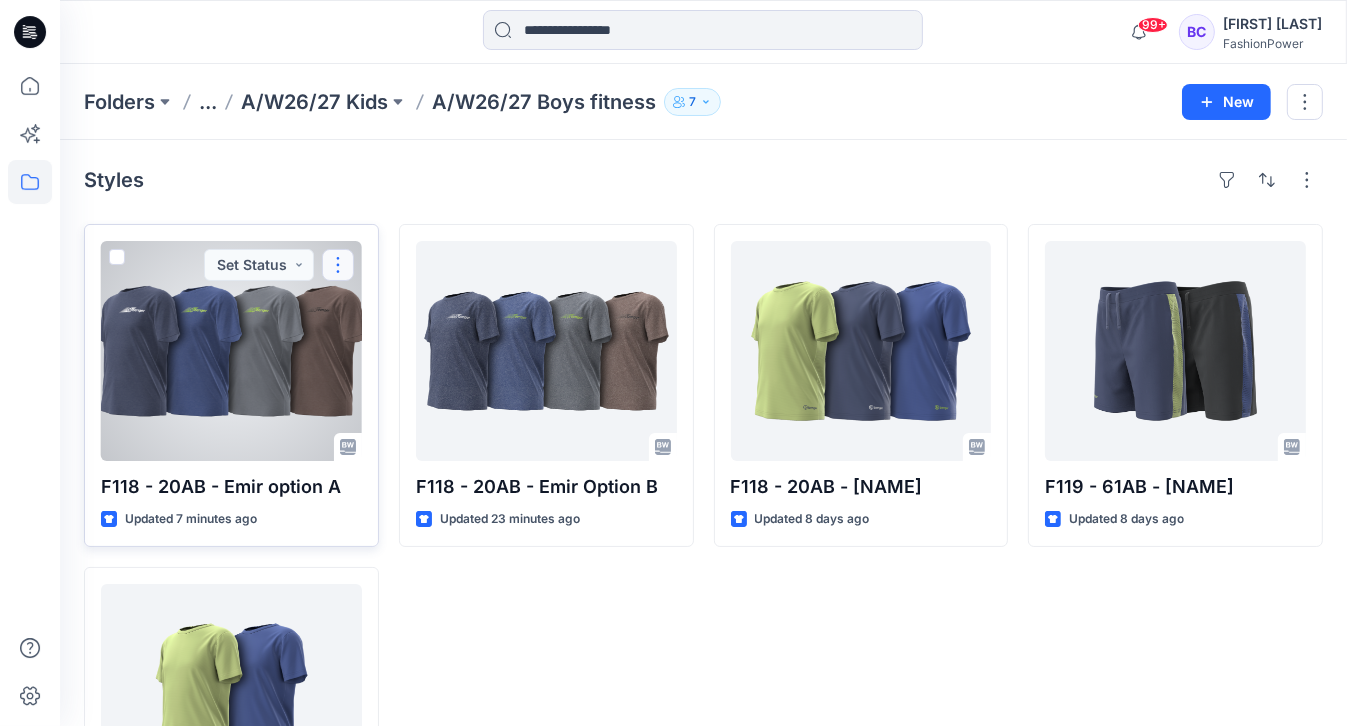 click at bounding box center [338, 265] 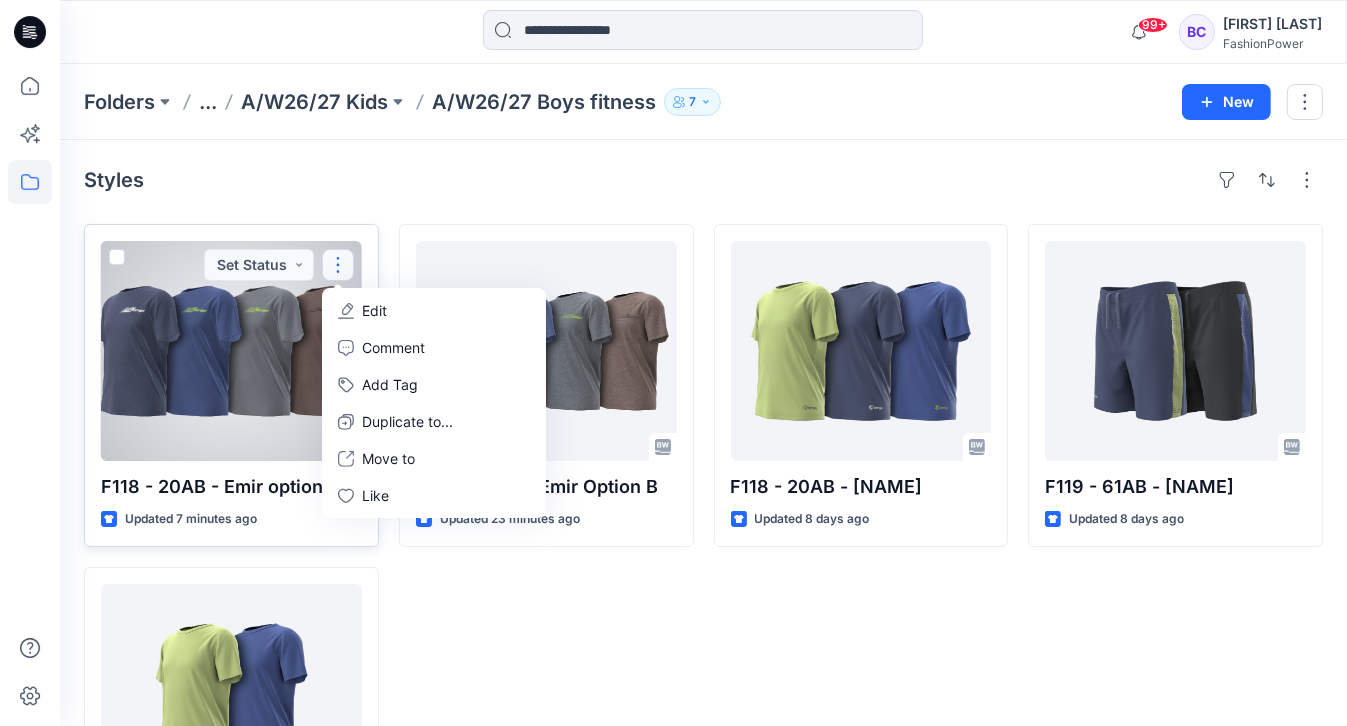 click on "Edit" at bounding box center [374, 310] 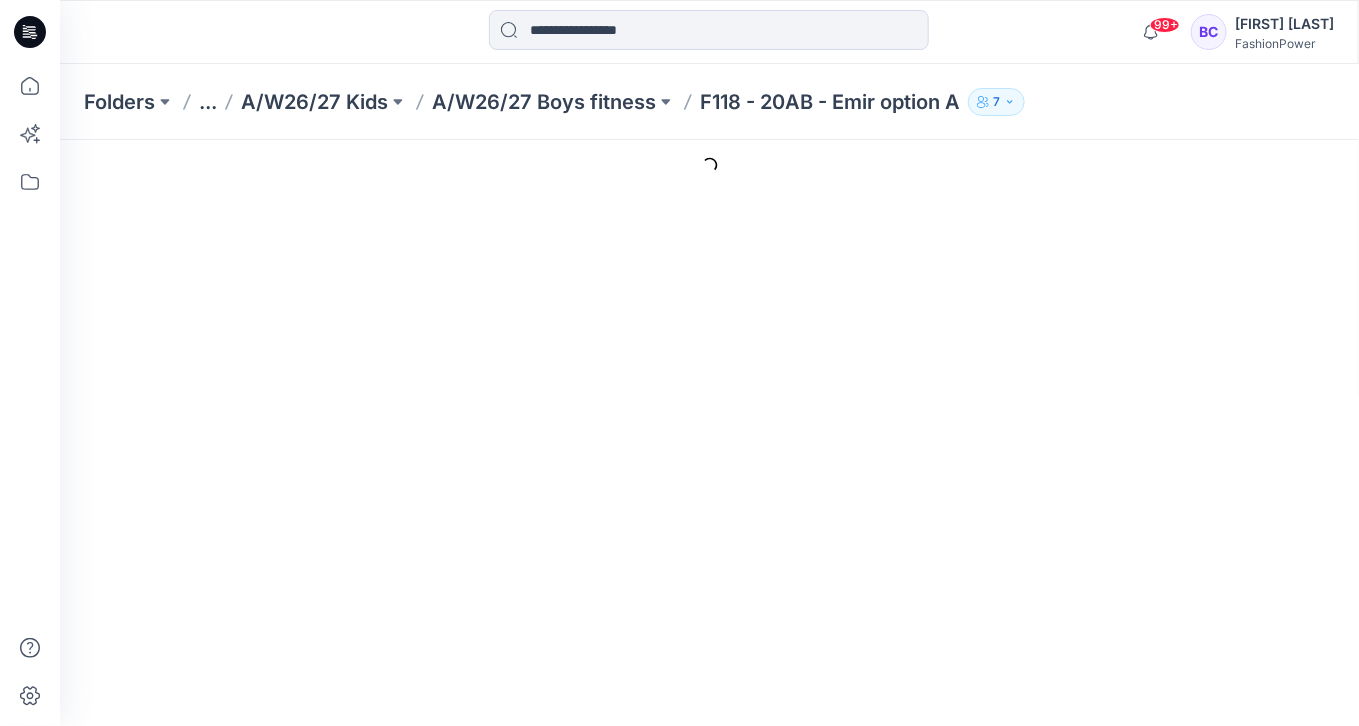 scroll, scrollTop: 0, scrollLeft: 0, axis: both 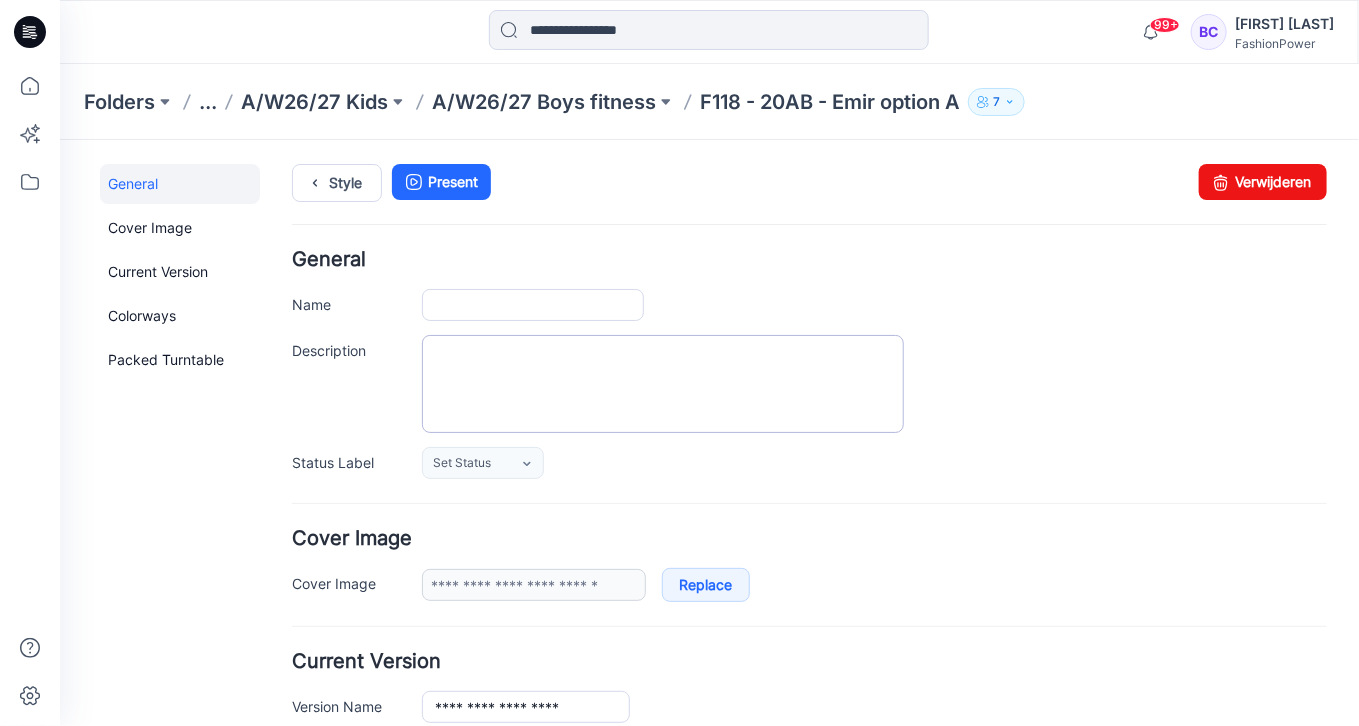 type on "**********" 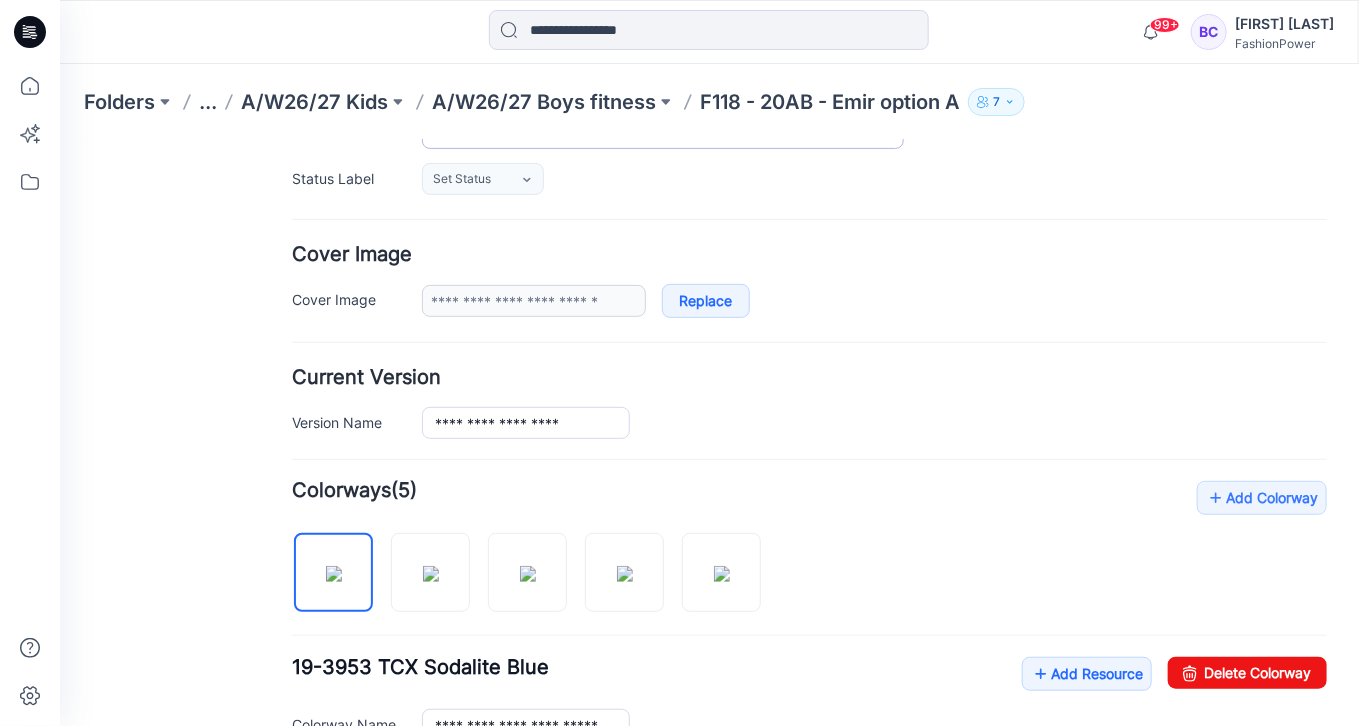 scroll, scrollTop: 292, scrollLeft: 0, axis: vertical 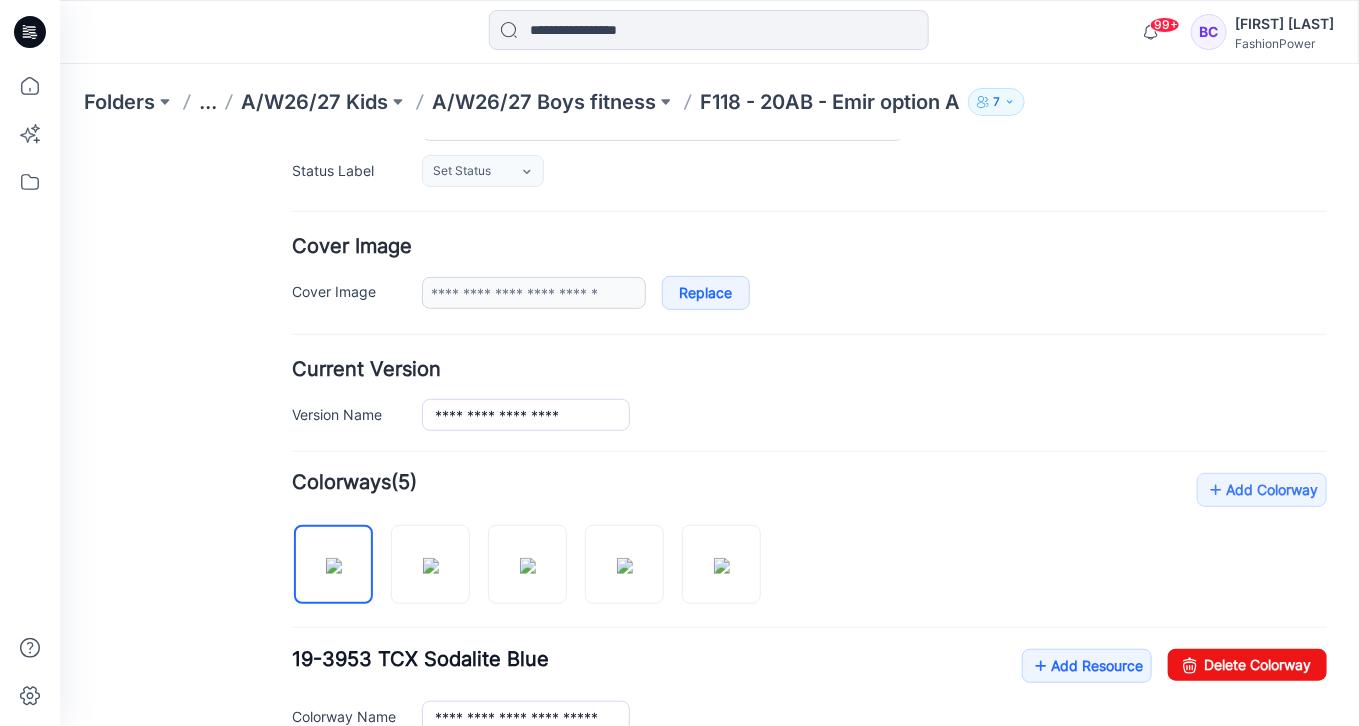 click at bounding box center (533, 553) 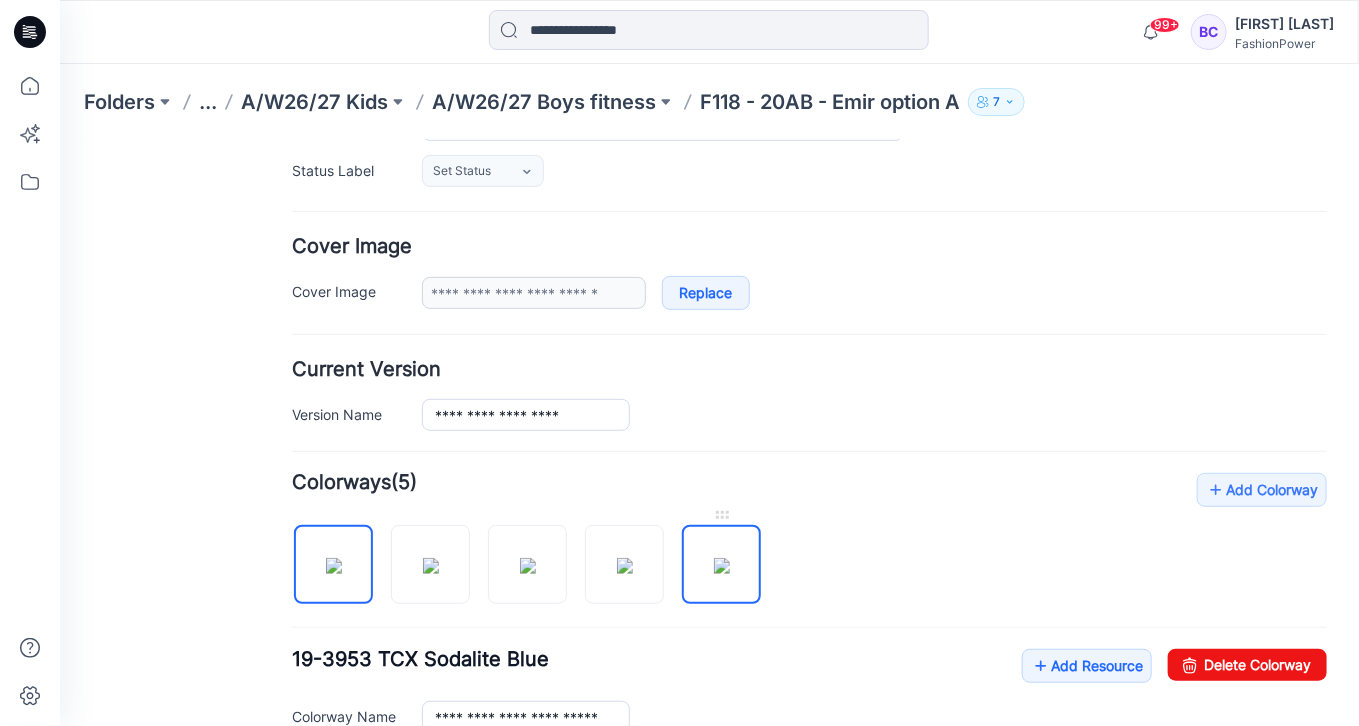 click at bounding box center (721, 565) 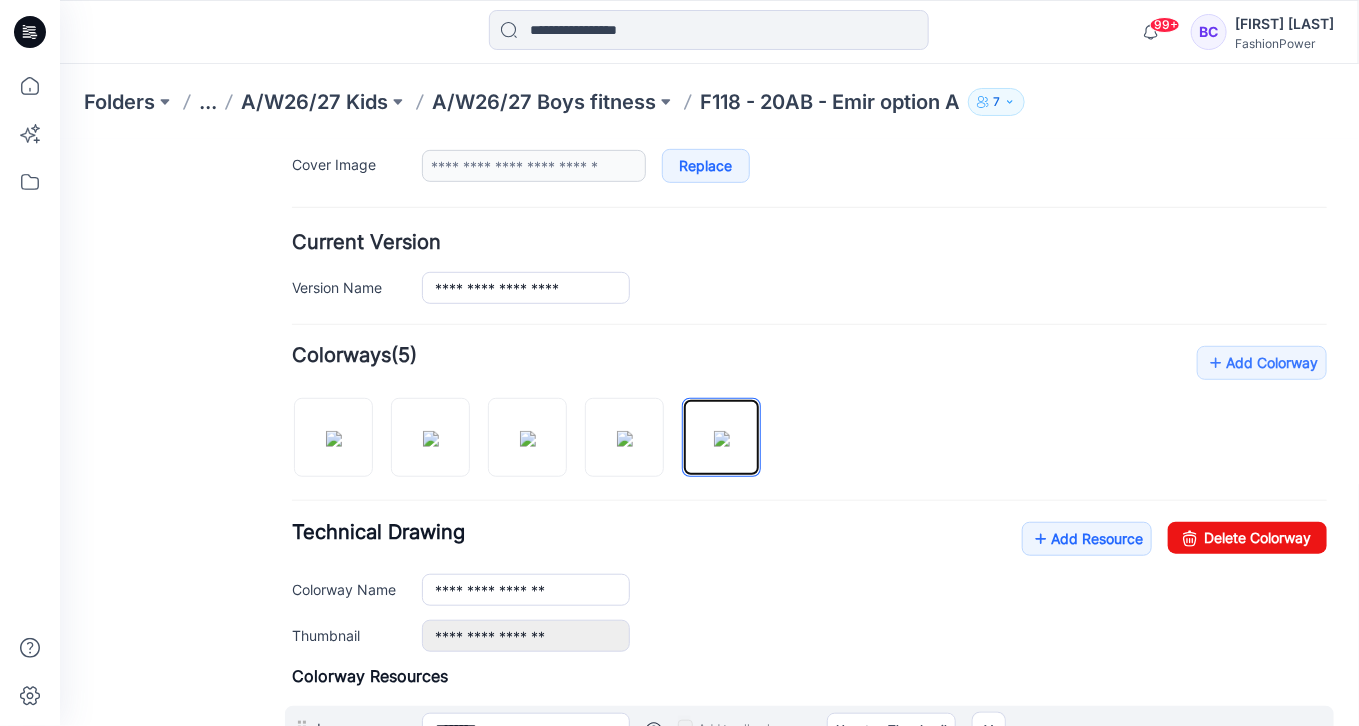 scroll, scrollTop: 560, scrollLeft: 0, axis: vertical 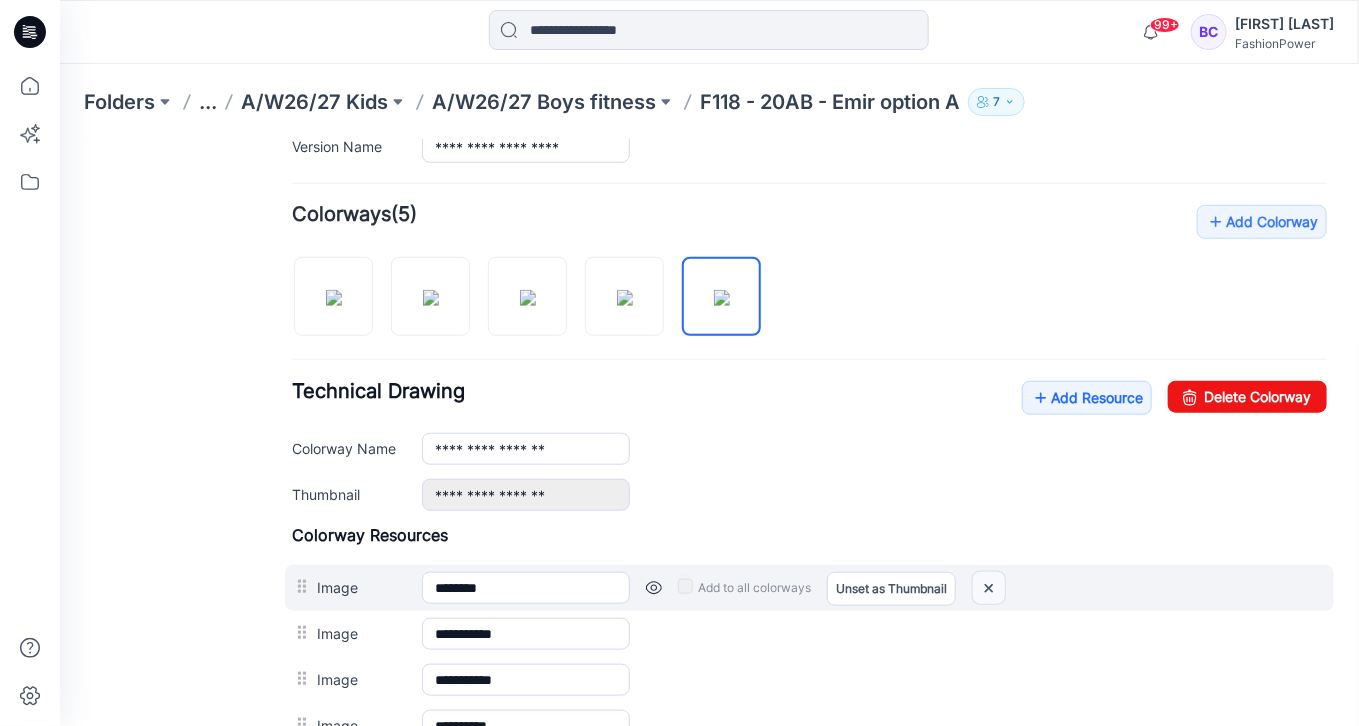 drag, startPoint x: 982, startPoint y: 581, endPoint x: 767, endPoint y: 192, distance: 444.4615 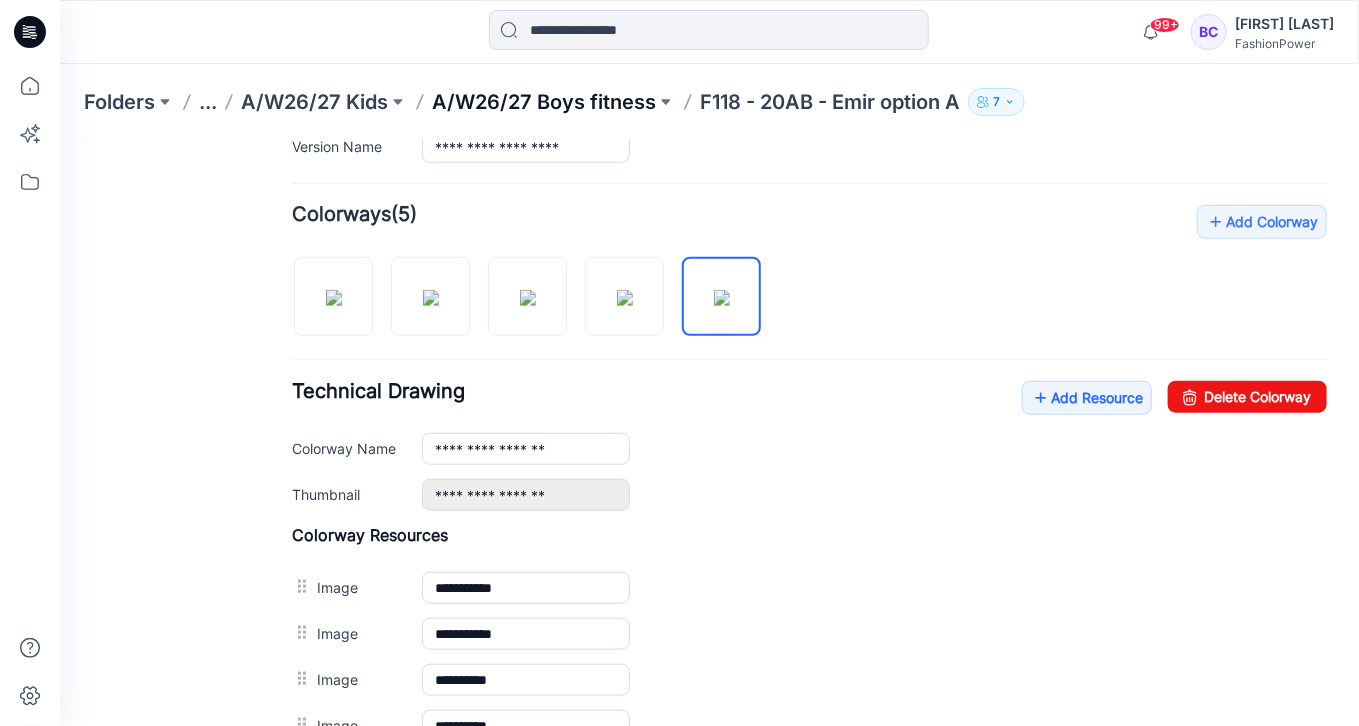 click on "A/W26/27 Boys fitness" at bounding box center [544, 102] 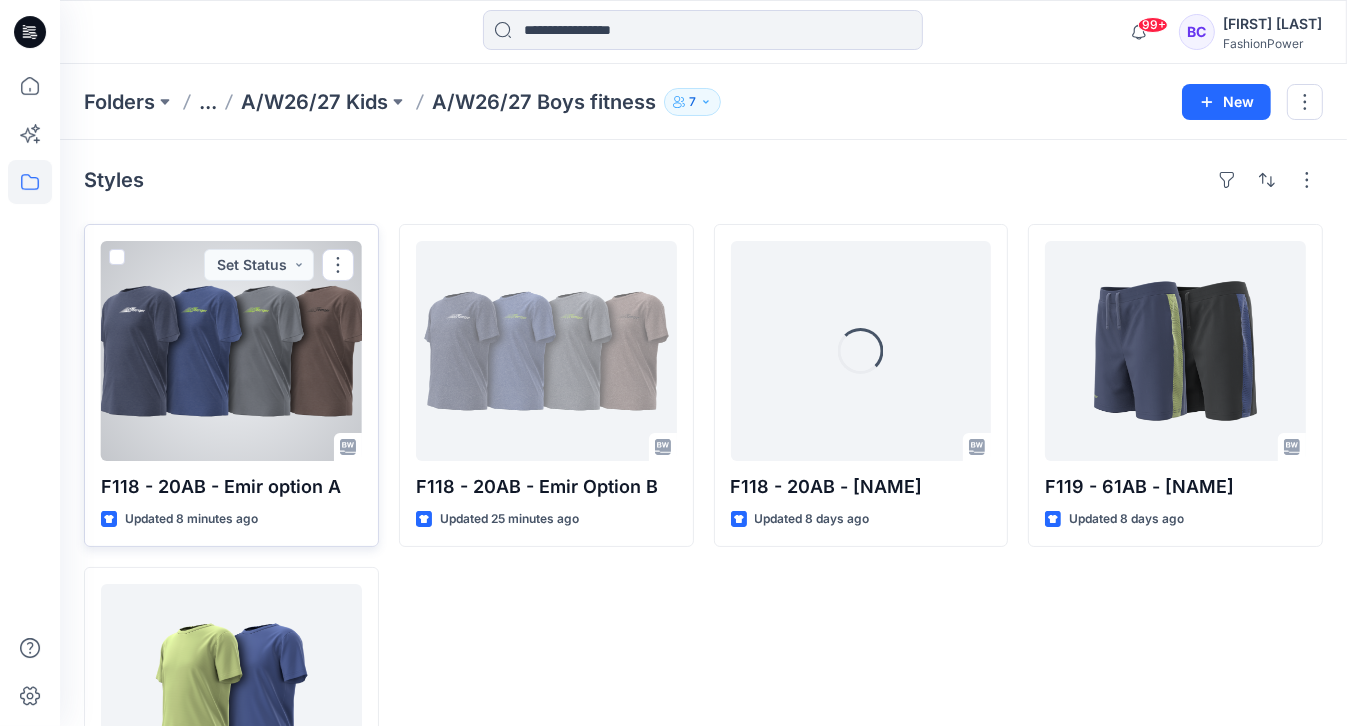 click at bounding box center [231, 351] 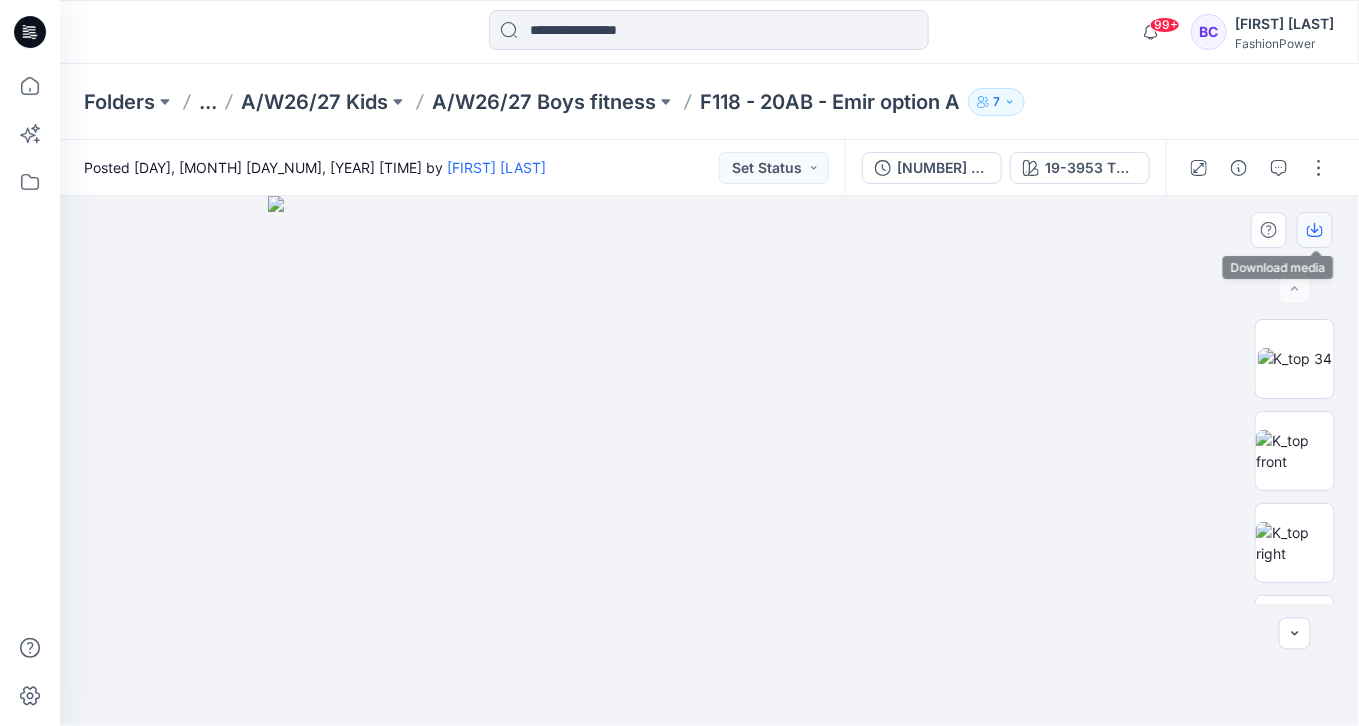 click at bounding box center [1315, 230] 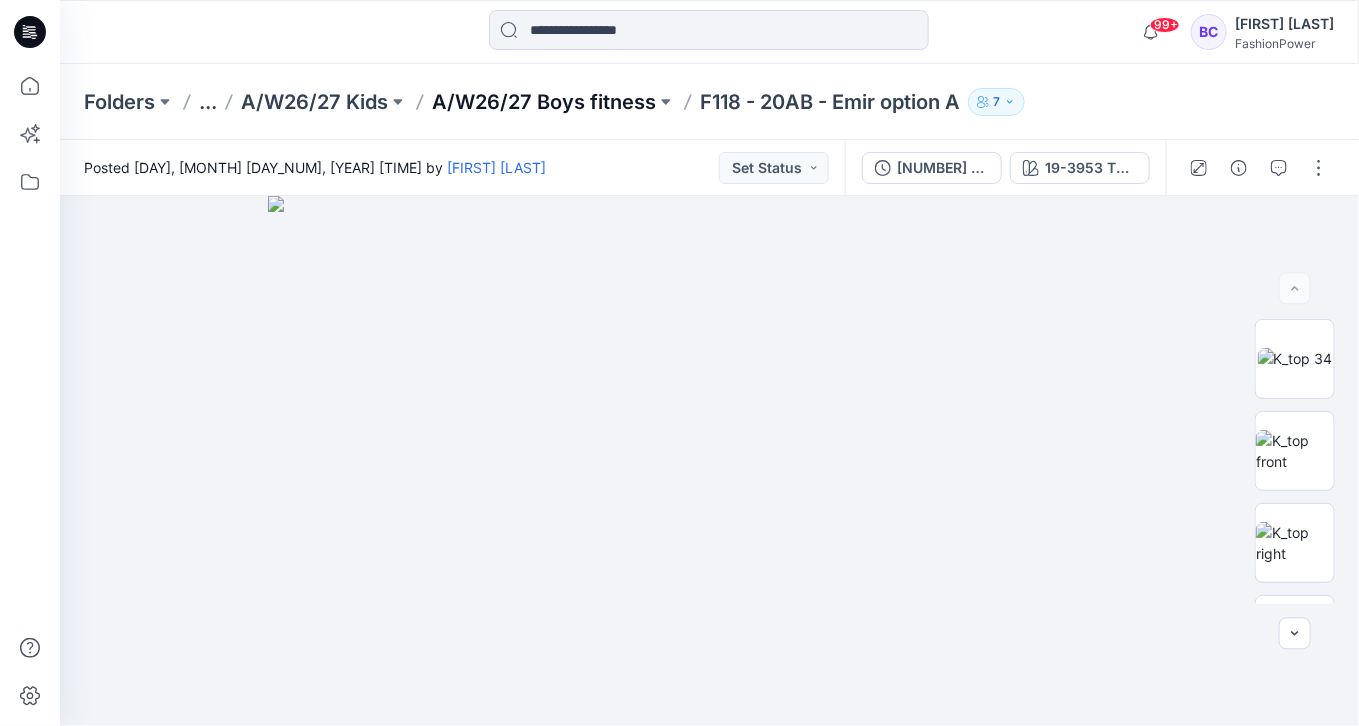 click on "A/W26/27 Boys fitness" at bounding box center [544, 102] 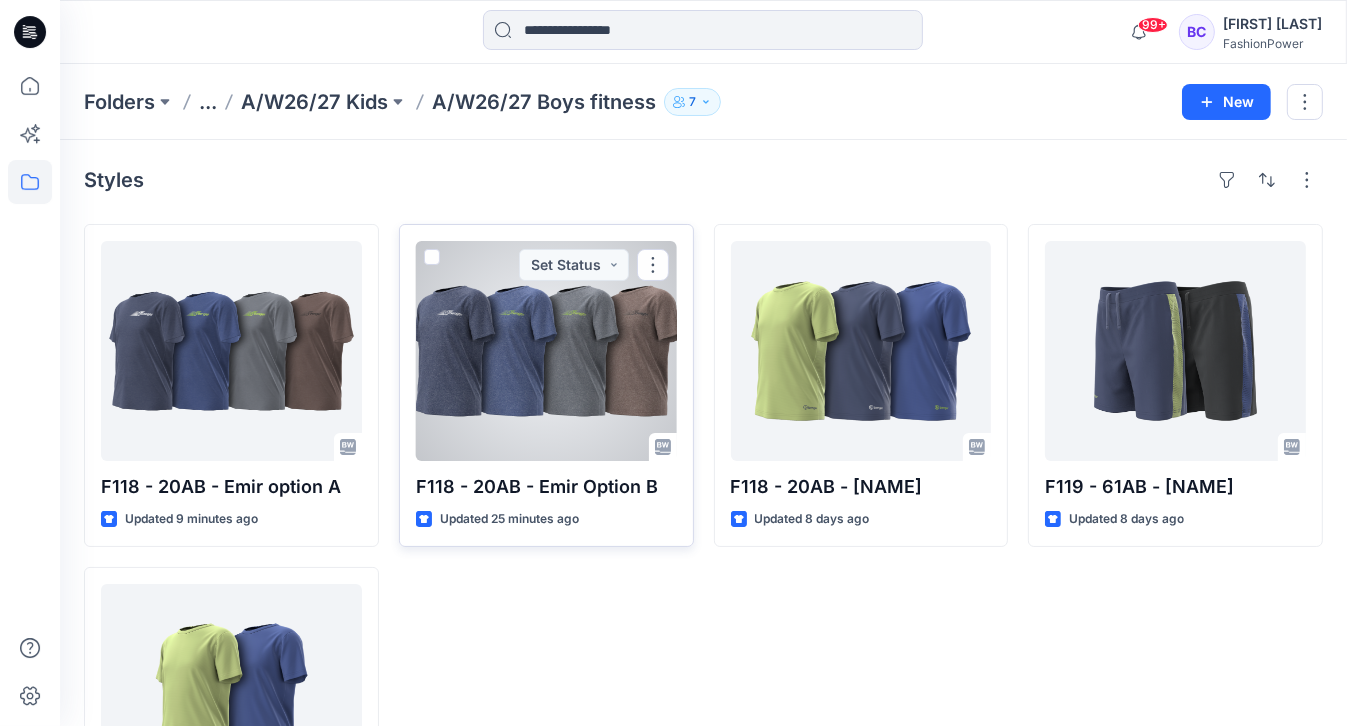 click at bounding box center (546, 351) 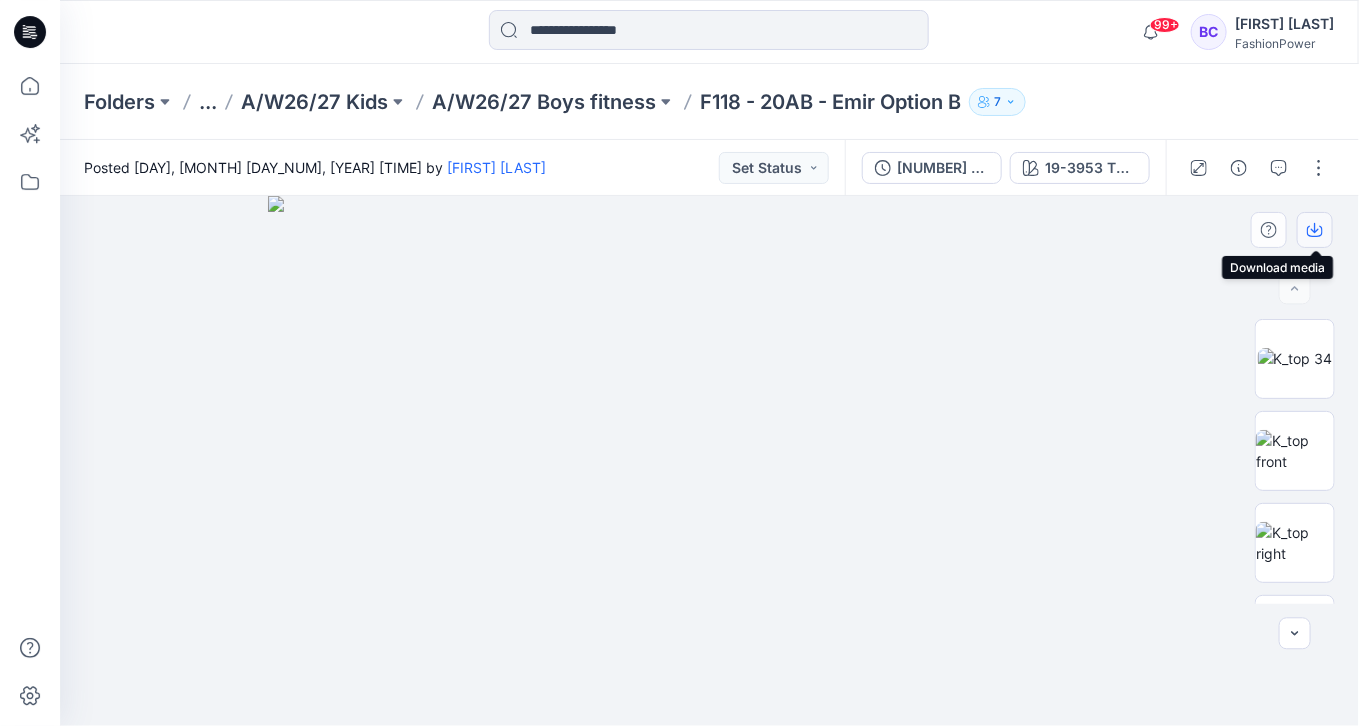 click at bounding box center (1315, 230) 